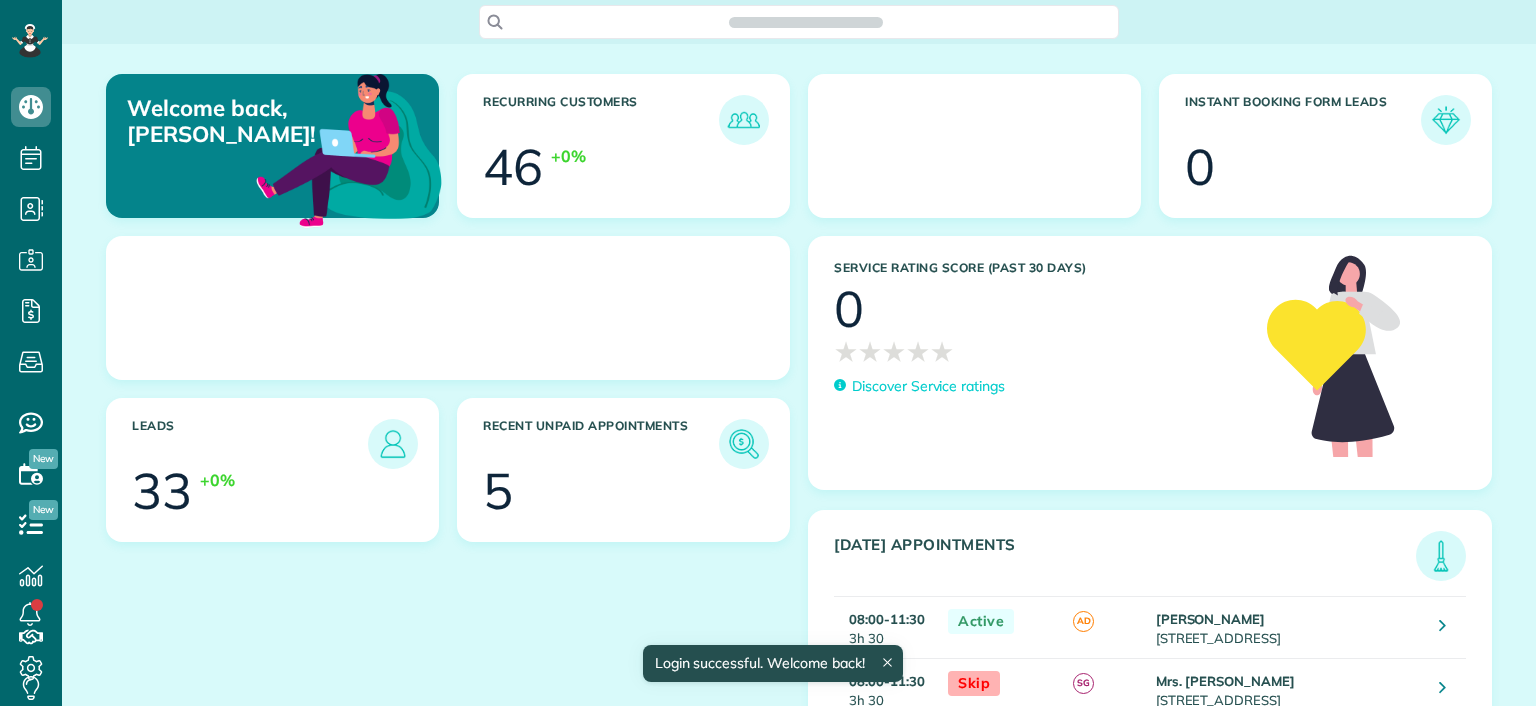 scroll, scrollTop: 0, scrollLeft: 0, axis: both 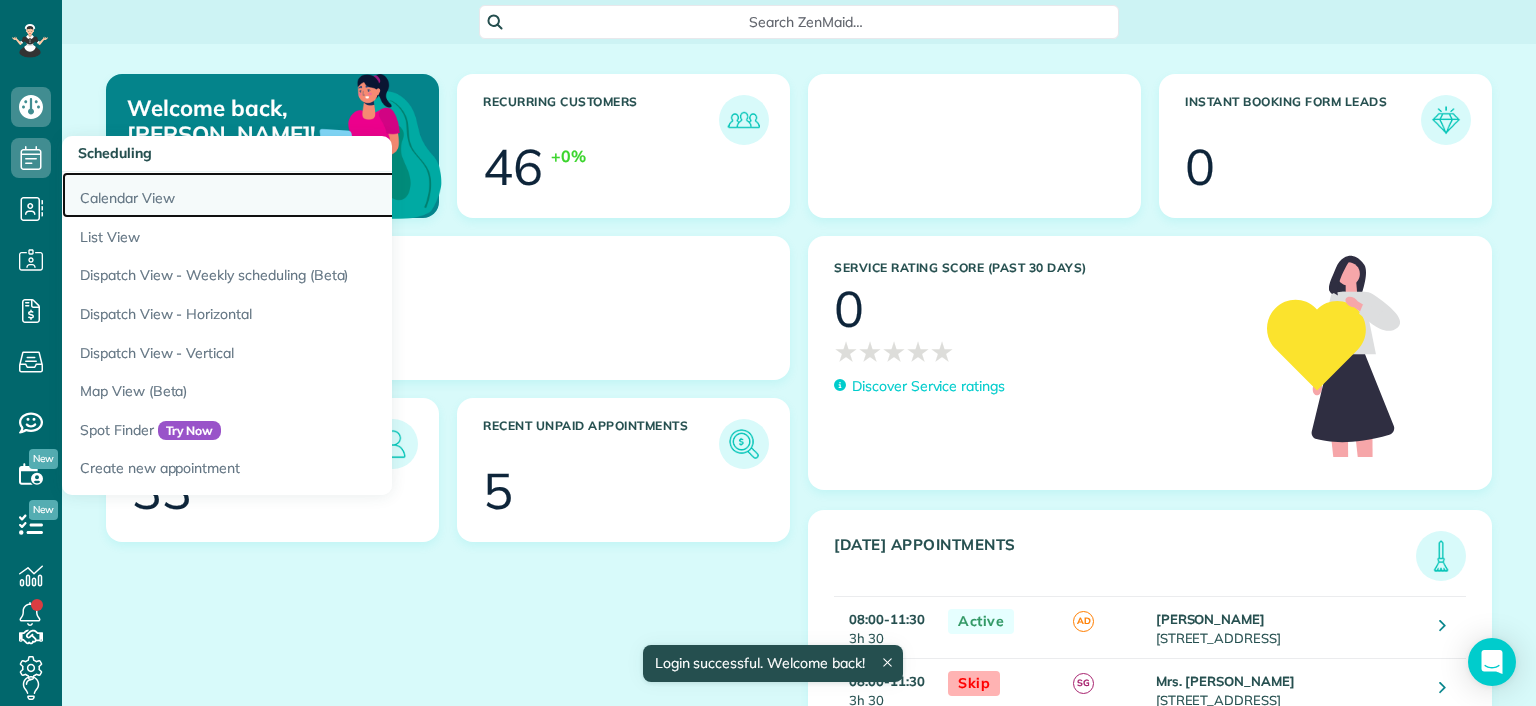 click on "Calendar View" at bounding box center (312, 195) 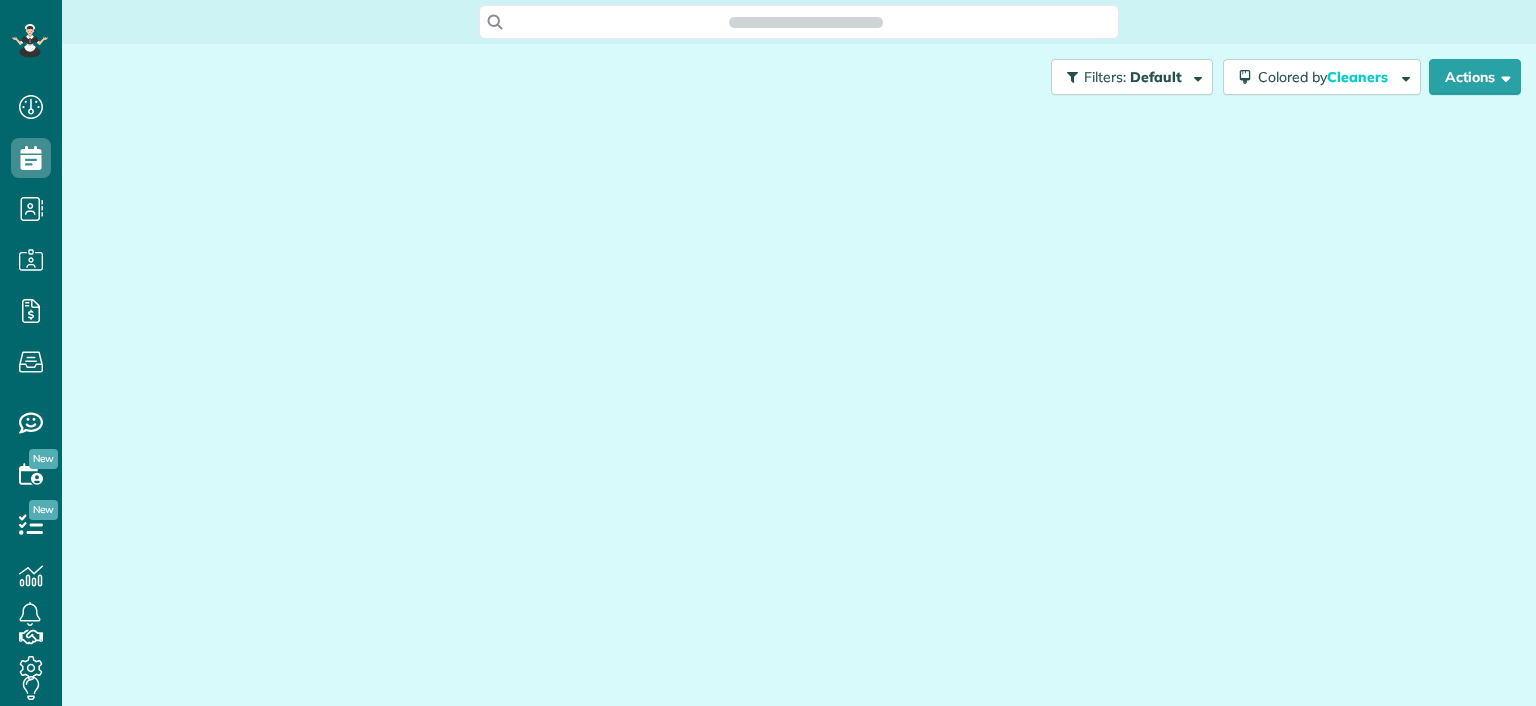 scroll, scrollTop: 0, scrollLeft: 0, axis: both 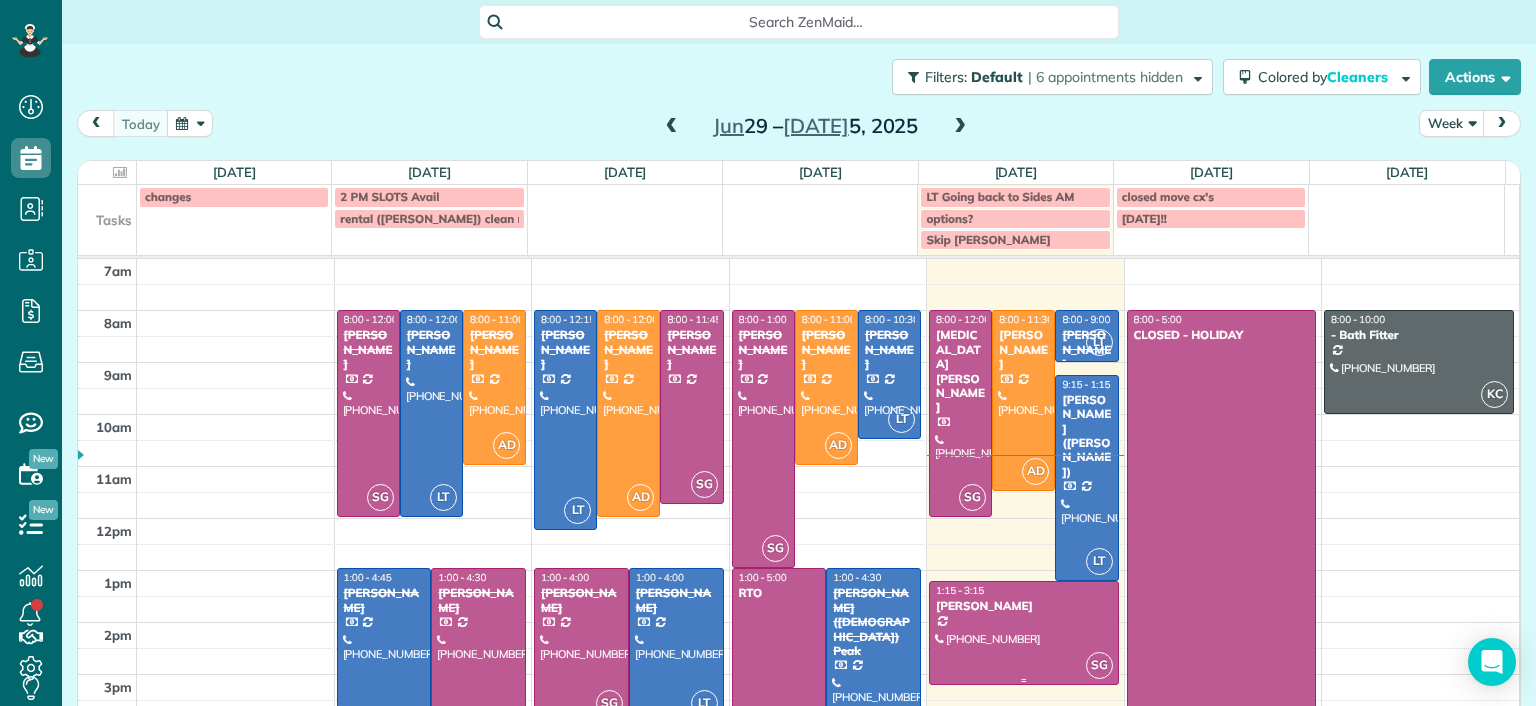 click at bounding box center (1024, 632) 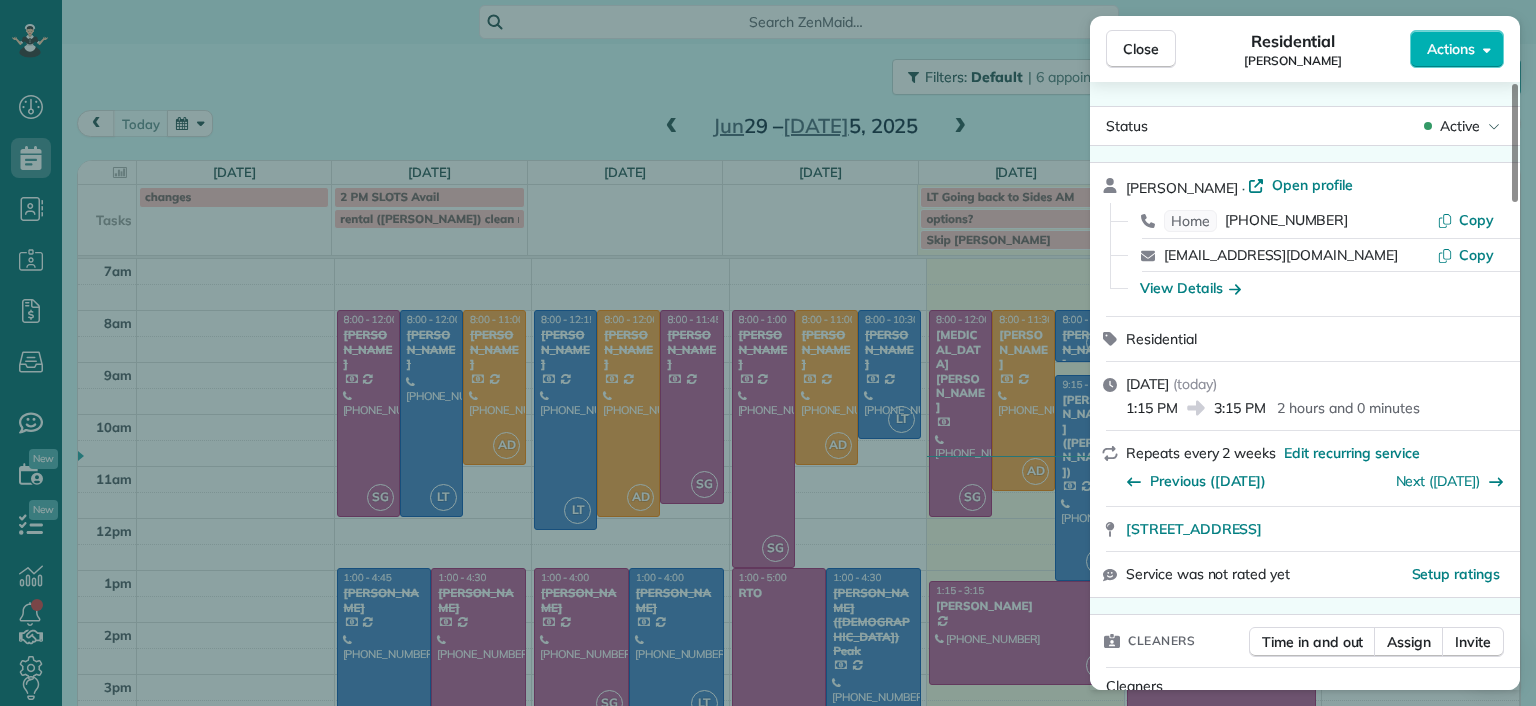 click on "Close Residential Lucas English Actions Status Active Lucas English · Open profile Home (860) 888-6223 Copy lucassfo@aol.com Copy View Details Residential Thursday, July 03, 2025 ( today ) 1:15 PM 3:15 PM 2 hours and 0 minutes Repeats every 2 weeks Edit recurring service Previous (Jun 20) Next (Jul 18) 3101 Kensington Avenue Unit 206 Richmond VA 23221 Service was not rated yet Setup ratings Cleaners Time in and out Assign Invite Cleaners Sophie   Gibbs 1:15 PM 3:15 PM Checklist Try Now Keep this appointment up to your standards. Stay on top of every detail, keep your cleaners organised, and your client happy. Assign a checklist Watch a 5 min demo Billing Billing actions Price $102.00 Overcharge $0.00 Discount $0.00 Coupon discount - Primary tax - Secondary tax - Total appointment price $102.00 Tips collected New feature! $0.00 Unpaid Mark as paid Total including tip $102.00 Get paid online in no-time! Send an invoice and reward your cleaners with tips Charge customer credit card Appointment custom fields - 5" at bounding box center (768, 353) 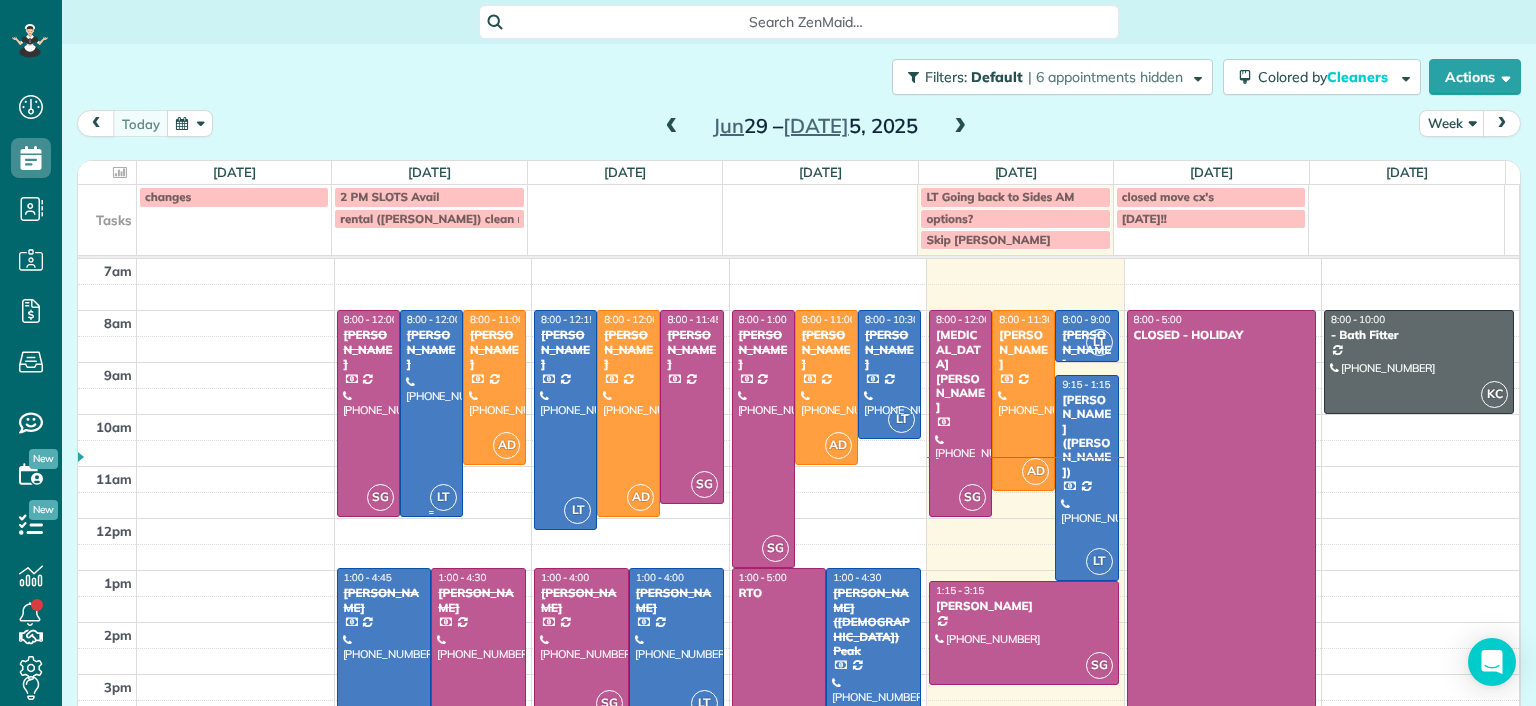 click at bounding box center (494, 387) 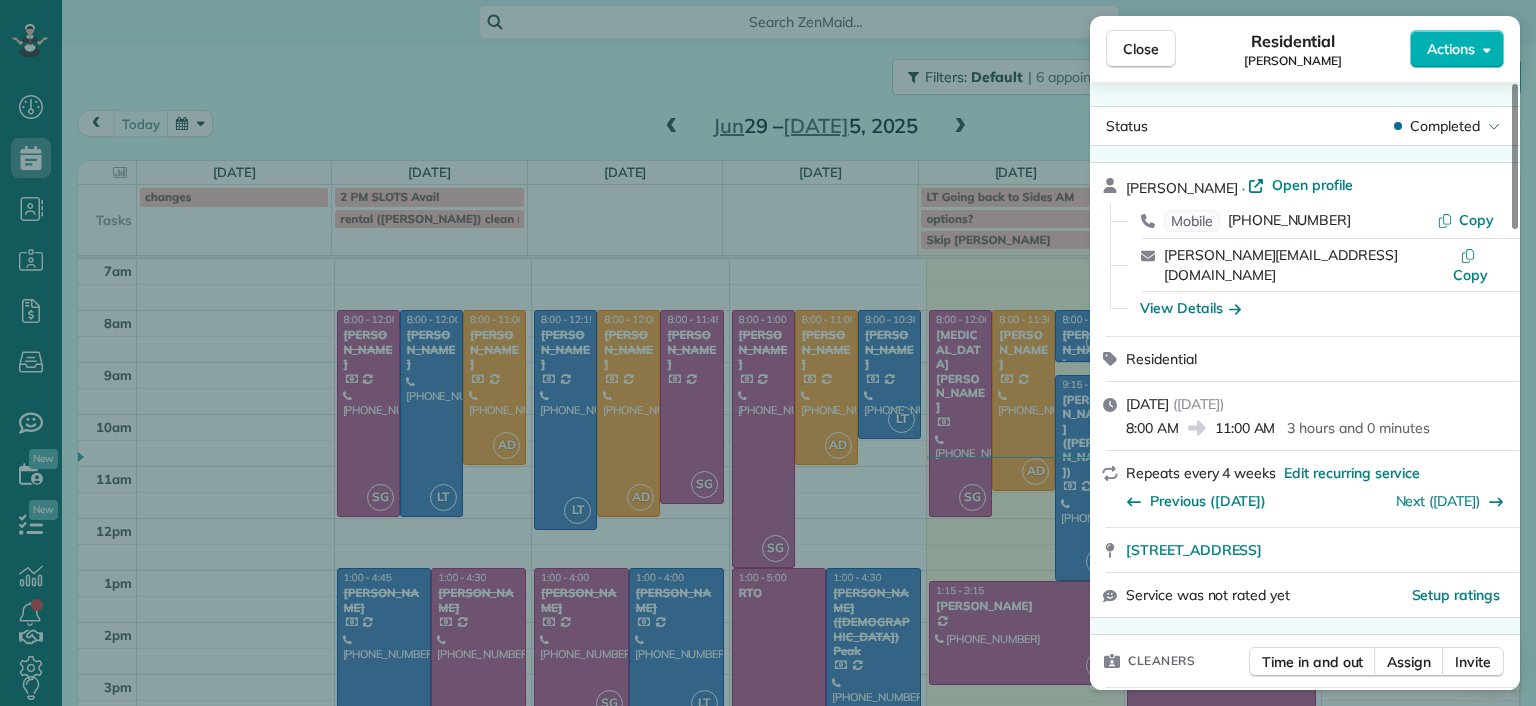 click on "Close Residential Peggy Partridge Actions Status Completed Peggy Partridge · Open profile Mobile (804) 360-8577 Copy peggy.partridge11@gmail.com Copy View Details Residential Monday, June 30, 2025 ( 3 days ago ) 8:00 AM 11:00 AM 3 hours and 0 minutes Repeats every 4 weeks Edit recurring service Previous (Jun 02) Next (Jul 28) 12048 Foxfield Circle Richmond VA 23233 Service was not rated yet Setup ratings Cleaners Time in and out Assign Invite Cleaners Ashley   Davis 8:00 AM 11:00 AM Checklist Try Now Keep this appointment up to your standards. Stay on top of every detail, keep your cleaners organised, and your client happy. Assign a checklist Watch a 5 min demo Billing Billing actions Price $153.00 Overcharge $0.00 Discount $0.00 Coupon discount - Primary tax - Secondary tax - Total appointment price $153.00 Tips collected New feature! $0.00 Paid by card Total including tip $153.00 Get paid online in no-time! Send an invoice and reward your cleaners with tips Charge customer credit card Man Hours 3.0 Hours -" at bounding box center [768, 353] 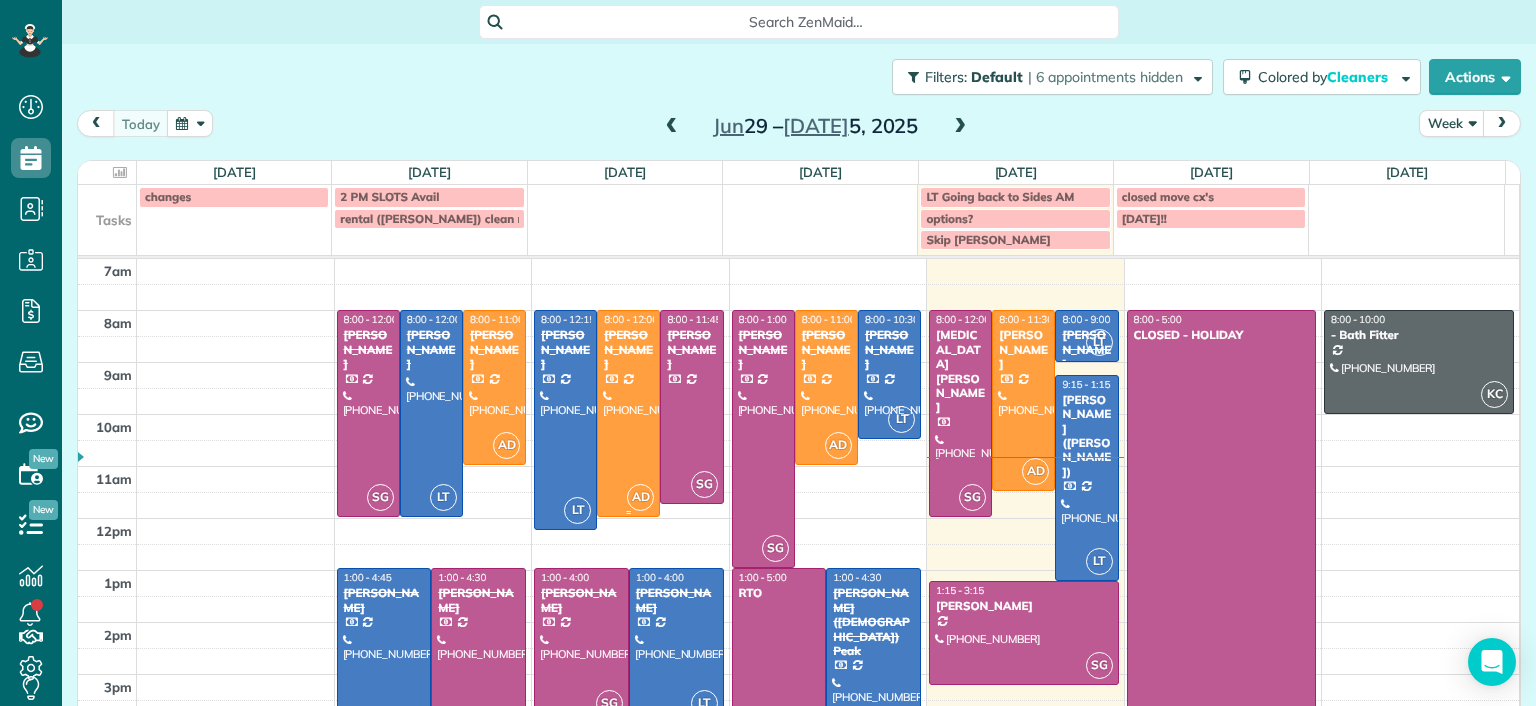 click at bounding box center (628, 413) 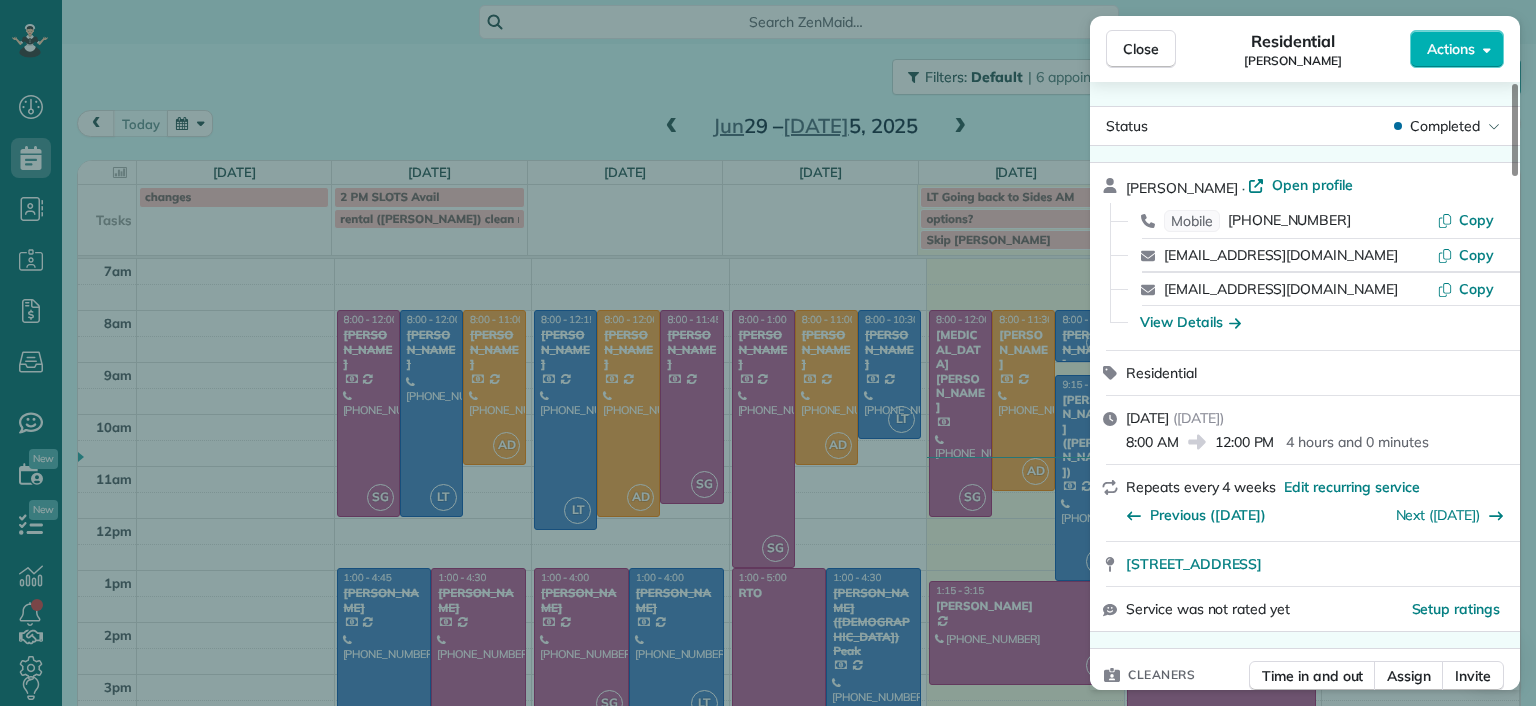 click on "Close Residential Bryan Killian Actions Status Completed Bryan Killian · Open profile Mobile (804) 337-0336 Copy hpnichols7@gmail.com Copy bkillian@liberty.edu Copy View Details Residential Tuesday, July 01, 2025 ( 2 days ago ) 8:00 AM 12:00 PM 4 hours and 0 minutes Repeats every 4 weeks Edit recurring service Previous (Jun 03) Next (Jul 29) 7730 Belmont Stakes Drive Midlothian VA 23112 Service was not rated yet Setup ratings Cleaners Time in and out Assign Invite Cleaners Ashley   Davis 8:00 AM 12:00 PM Checklist Try Now Keep this appointment up to your standards. Stay on top of every detail, keep your cleaners organised, and your client happy. Assign a checklist Watch a 5 min demo Billing Billing actions Price $204.00 Overcharge $0.00 Discount $0.00 Coupon discount - Primary tax - Secondary tax - Total appointment price $204.00 Tips collected New feature! $0.00 Paid by card Total including tip $204.00 Get paid online in no-time! Send an invoice and reward your cleaners with tips Charge customer credit card" at bounding box center (768, 353) 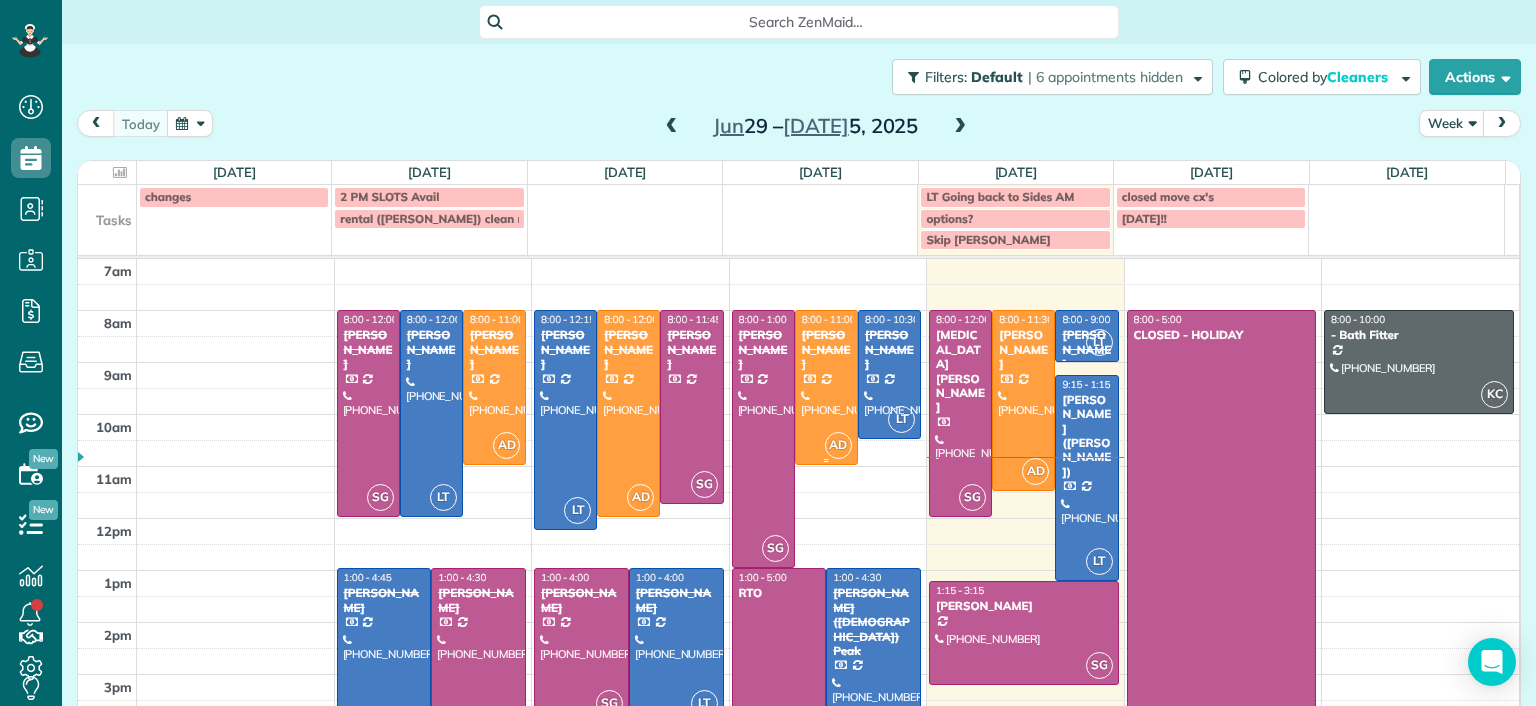 click at bounding box center (826, 387) 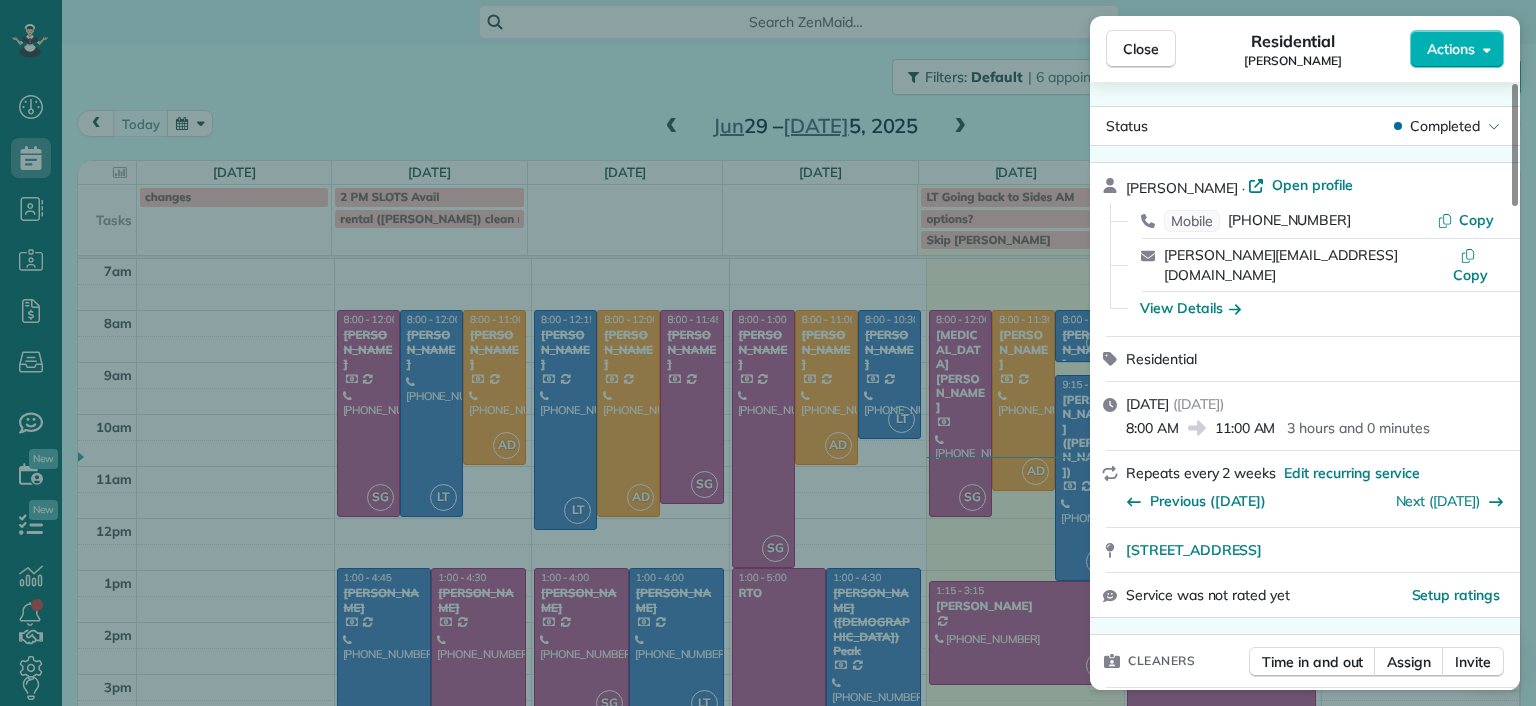 click on "Close Residential Julie Weissend Actions Status Completed Julie Weissend · Open profile Mobile (804) 370-8320 Copy julie@dovetailinc.com Copy View Details Residential Wednesday, July 02, 2025 ( yesterday ) 8:00 AM 11:00 AM 3 hours and 0 minutes Repeats every 2 weeks Edit recurring service Previous (Jun 18) Next (Jul 16) 2710 Monument Avenue Richmond VA 23220 Service was not rated yet Setup ratings Cleaners Time in and out Assign Invite Cleaners Ashley   Davis 8:00 AM 11:00 AM Checklist Try Now Keep this appointment up to your standards. Stay on top of every detail, keep your cleaners organised, and your client happy. Assign a checklist Watch a 5 min demo Billing Billing actions Price $280.00 Overcharge $0.00 Discount $0.00 Coupon discount - Primary tax - Secondary tax - Total appointment price $280.00 Tips collected New feature! $0.00 Paid by card Total including tip $280.00 Get paid online in no-time! Send an invoice and reward your cleaners with tips Charge customer credit card Appointment custom fields -" at bounding box center [768, 353] 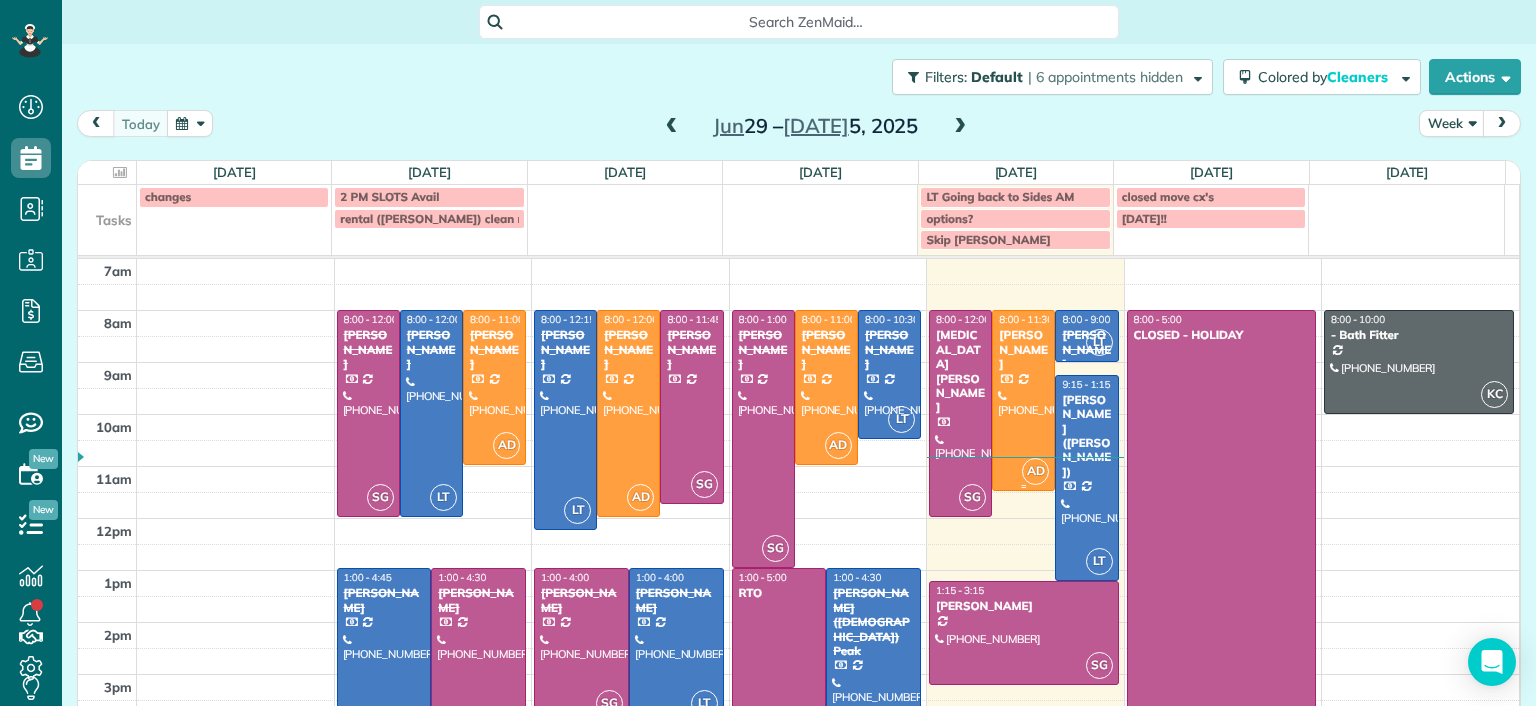click at bounding box center [1023, 400] 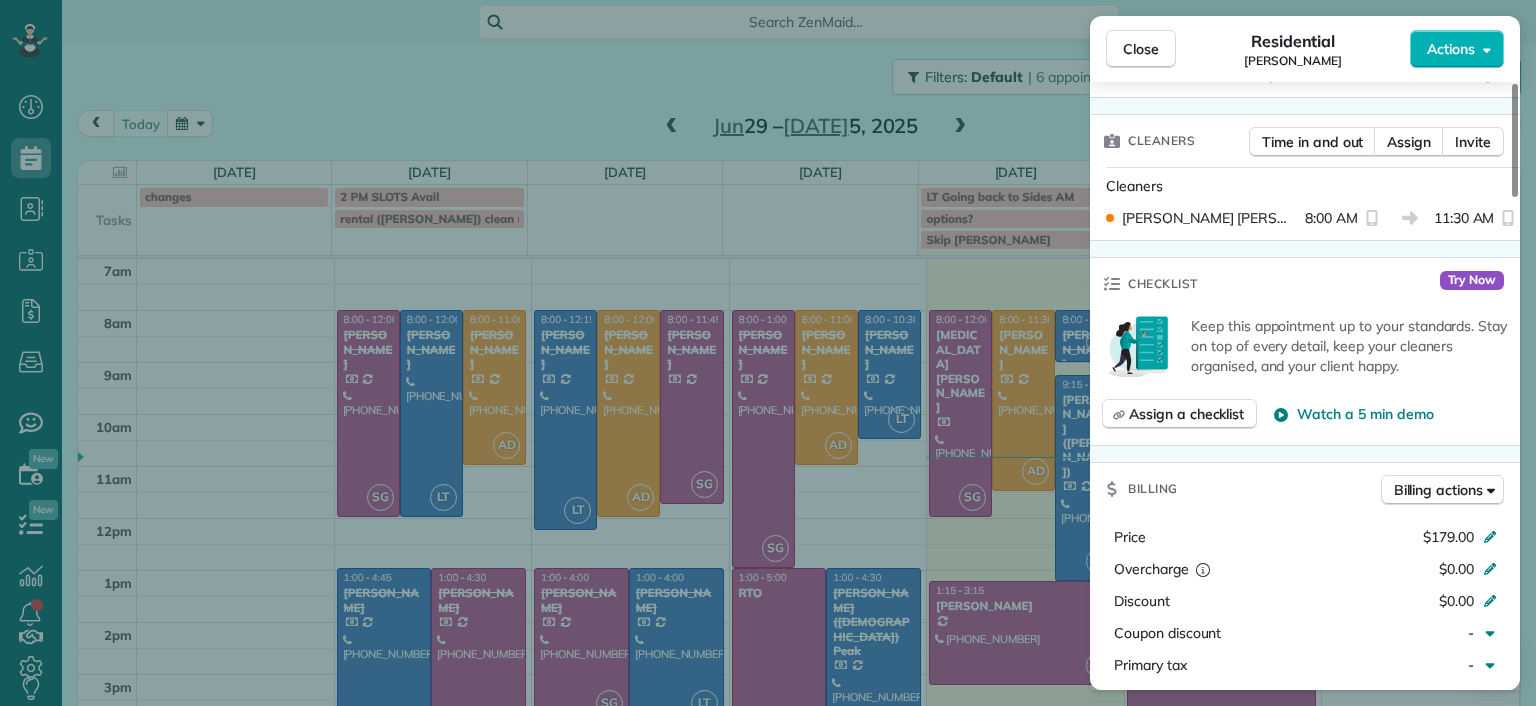 scroll, scrollTop: 700, scrollLeft: 0, axis: vertical 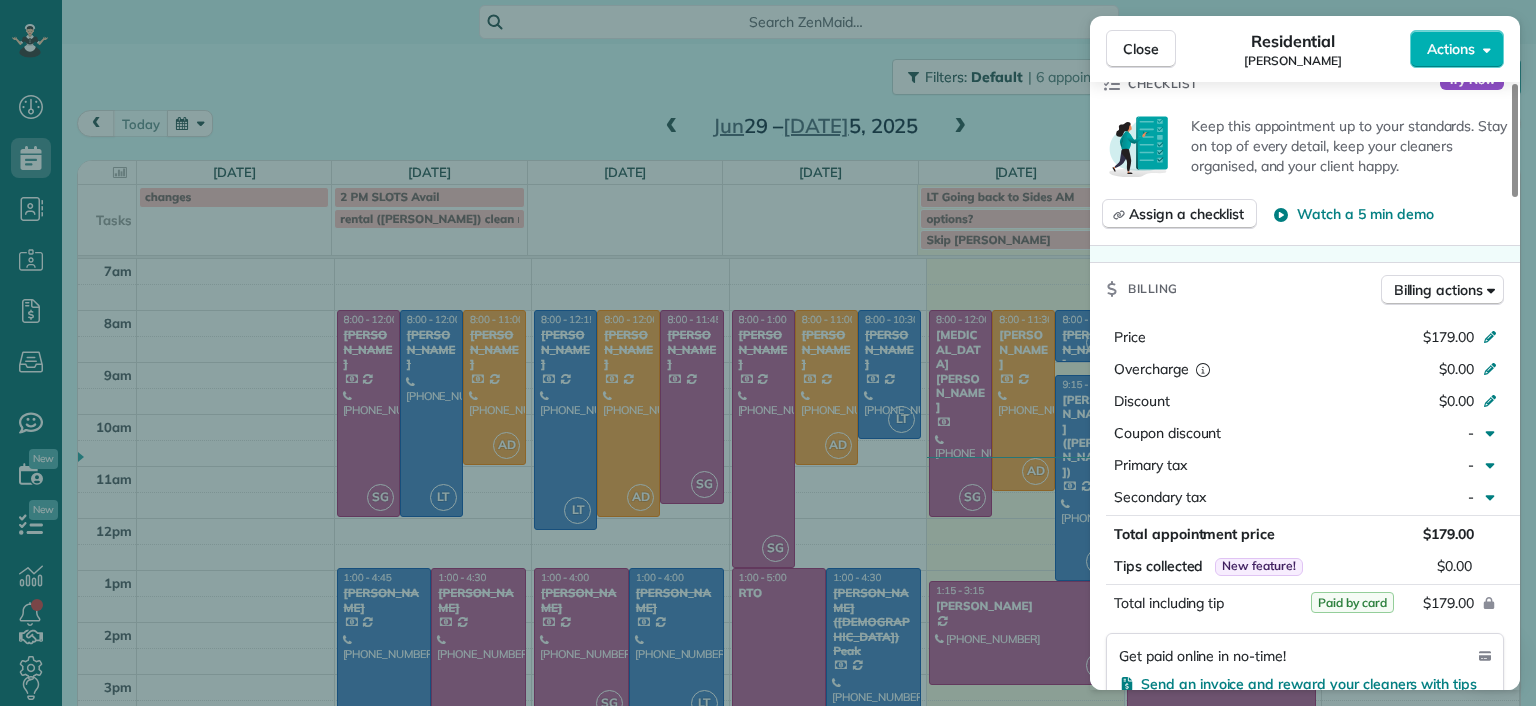 click on "Close Residential Imani Holmes Actions Status Active Imani Holmes · Open profile Mobile (804) 245-9696 Copy ihholmes10@gmail.com Copy View Details Residential Thursday, July 03, 2025 ( today ) 8:00 AM 11:30 AM 3 hours and 30 minutes Repeats every 2 weeks Edit recurring service Previous (Jun 16) Next (Jul 14) 2816 North Avenue Richmond VA 23222 Service was not rated yet Setup ratings Cleaners Time in and out Assign Invite Cleaners Ashley   Davis 8:00 AM 11:30 AM Checklist Try Now Keep this appointment up to your standards. Stay on top of every detail, keep your cleaners organised, and your client happy. Assign a checklist Watch a 5 min demo Billing Billing actions Price $179.00 Overcharge $0.00 Discount $0.00 Coupon discount - Primary tax - Secondary tax - Total appointment price $179.00 Tips collected New feature! $0.00 Paid by card Total including tip $179.00 Get paid online in no-time! Send an invoice and reward your cleaners with tips Charge customer credit card Appointment custom fields Man Hours - Notes" at bounding box center (768, 353) 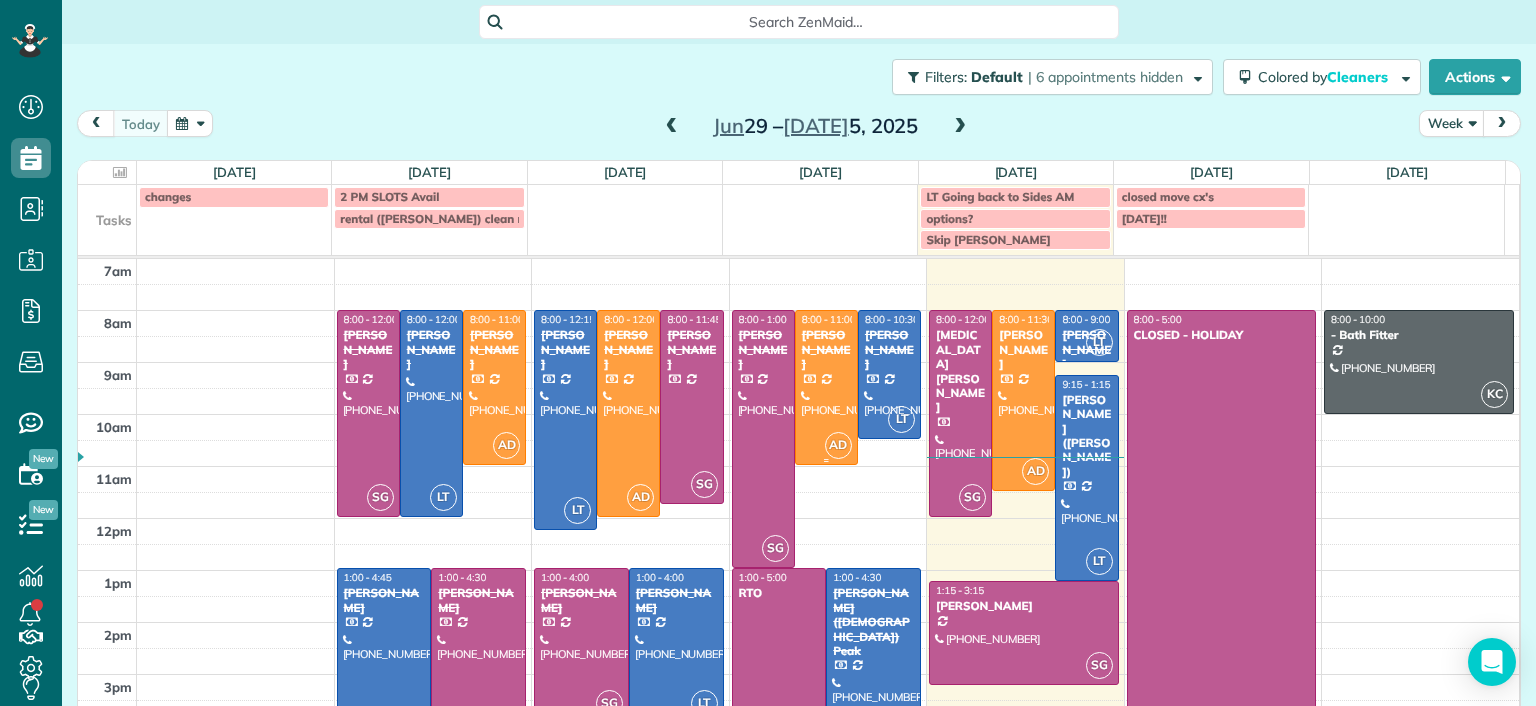 click on "Julie Weissend" at bounding box center [826, 349] 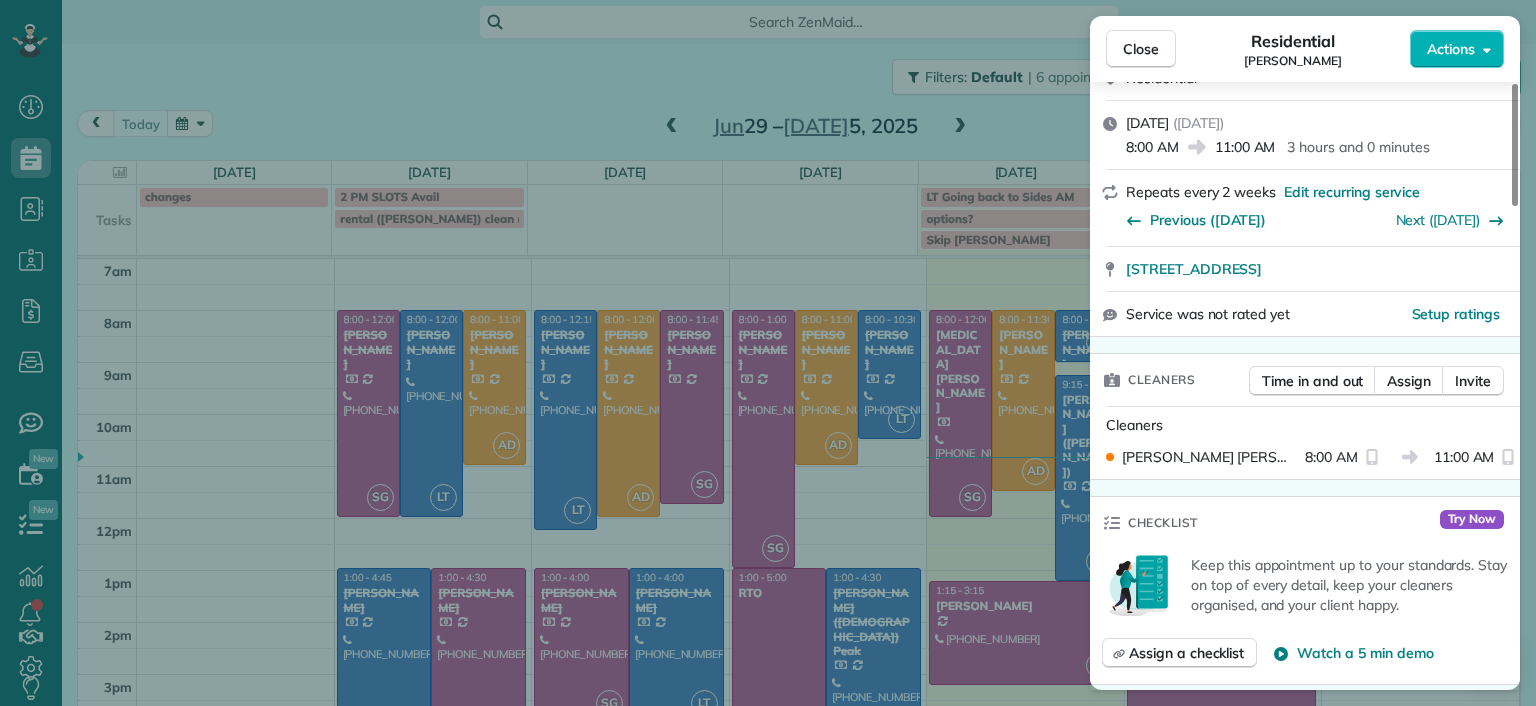scroll, scrollTop: 400, scrollLeft: 0, axis: vertical 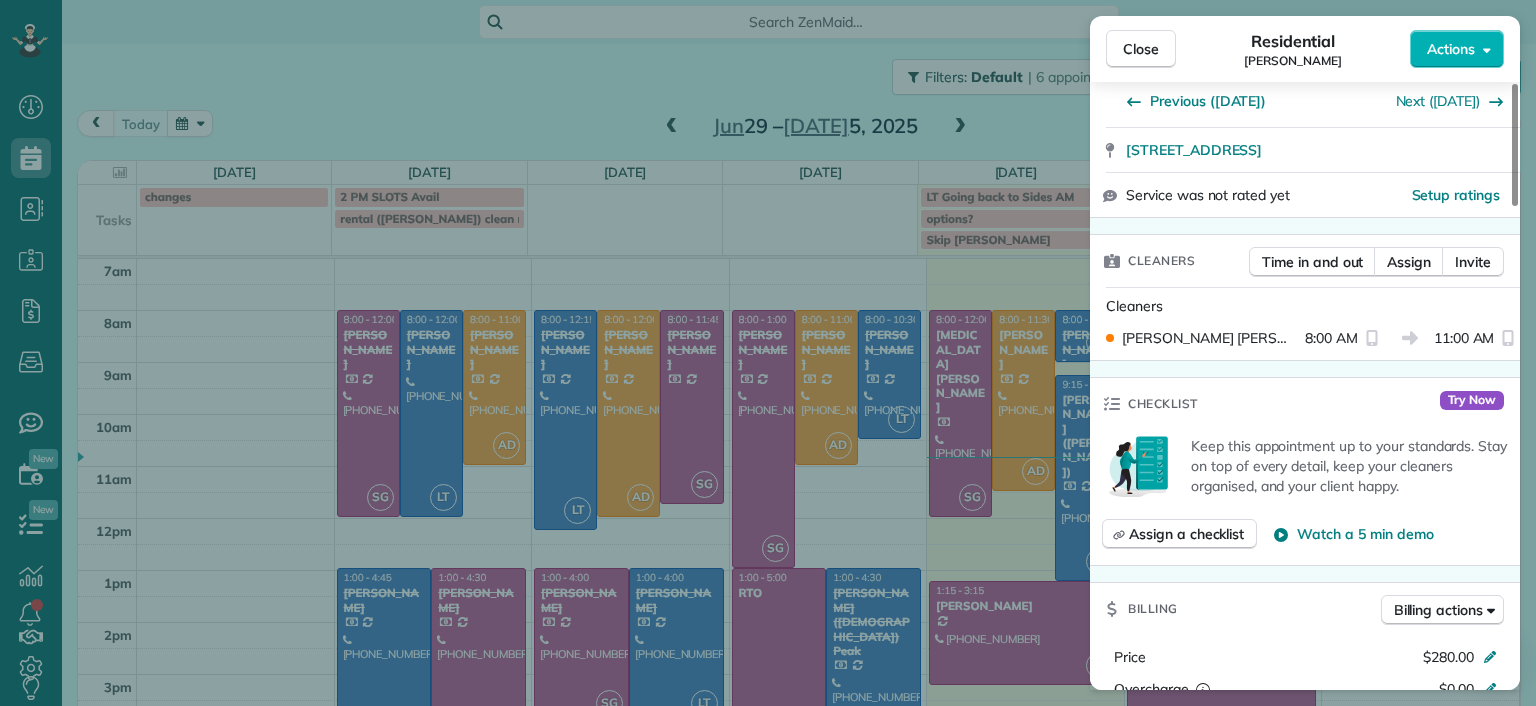 click on "Close Residential Julie Weissend Actions Status Completed Julie Weissend · Open profile Mobile (804) 370-8320 Copy julie@dovetailinc.com Copy View Details Residential Wednesday, July 02, 2025 ( yesterday ) 8:00 AM 11:00 AM 3 hours and 0 minutes Repeats every 2 weeks Edit recurring service Previous (Jun 18) Next (Jul 16) 2710 Monument Avenue Richmond VA 23220 Service was not rated yet Setup ratings Cleaners Time in and out Assign Invite Cleaners Ashley   Davis 8:00 AM 11:00 AM Checklist Try Now Keep this appointment up to your standards. Stay on top of every detail, keep your cleaners organised, and your client happy. Assign a checklist Watch a 5 min demo Billing Billing actions Price $280.00 Overcharge $0.00 Discount $0.00 Coupon discount - Primary tax - Secondary tax - Total appointment price $280.00 Tips collected New feature! $0.00 Paid by card Total including tip $280.00 Get paid online in no-time! Send an invoice and reward your cleaners with tips Charge customer credit card Appointment custom fields -" at bounding box center [768, 353] 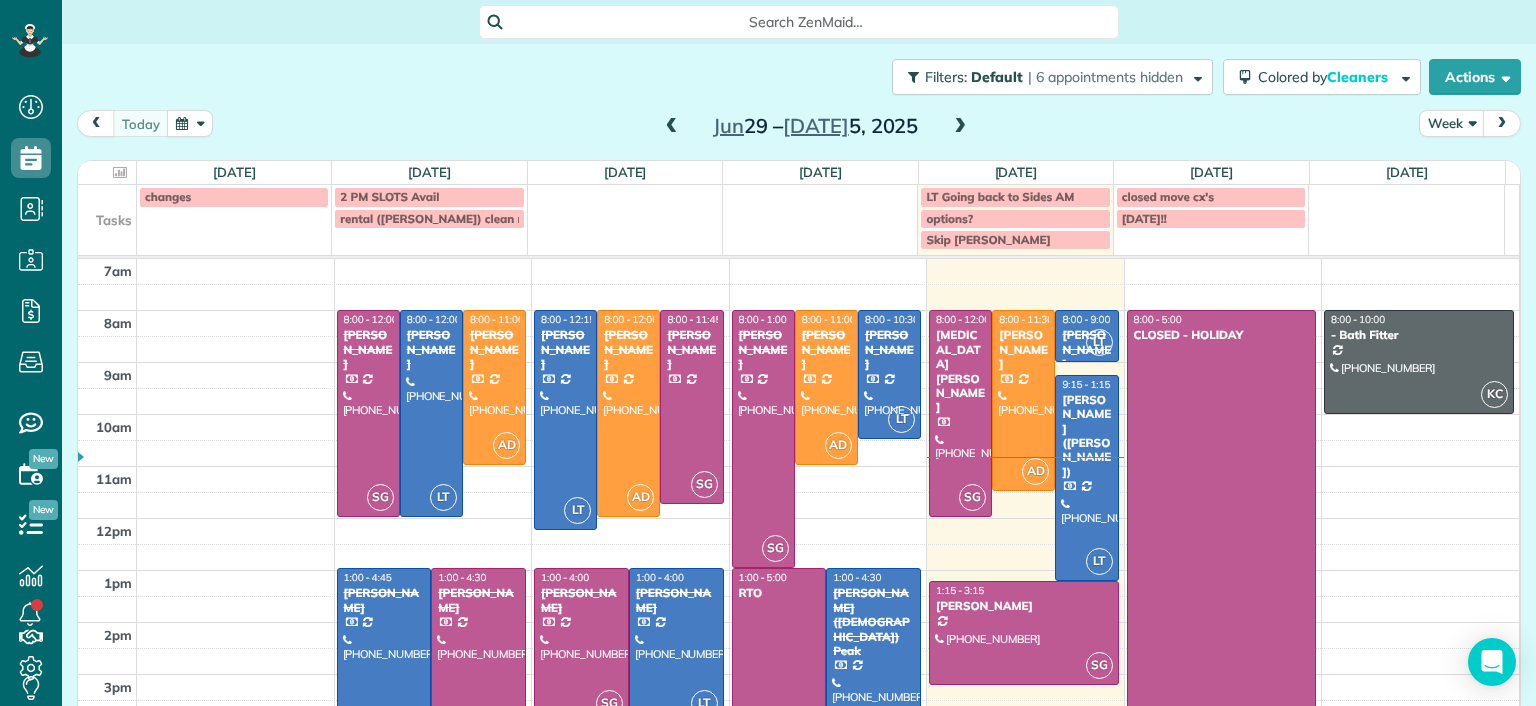 click on "Dashboard
Scheduling
Calendar View
List View
Dispatch View - Weekly scheduling (Beta)" at bounding box center (768, 353) 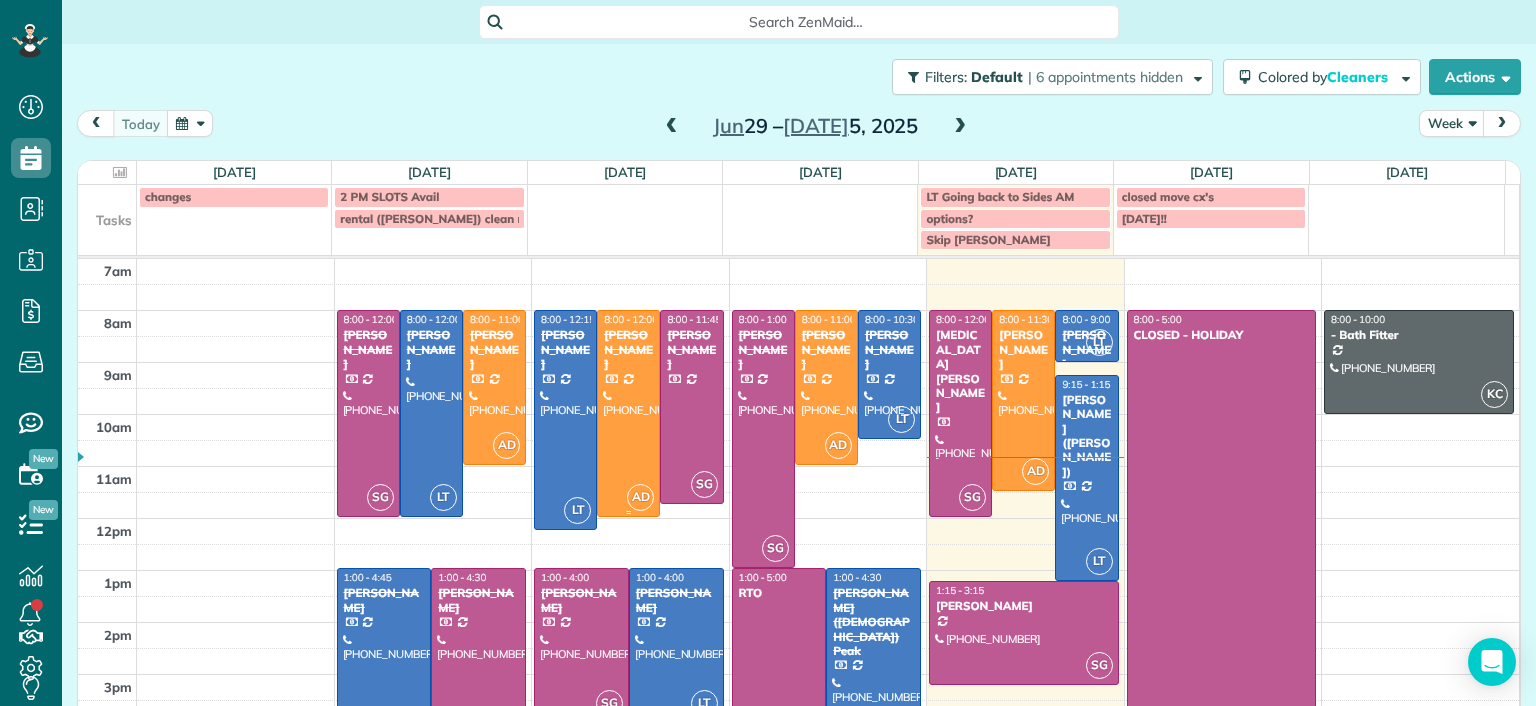click at bounding box center (628, 413) 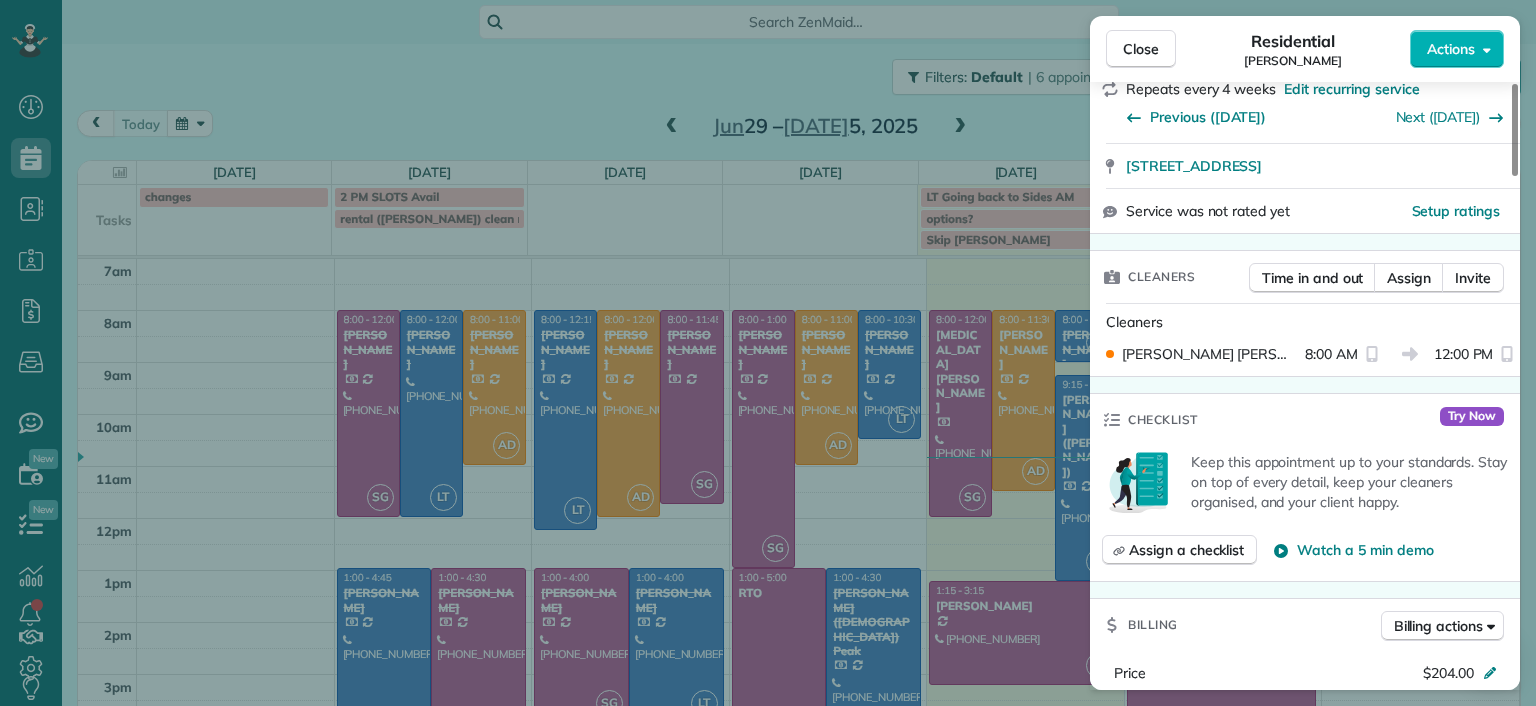 scroll, scrollTop: 400, scrollLeft: 0, axis: vertical 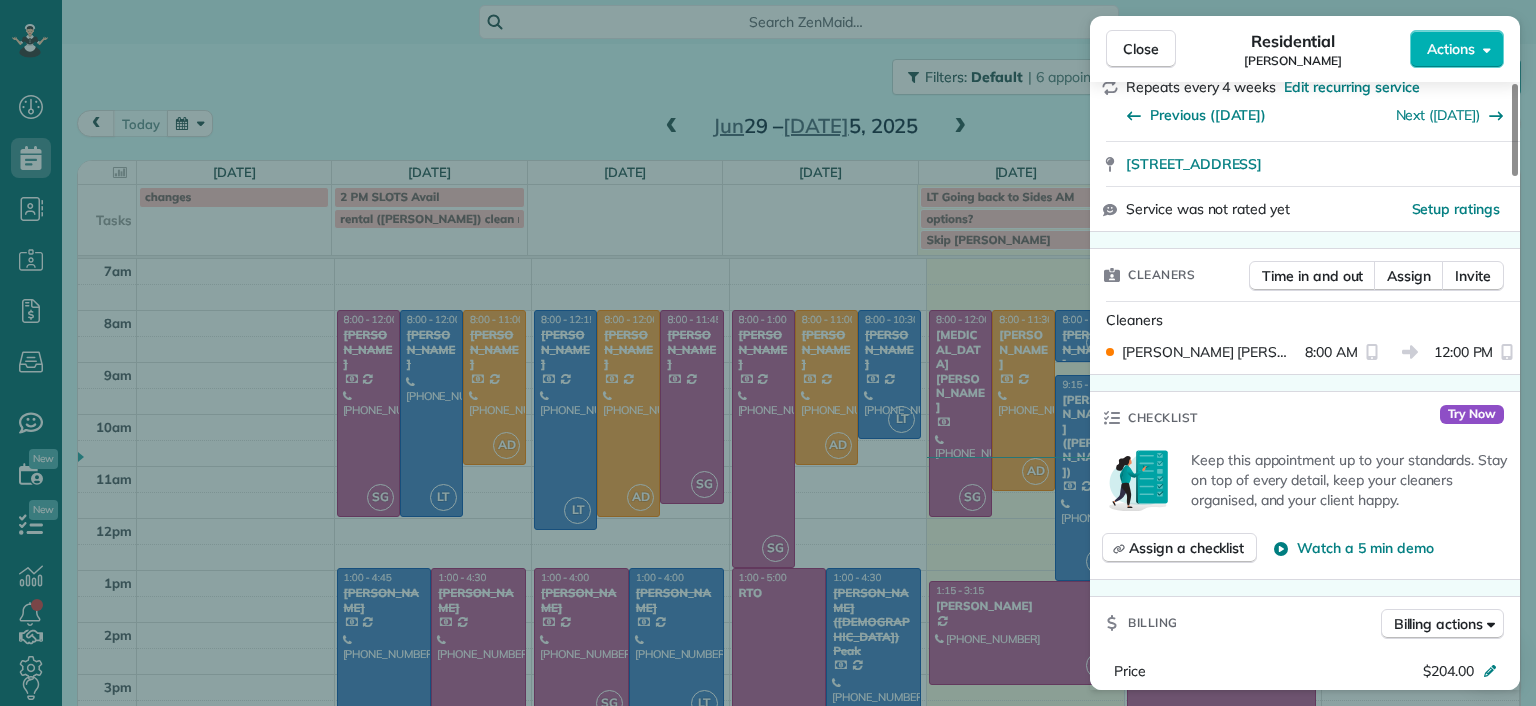 click on "Close Residential Bryan Killian Actions Status Completed Bryan Killian · Open profile Mobile (804) 337-0336 Copy hpnichols7@gmail.com Copy bkillian@liberty.edu Copy View Details Residential Tuesday, July 01, 2025 ( 2 days ago ) 8:00 AM 12:00 PM 4 hours and 0 minutes Repeats every 4 weeks Edit recurring service Previous (Jun 03) Next (Jul 29) 7730 Belmont Stakes Drive Midlothian VA 23112 Service was not rated yet Setup ratings Cleaners Time in and out Assign Invite Cleaners Ashley   Davis 8:00 AM 12:00 PM Checklist Try Now Keep this appointment up to your standards. Stay on top of every detail, keep your cleaners organised, and your client happy. Assign a checklist Watch a 5 min demo Billing Billing actions Price $204.00 Overcharge $0.00 Discount $0.00 Coupon discount - Primary tax - Secondary tax - Total appointment price $204.00 Tips collected New feature! $0.00 Paid by card Total including tip $204.00 Get paid online in no-time! Send an invoice and reward your cleaners with tips Charge customer credit card" at bounding box center (768, 353) 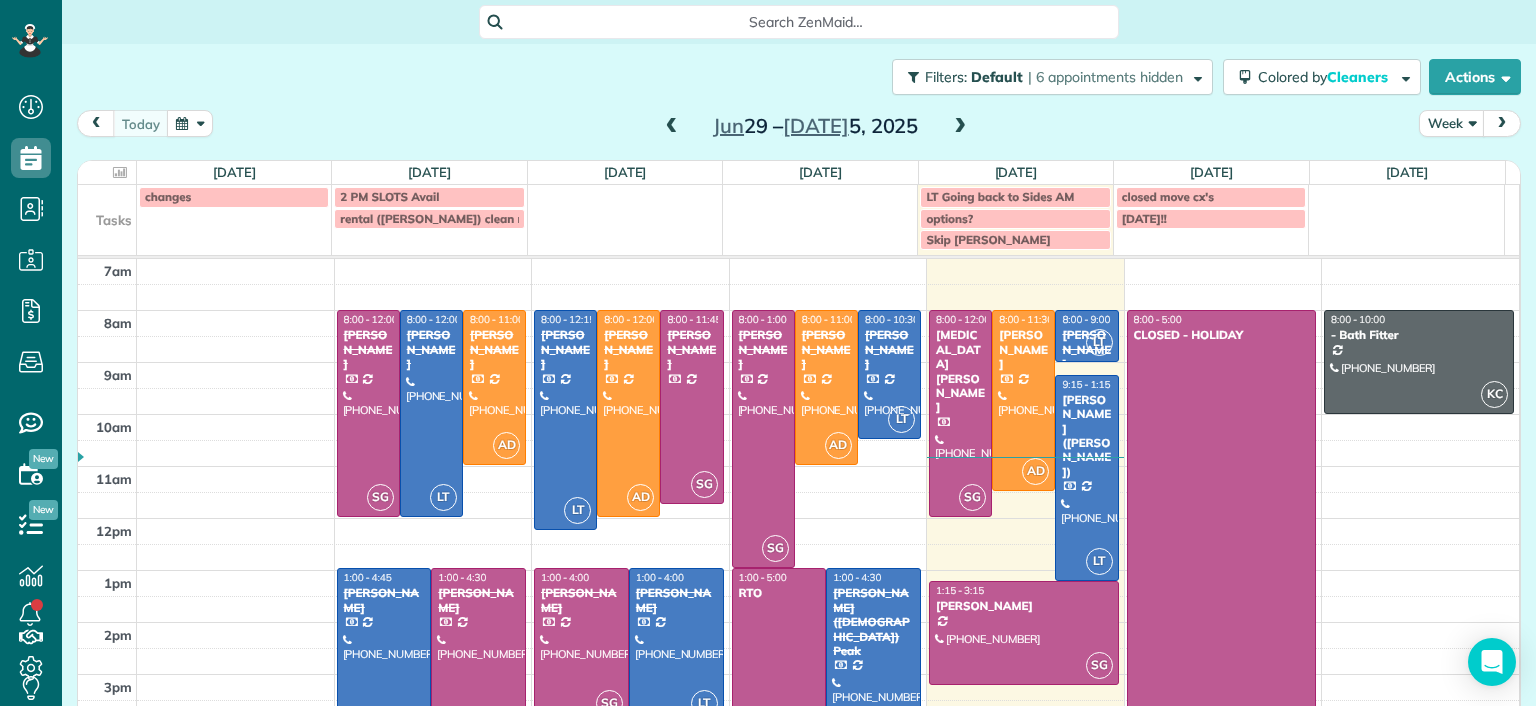 click at bounding box center [494, 387] 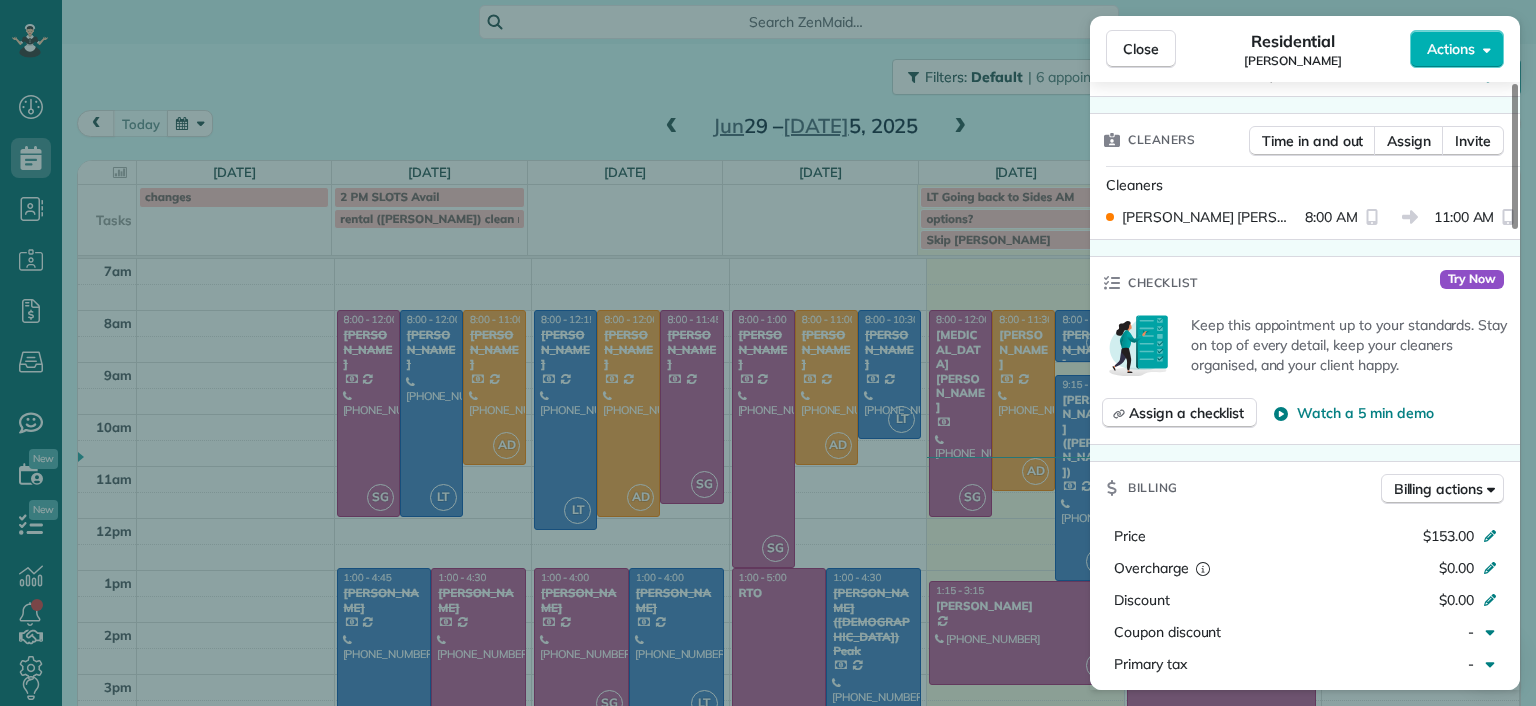 scroll, scrollTop: 565, scrollLeft: 0, axis: vertical 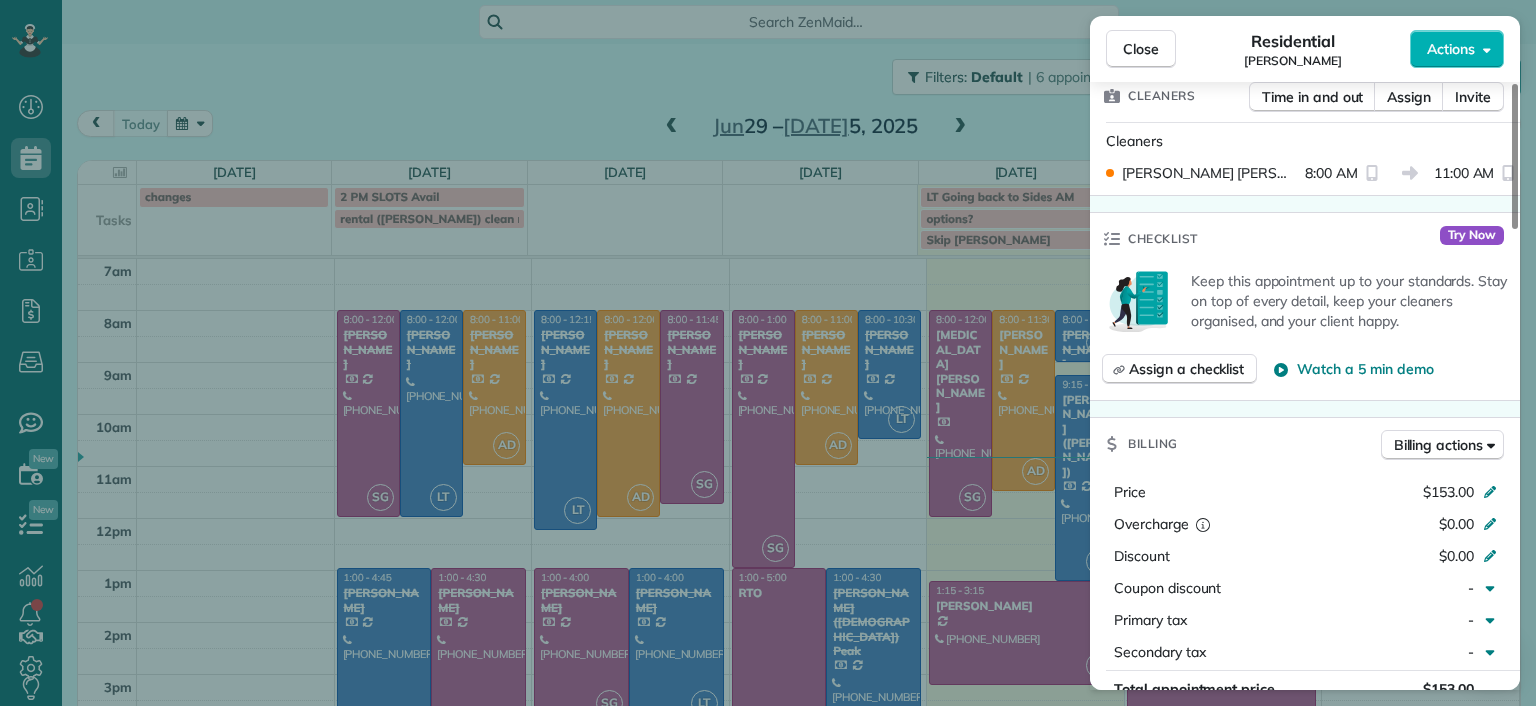 click on "Close Residential Peggy Partridge Actions Status Completed Peggy Partridge · Open profile Mobile (804) 360-8577 Copy peggy.partridge11@gmail.com Copy View Details Residential Monday, June 30, 2025 ( 3 days ago ) 8:00 AM 11:00 AM 3 hours and 0 minutes Repeats every 4 weeks Edit recurring service Previous (Jun 02) Next (Jul 28) 12048 Foxfield Circle Richmond VA 23233 Service was not rated yet Setup ratings Cleaners Time in and out Assign Invite Cleaners Ashley   Davis 8:00 AM 11:00 AM Checklist Try Now Keep this appointment up to your standards. Stay on top of every detail, keep your cleaners organised, and your client happy. Assign a checklist Watch a 5 min demo Billing Billing actions Price $153.00 Overcharge $0.00 Discount $0.00 Coupon discount - Primary tax - Secondary tax - Total appointment price $153.00 Tips collected New feature! $0.00 Paid by card Total including tip $153.00 Get paid online in no-time! Send an invoice and reward your cleaners with tips Charge customer credit card Man Hours 3.0 Hours -" at bounding box center (768, 353) 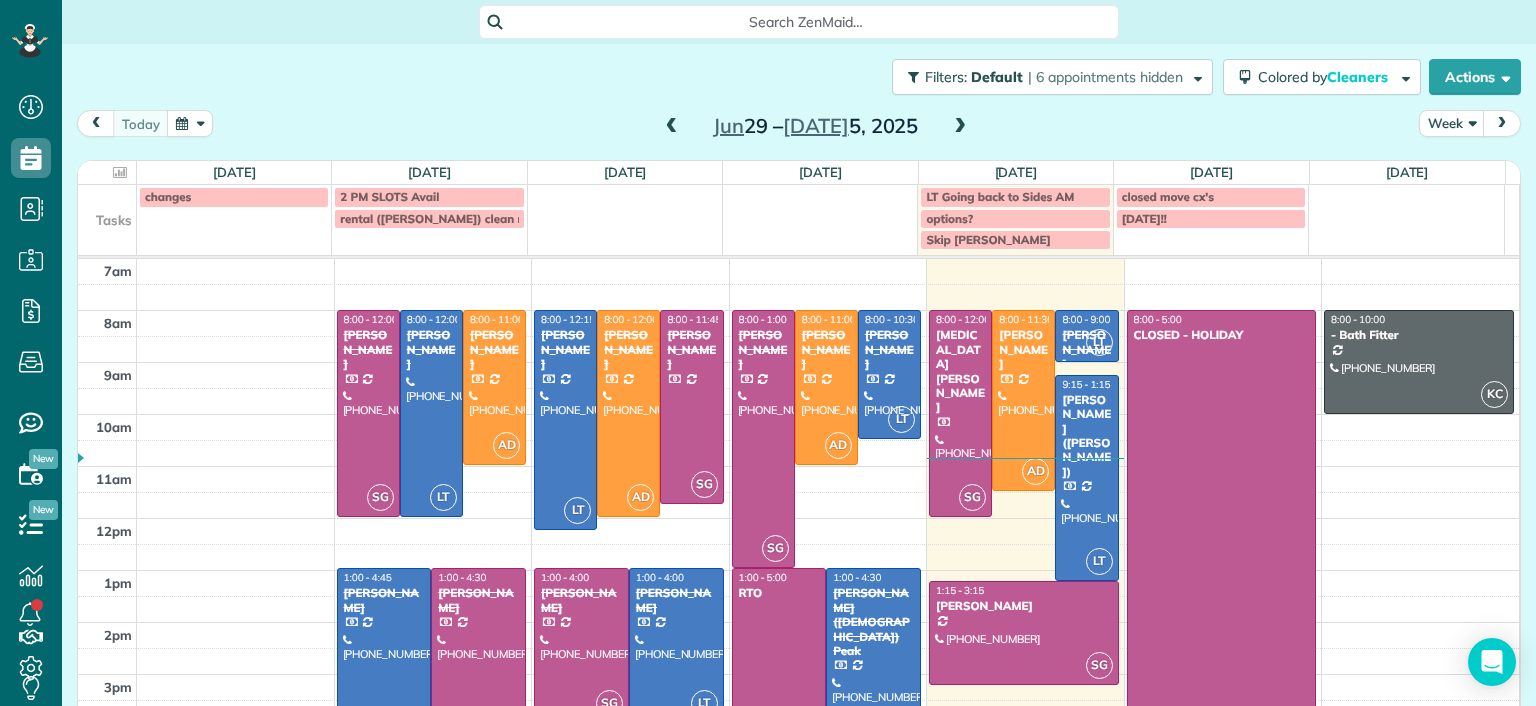 click at bounding box center (672, 127) 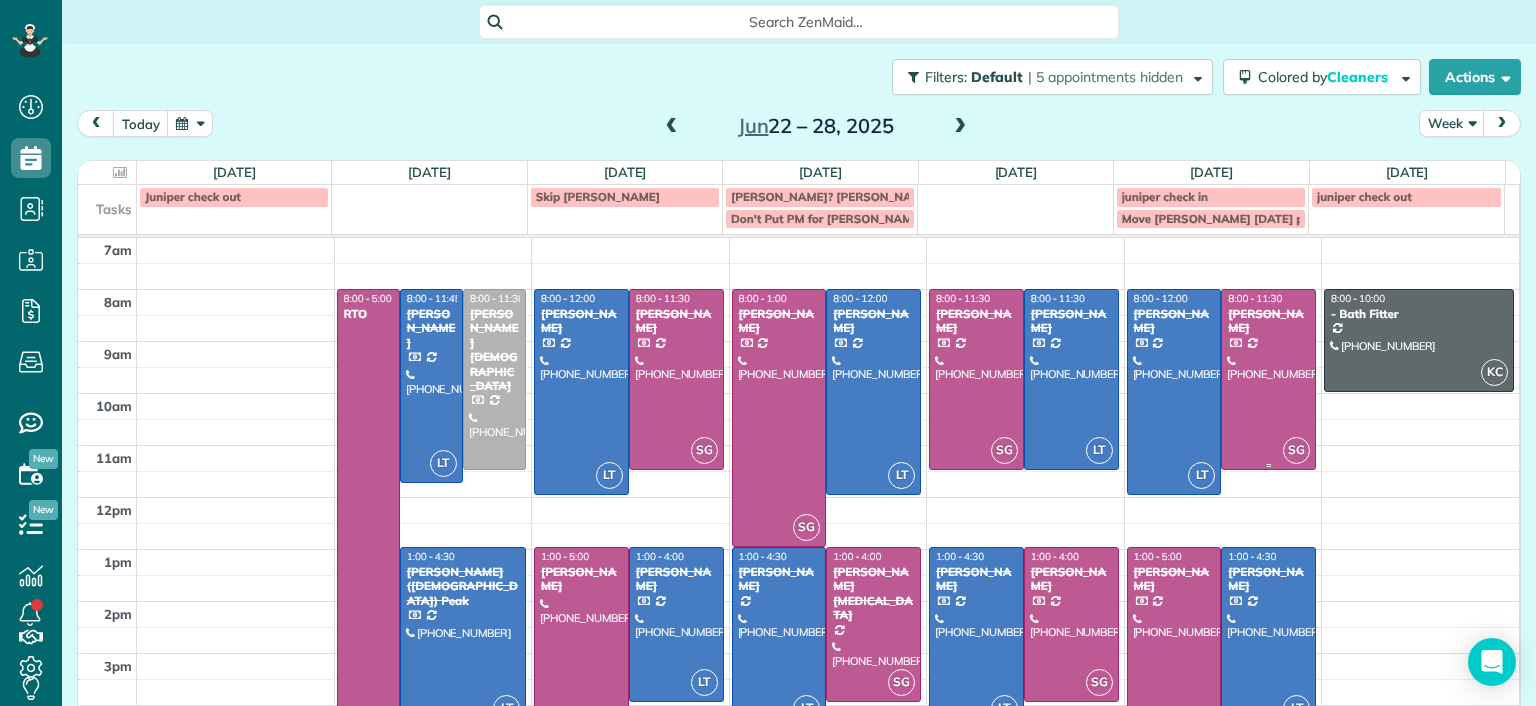 click at bounding box center (1268, 379) 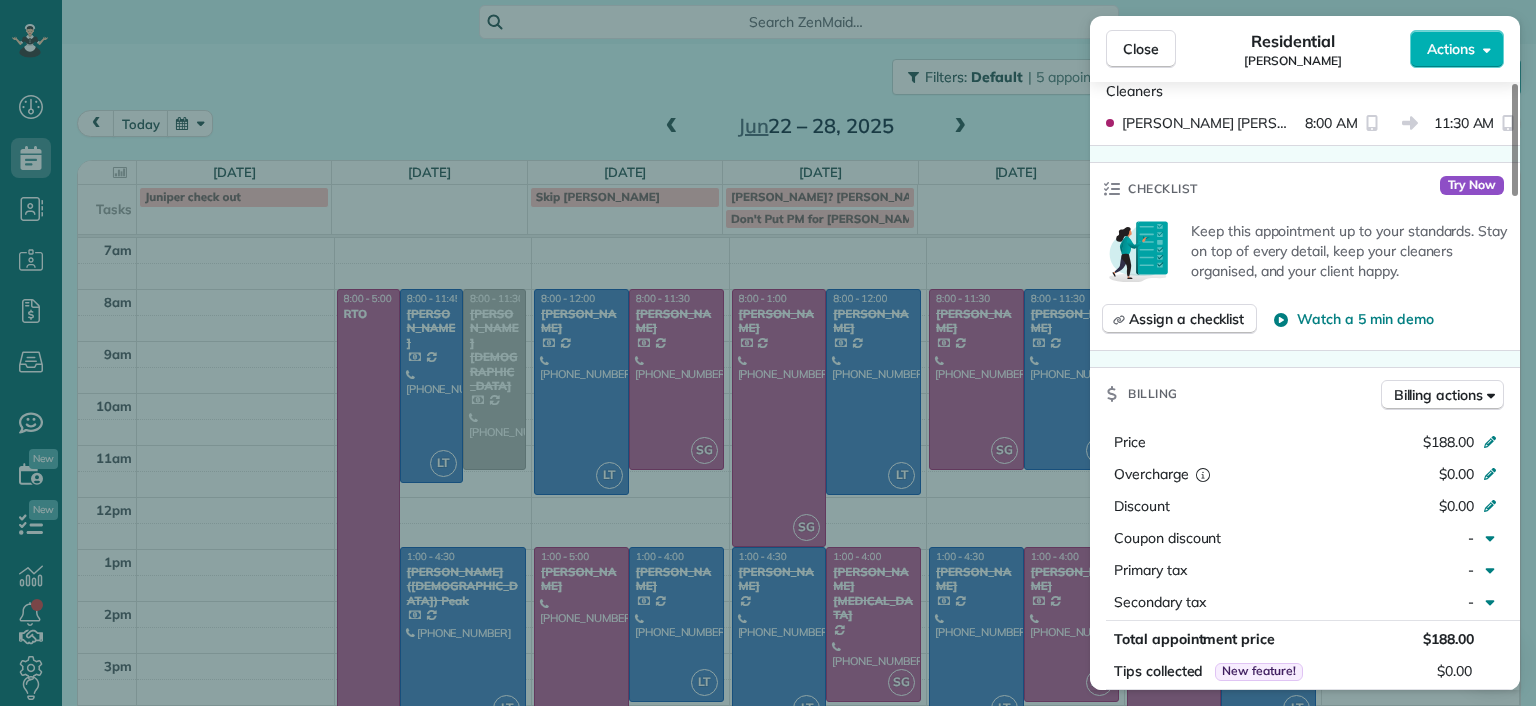 scroll, scrollTop: 600, scrollLeft: 0, axis: vertical 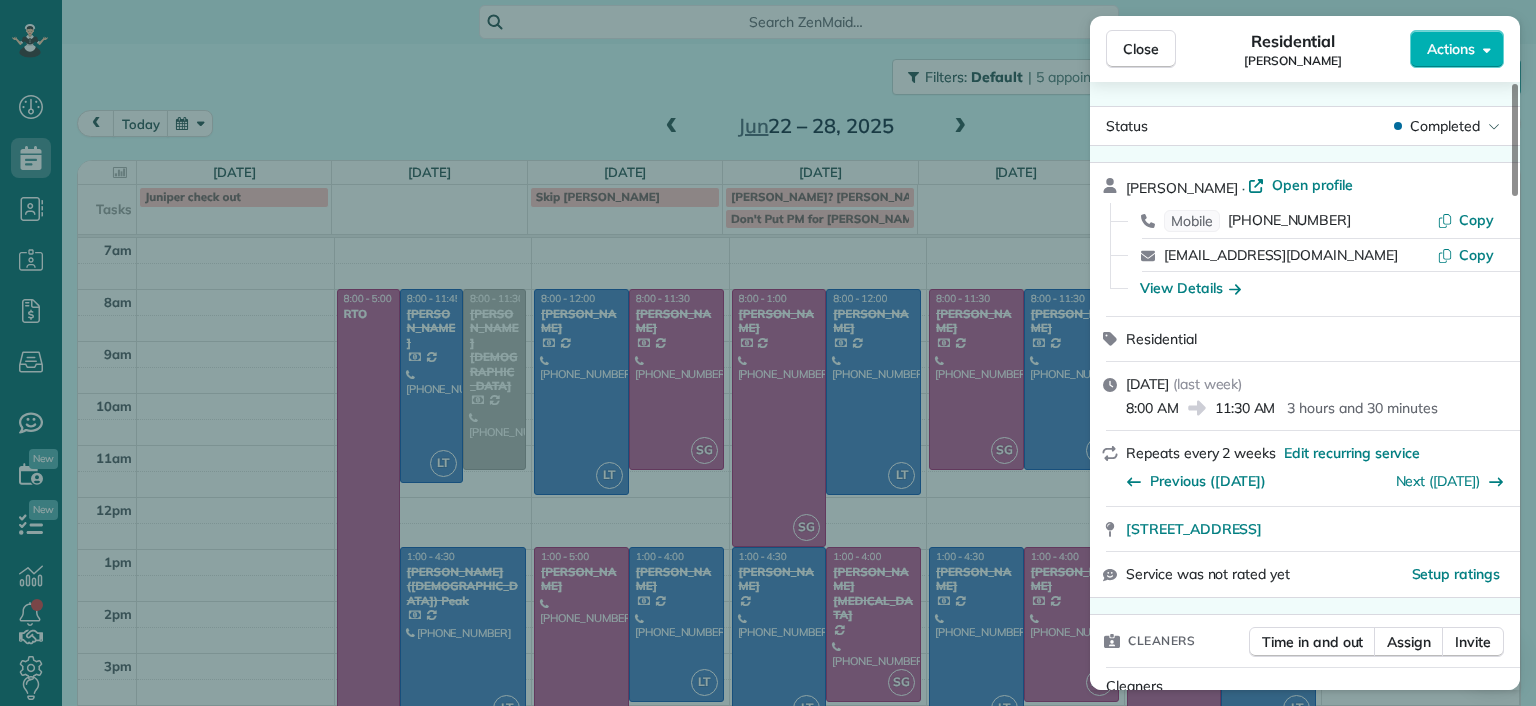 click on "Close Residential Jennifer Friedline Actions Status Completed Jennifer Friedline · Open profile Mobile (757) 903-6217 Copy jafriedline@gmail.com Copy View Details Residential Friday, June 27, 2025 ( last week ) 8:00 AM 11:30 AM 3 hours and 30 minutes Repeats every 2 weeks Edit recurring service Previous (Jun 13) Next (Jul 11) 6321 Broad Sky Circle Mechanicsville VA 23111 Service was not rated yet Setup ratings Cleaners Time in and out Assign Invite Cleaners Sophie   Gibbs 8:00 AM 11:30 AM Checklist Try Now Keep this appointment up to your standards. Stay on top of every detail, keep your cleaners organised, and your client happy. Assign a checklist Watch a 5 min demo Billing Billing actions Price $188.00 Overcharge $0.00 Discount $0.00 Coupon discount - Primary tax - Secondary tax - Total appointment price $188.00 Tips collected New feature! $0.00 Paid by card Total including tip $188.00 Get paid online in no-time! Send an invoice and reward your cleaners with tips Charge customer credit card Man Hours - 5 3" at bounding box center (768, 353) 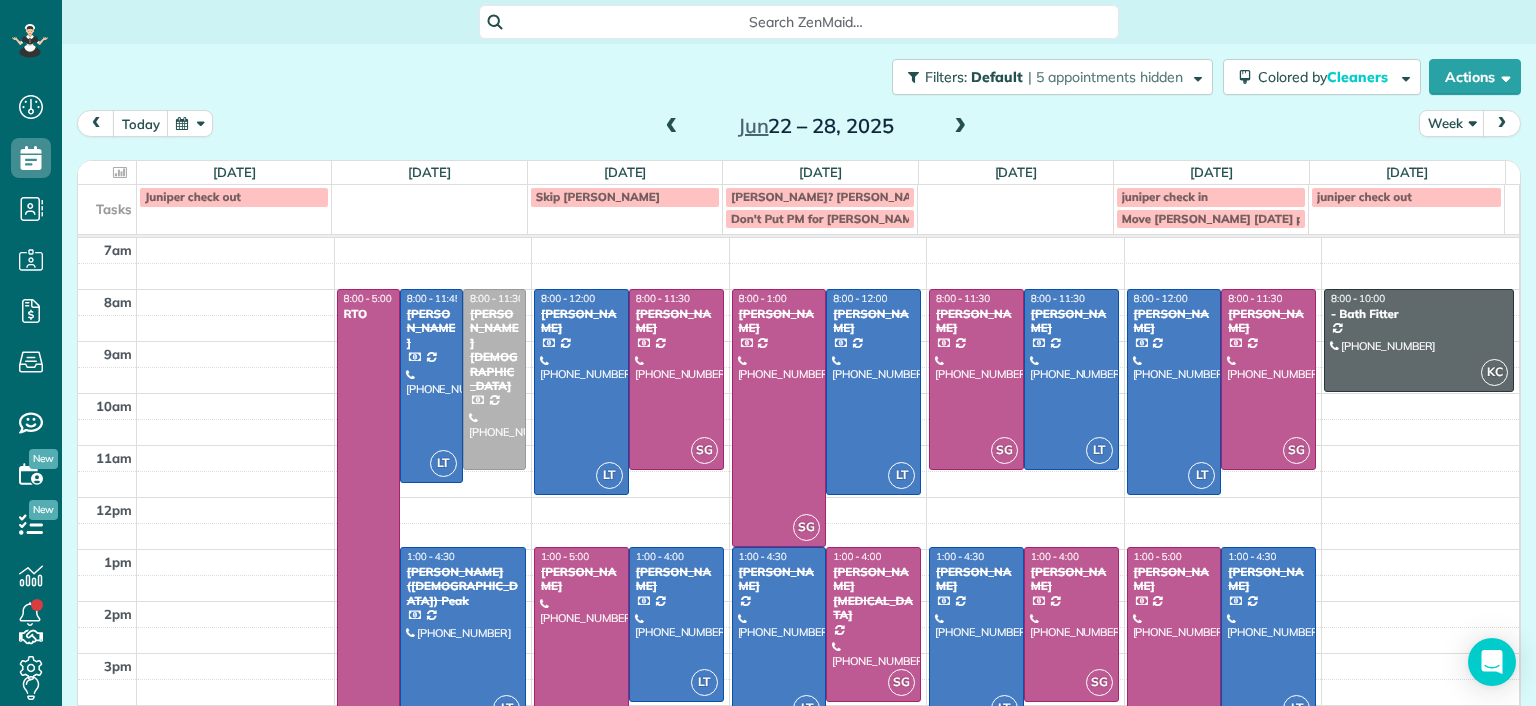 click at bounding box center [1268, 637] 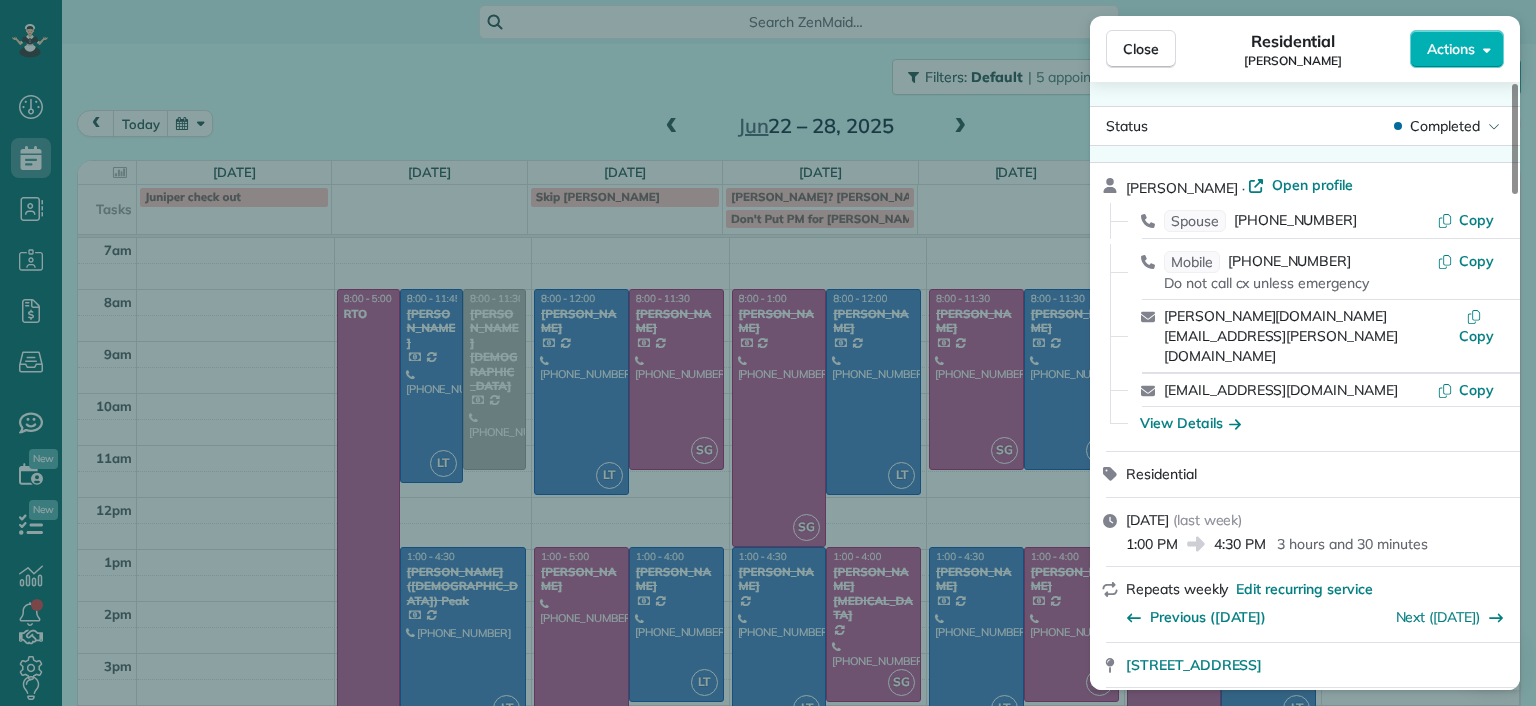 click on "Close Residential Brandon Fox Actions Status Completed Brandon Fox · Open profile Spouse (804) 387-5344 Copy Mobile (804) 814-3598 Do not call cx unless emergency  Copy brandon.fox@comcast.net Copy arias3@comcast.net Copy View Details Residential Friday, June 27, 2025 ( last week ) 1:00 PM 4:30 PM 3 hours and 30 minutes Repeats weekly Edit recurring service Previous (Jun 20) Next (Jul 03) 3418 Hawthorne Avenue Richmond VA 23222 Service was not rated yet Setup ratings Cleaners Time in and out Assign Invite Cleaners Laura   Thaller 1:00 PM 4:30 PM Checklist Try Now Keep this appointment up to your standards. Stay on top of every detail, keep your cleaners organised, and your client happy. Assign a checklist Watch a 5 min demo Billing Billing actions Price $179.00 Overcharge $0.00 Discount $0.00 Coupon discount - Primary tax - Secondary tax - Total appointment price $179.00 Tips collected New feature! $0.00 Paid by card Total including tip $179.00 Get paid online in no-time! Charge customer credit card -   8 26" at bounding box center [768, 353] 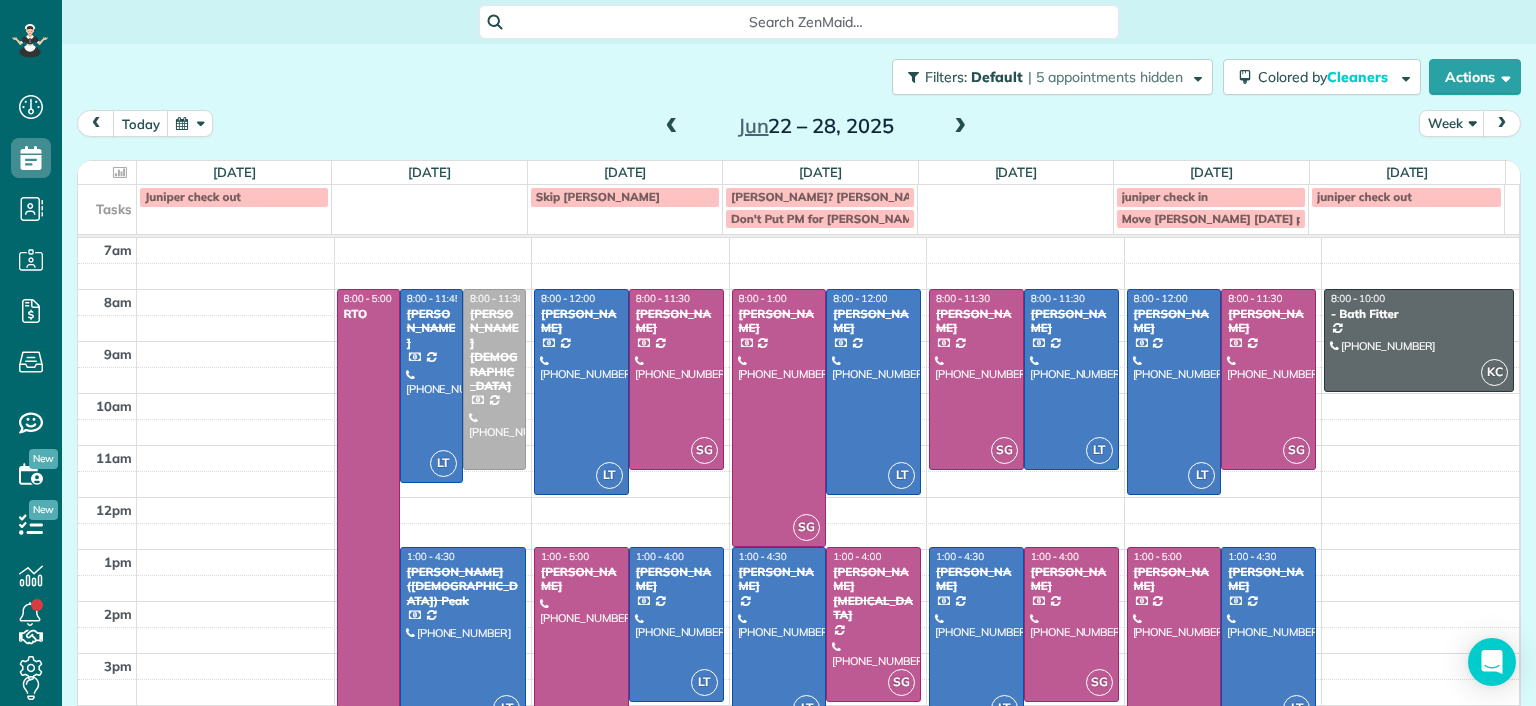 click at bounding box center [1174, 650] 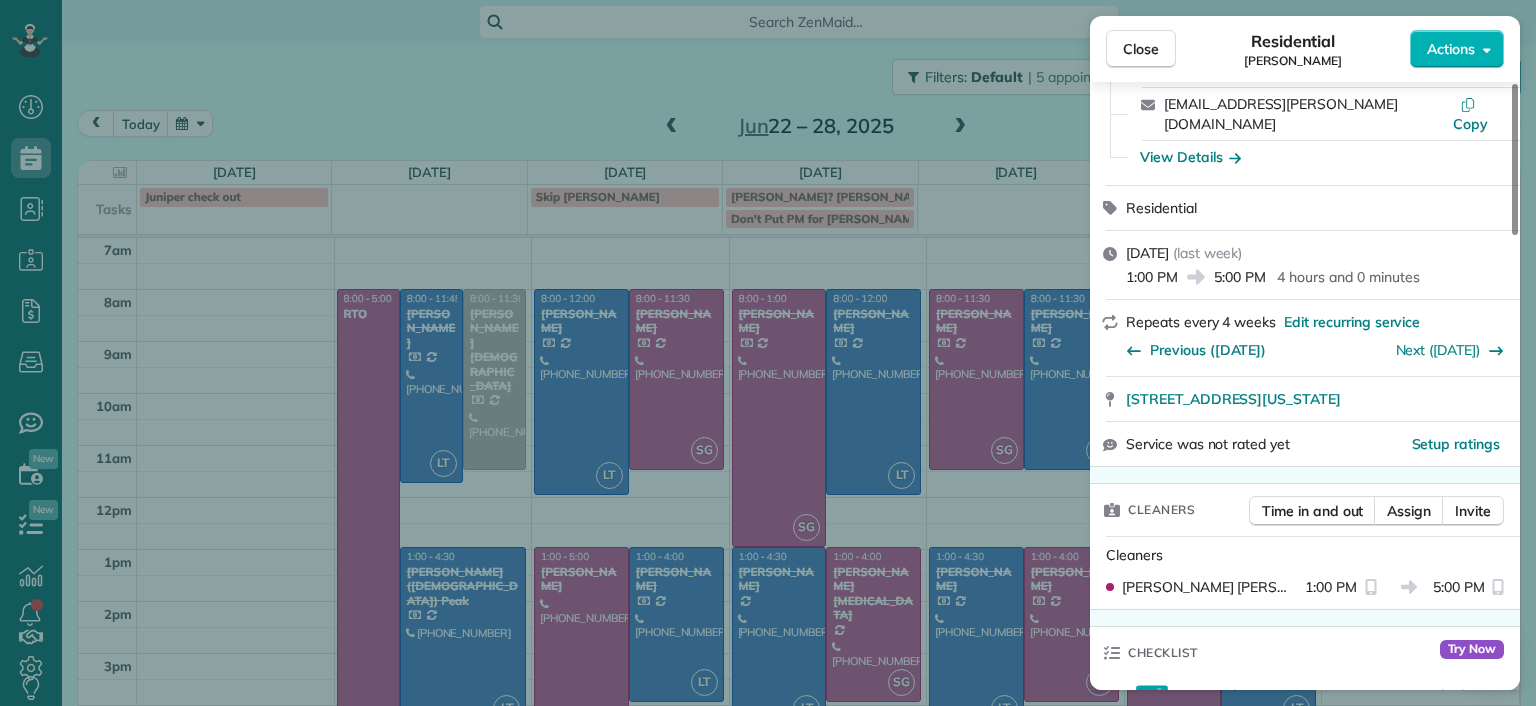 scroll, scrollTop: 400, scrollLeft: 0, axis: vertical 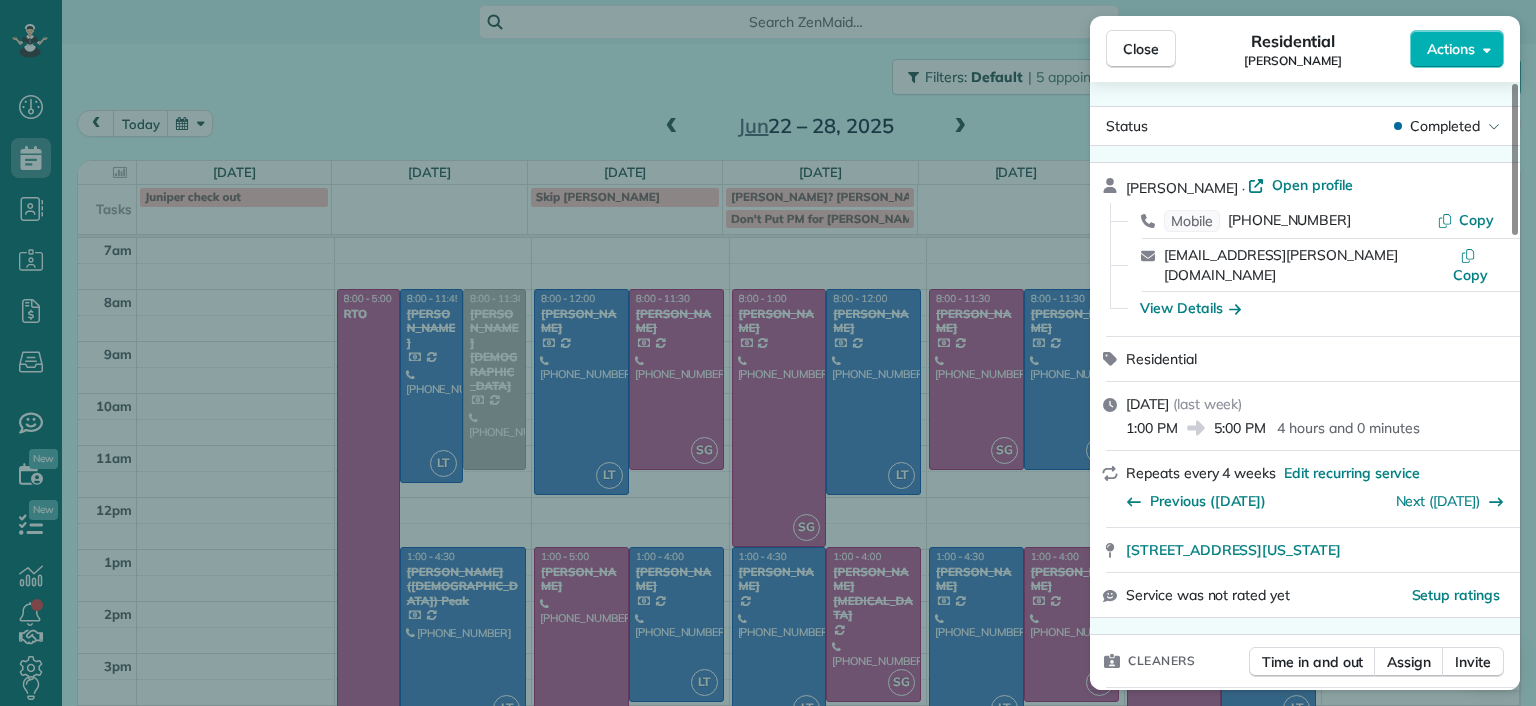 click on "Close Residential Emma Arata Actions Status Completed Emma Arata · Open profile Mobile (434) 249-0050 Copy emma.arata@gmail.com Copy View Details Residential Friday, June 27, 2025 ( last week ) 1:00 PM 5:00 PM 4 hours and 0 minutes Repeats every 4 weeks Edit recurring service Previous (May 16) Next (Jul 23) 3014 Noble Avenue Richmond Virginia 23222 Service was not rated yet Setup ratings Cleaners Time in and out Assign Invite Cleaners Sophie   Gibbs 1:00 PM 5:00 PM Checklist Try Now Keep this appointment up to your standards. Stay on top of every detail, keep your cleaners organised, and your client happy. Assign a checklist Watch a 5 min demo Billing Billing actions Price $210.00 Overcharge $0.00 Discount $0.00 Coupon discount - Primary tax - Secondary tax - Total appointment price $210.00 Tips collected New feature! $0.00 Paid by card Total including tip $210.00 Get paid online in no-time! Send an invoice and reward your cleaners with tips Charge customer credit card Appointment custom fields Man Hours - 0" at bounding box center (768, 353) 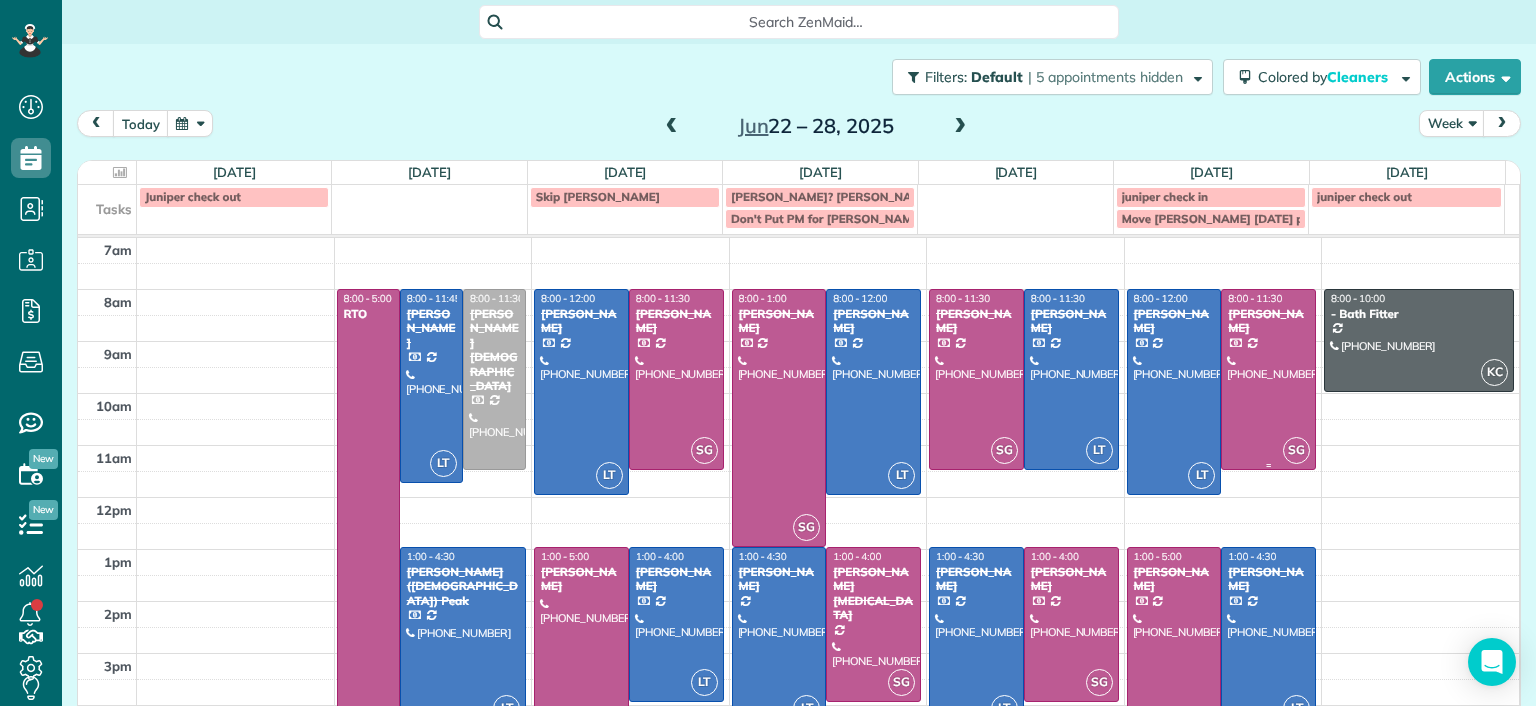click at bounding box center [1268, 379] 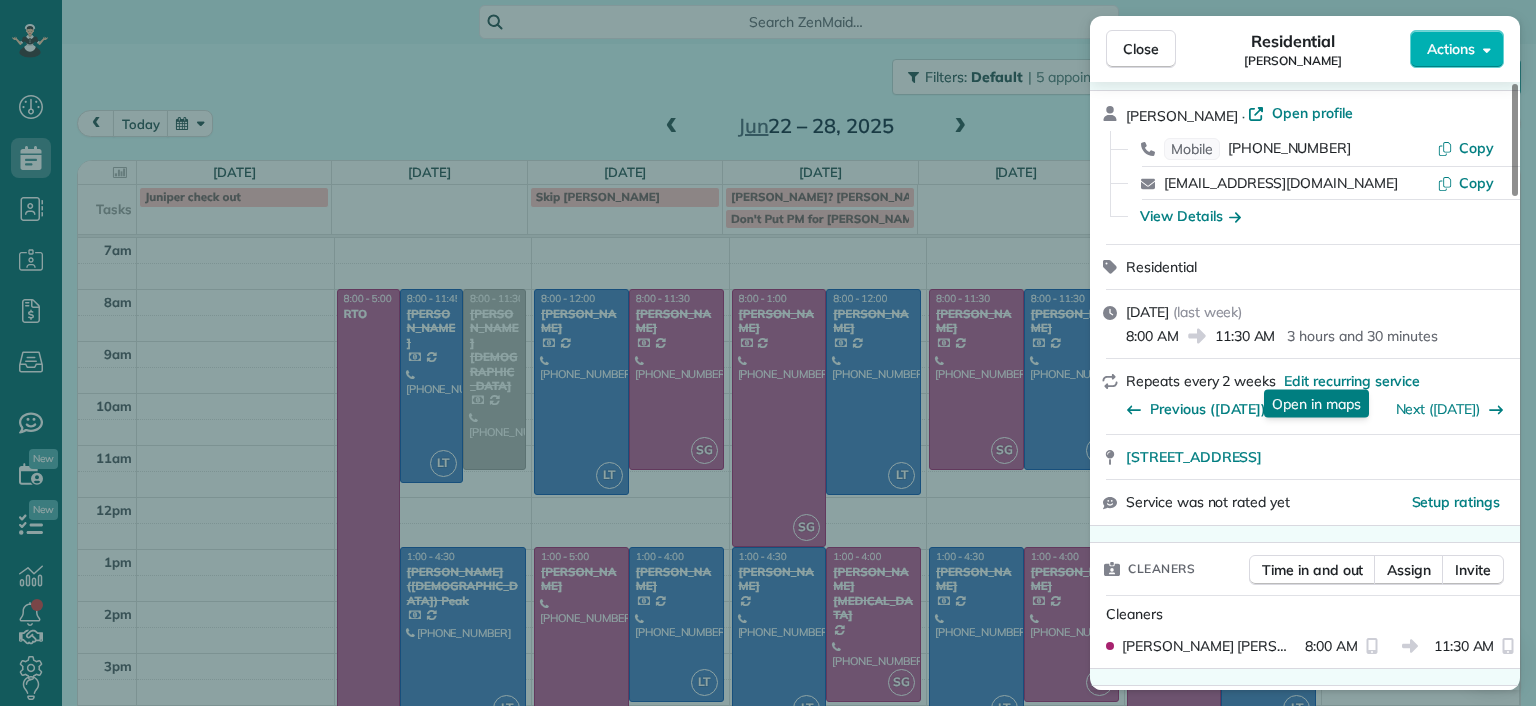 scroll, scrollTop: 400, scrollLeft: 0, axis: vertical 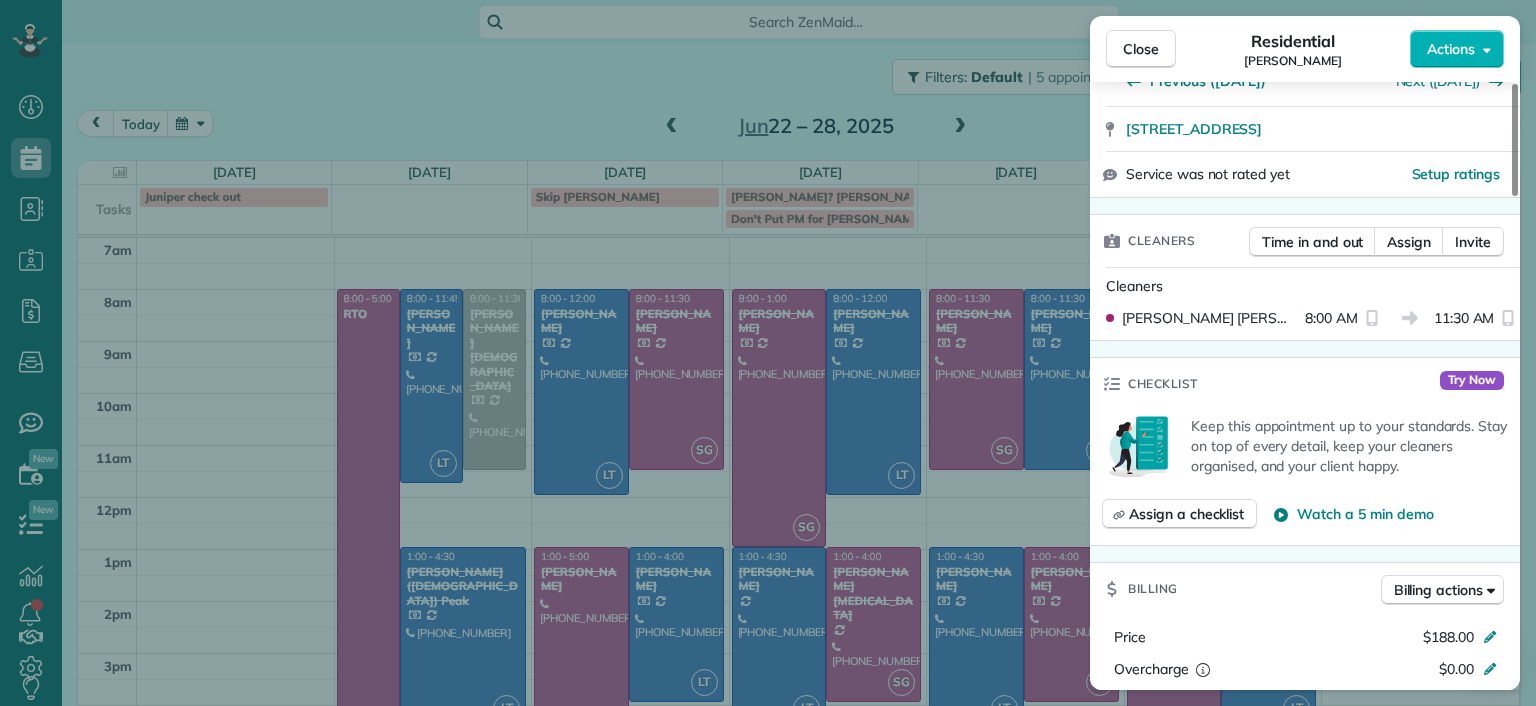 click on "Close Residential Jennifer Friedline Actions Status Completed Jennifer Friedline · Open profile Mobile (757) 903-6217 Copy jafriedline@gmail.com Copy View Details Residential Friday, June 27, 2025 ( last week ) 8:00 AM 11:30 AM 3 hours and 30 minutes Repeats every 2 weeks Edit recurring service Previous (Jun 13) Next (Jul 11) 6321 Broad Sky Circle Mechanicsville VA 23111 Service was not rated yet Setup ratings Cleaners Time in and out Assign Invite Cleaners Sophie   Gibbs 8:00 AM 11:30 AM Checklist Try Now Keep this appointment up to your standards. Stay on top of every detail, keep your cleaners organised, and your client happy. Assign a checklist Watch a 5 min demo Billing Billing actions Price $188.00 Overcharge $0.00 Discount $0.00 Coupon discount - Primary tax - Secondary tax - Total appointment price $188.00 Tips collected New feature! $0.00 Paid by card Total including tip $188.00 Get paid online in no-time! Send an invoice and reward your cleaners with tips Charge customer credit card Man Hours - 5 3" at bounding box center [768, 353] 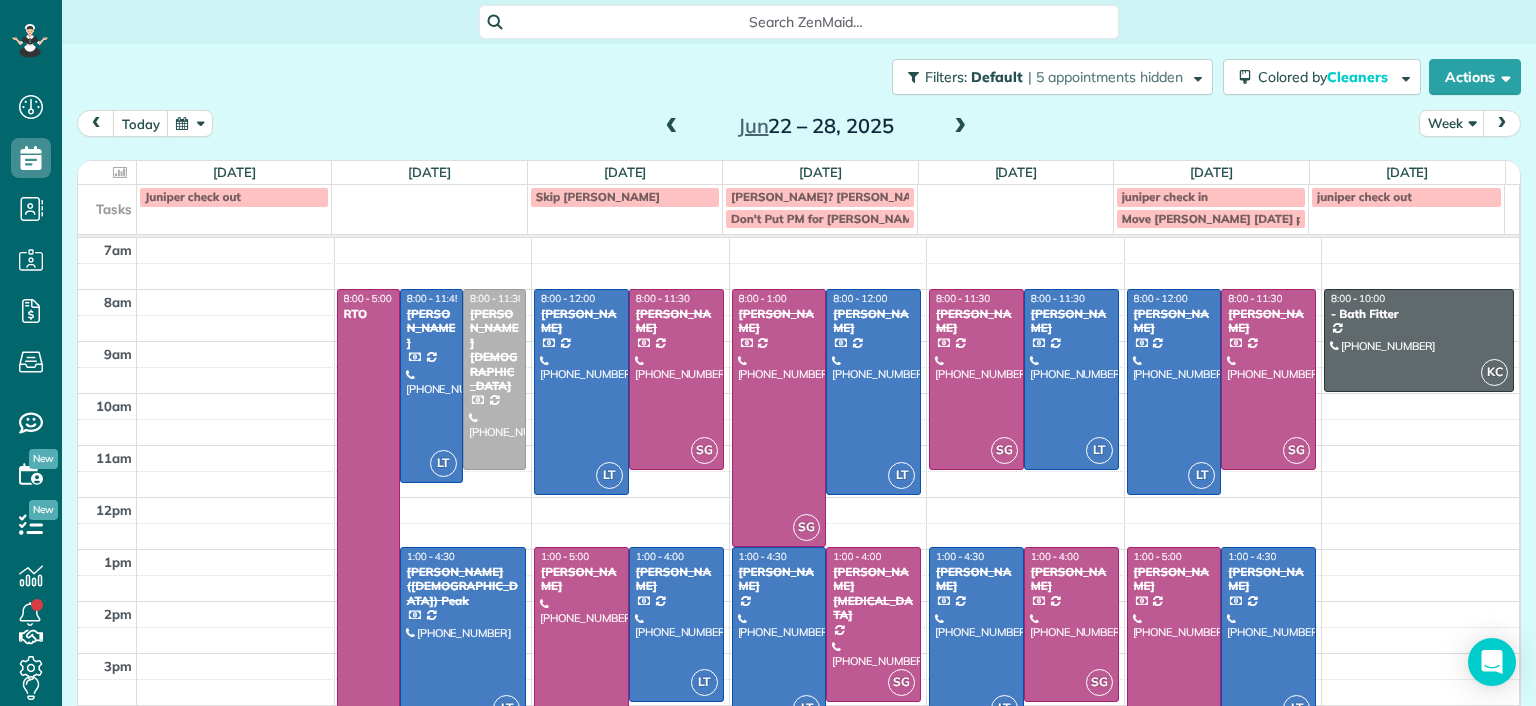 click at bounding box center (960, 127) 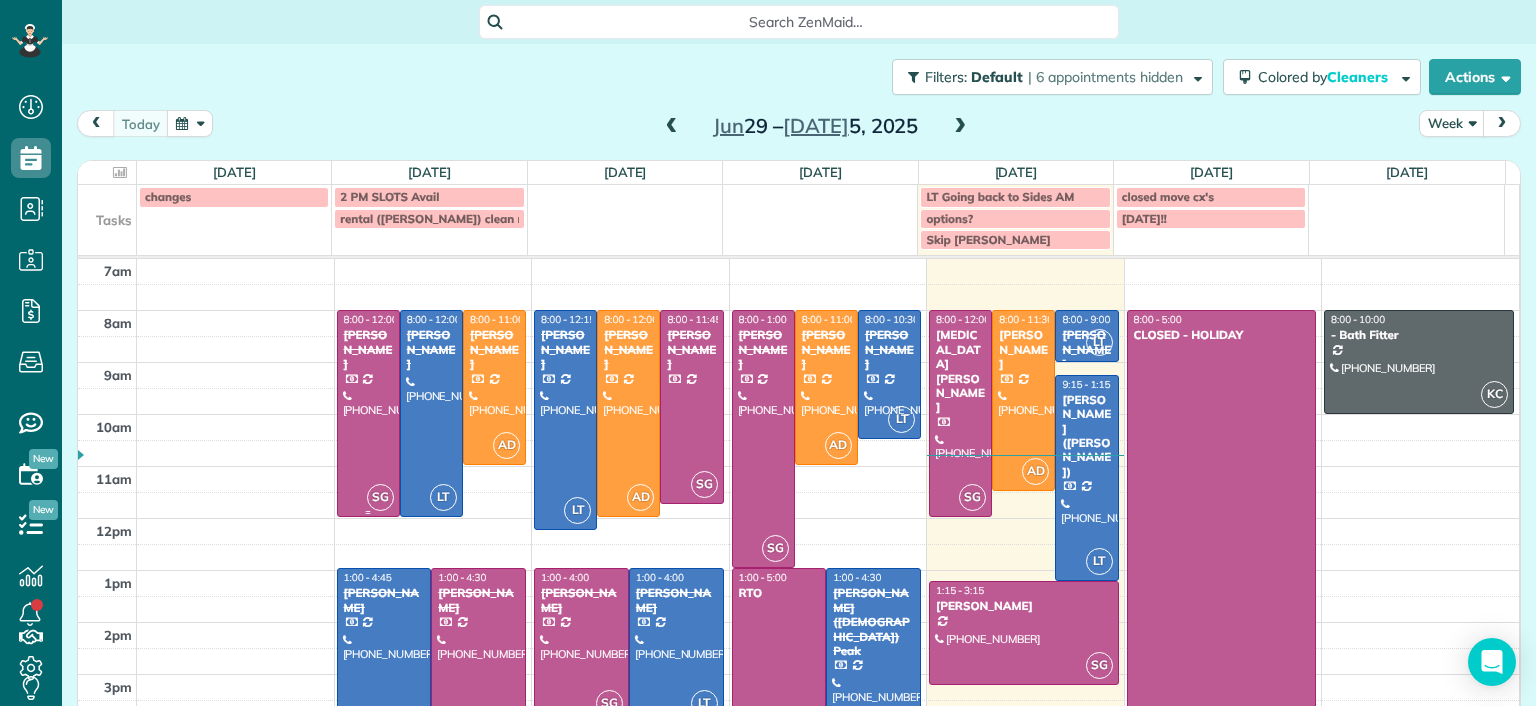click at bounding box center (368, 413) 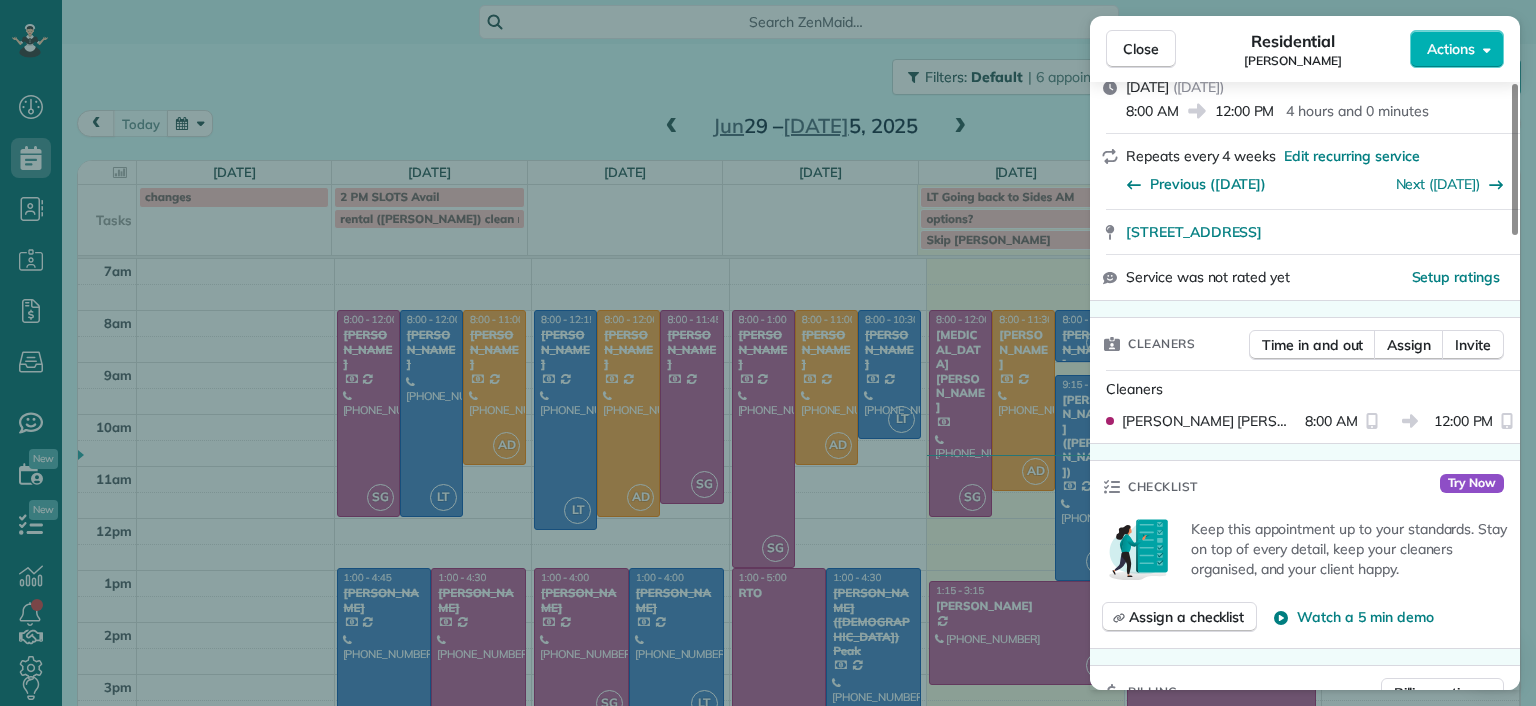 scroll, scrollTop: 200, scrollLeft: 0, axis: vertical 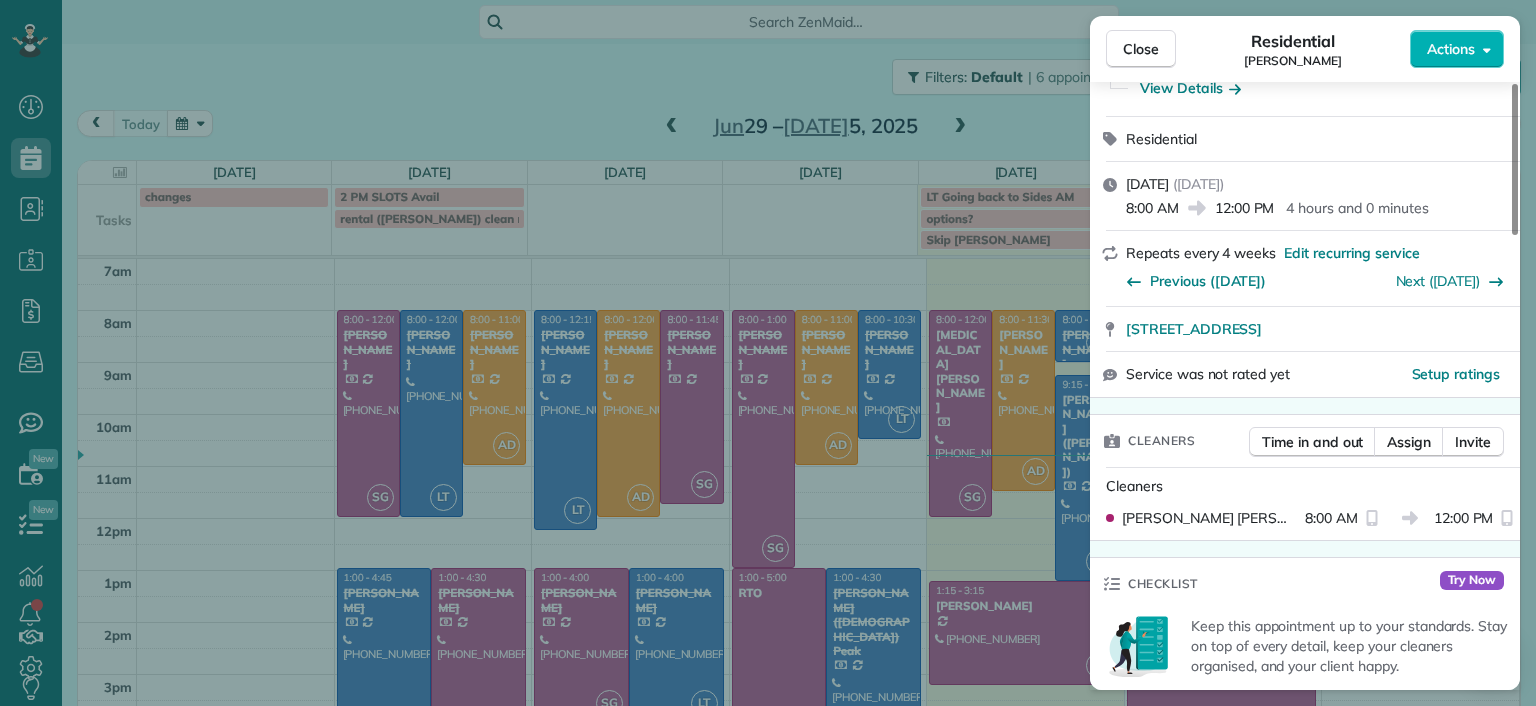 click on "Close Residential John Behen Actions Status Completed John Behen · Open profile Mobile (804) 378-1167 Copy johnandme31@verizon.net Copy View Details Residential Monday, June 30, 2025 ( 3 days ago ) 8:00 AM 12:00 PM 4 hours and 0 minutes Repeats every 4 weeks Edit recurring service Previous (Jun 17) Next (Jul 28) 11918 Nevis Drive Midlothian VA 23114 Service was not rated yet Setup ratings Cleaners Time in and out Assign Invite Cleaners Sophie   Gibbs 8:00 AM 12:00 PM Checklist Try Now Keep this appointment up to your standards. Stay on top of every detail, keep your cleaners organised, and your client happy. Assign a checklist Watch a 5 min demo Billing Billing actions Price $212.00 Overcharge $0.00 Discount $0.00 Coupon discount - Primary tax - Secondary tax - Total appointment price $212.00 Tips collected New feature! $0.00 Paid by card Total including tip $212.00 Get paid online in no-time! Send an invoice and reward your cleaners with tips Charge customer credit card Appointment custom fields Man Hours -" at bounding box center [768, 353] 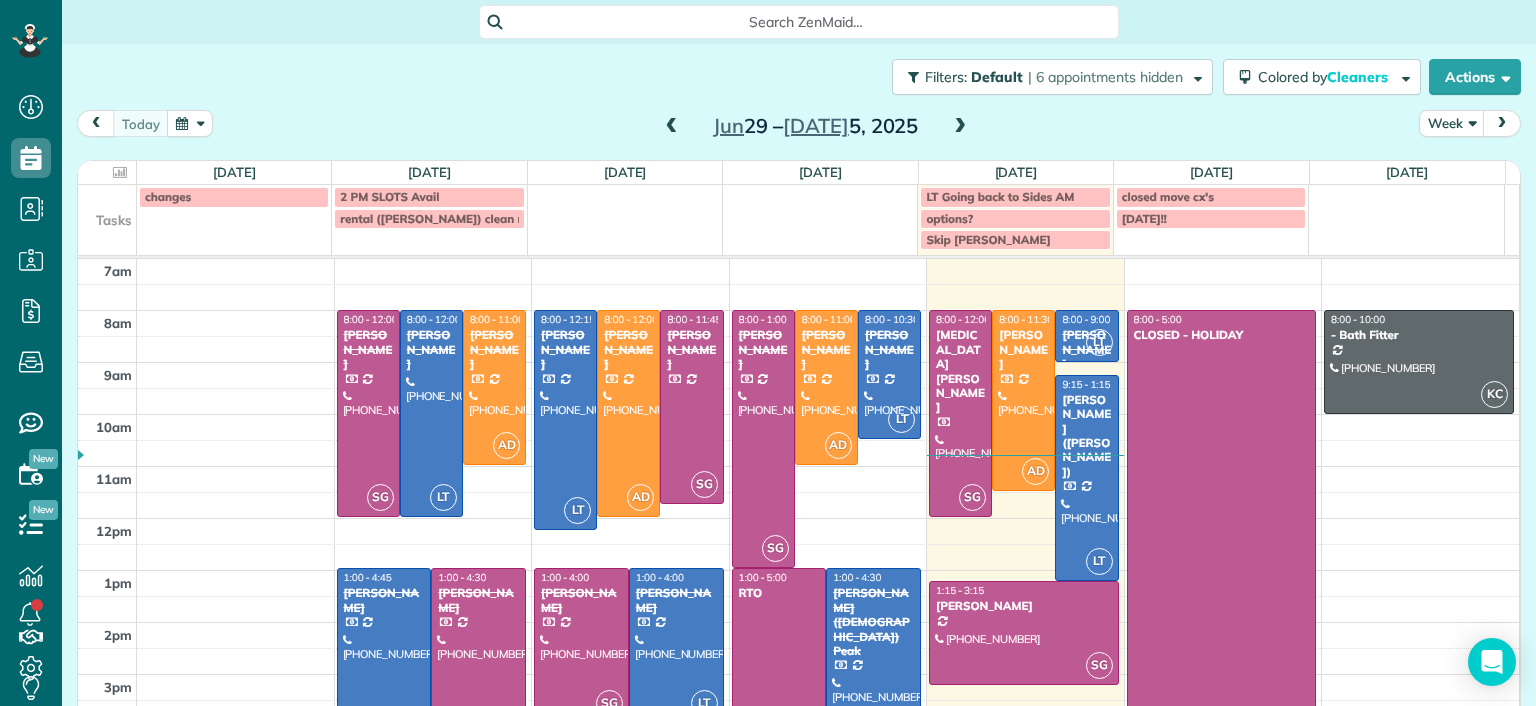 click at bounding box center [478, 658] 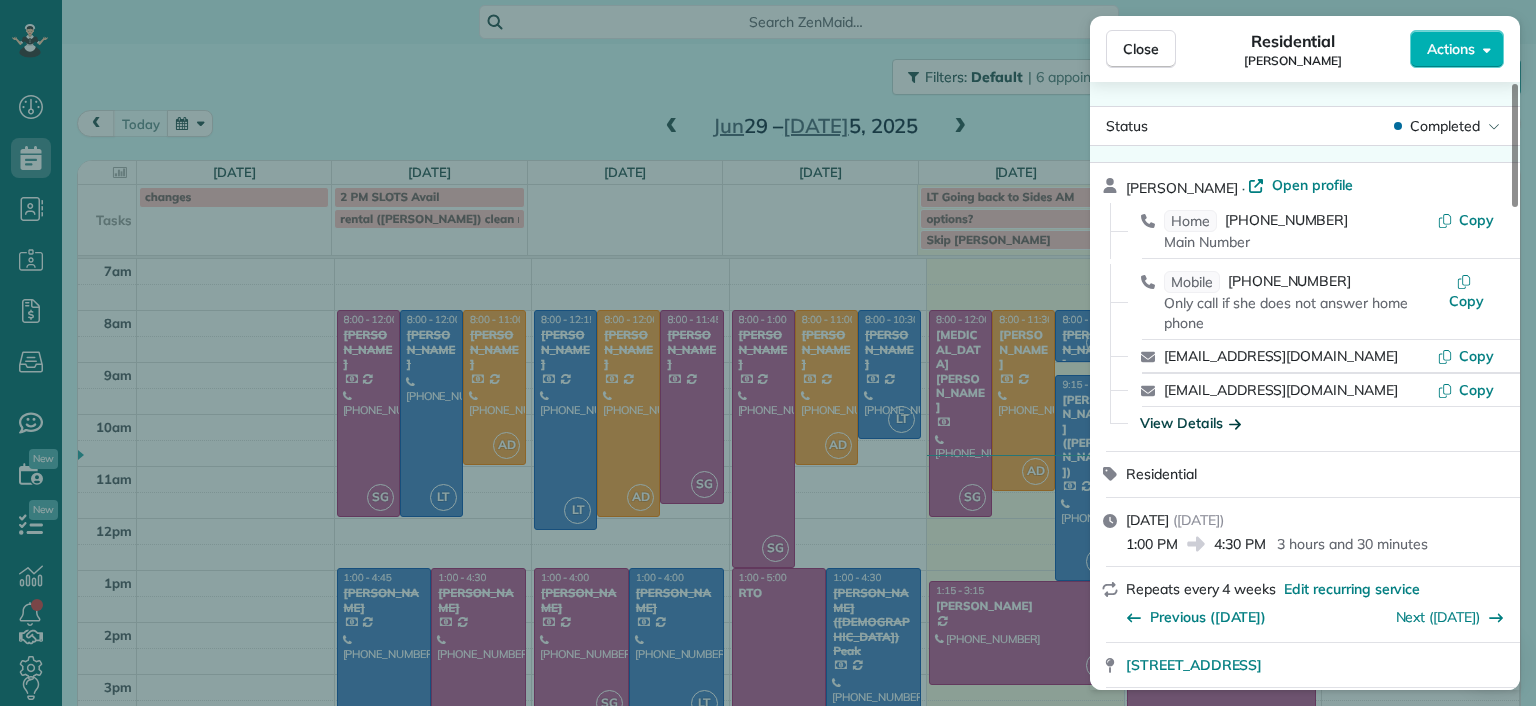 drag, startPoint x: 404, startPoint y: 415, endPoint x: 1226, endPoint y: 425, distance: 822.06085 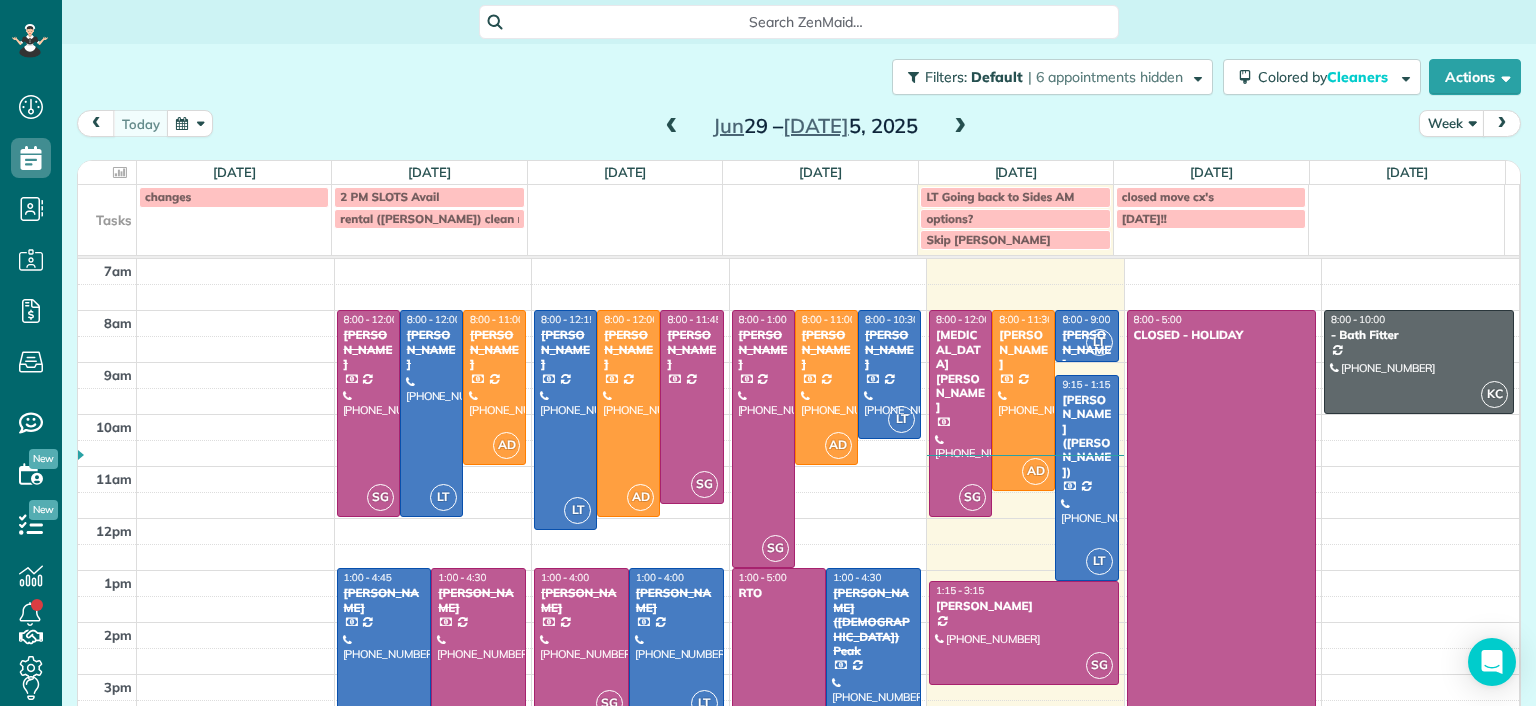 scroll, scrollTop: 0, scrollLeft: 0, axis: both 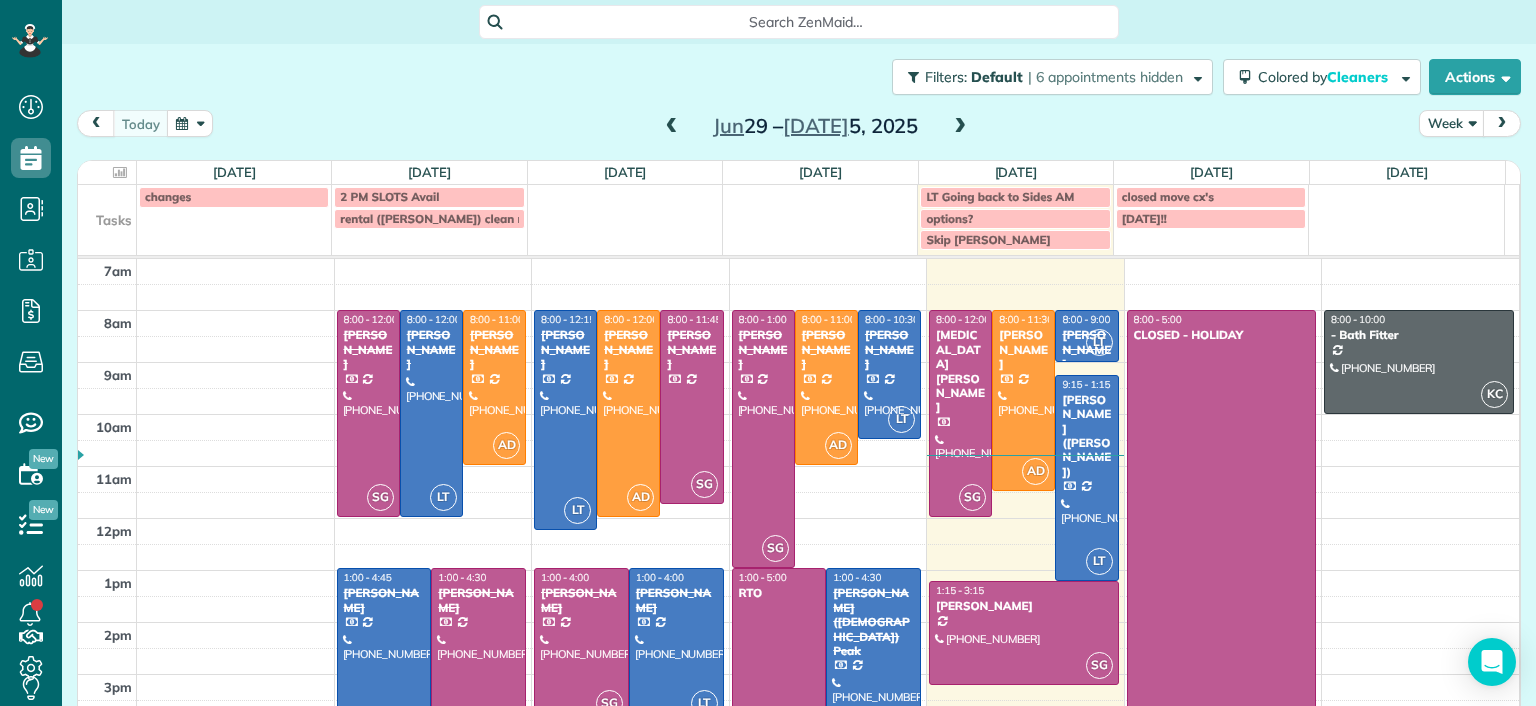 drag, startPoint x: 488, startPoint y: 618, endPoint x: 478, endPoint y: 613, distance: 11.18034 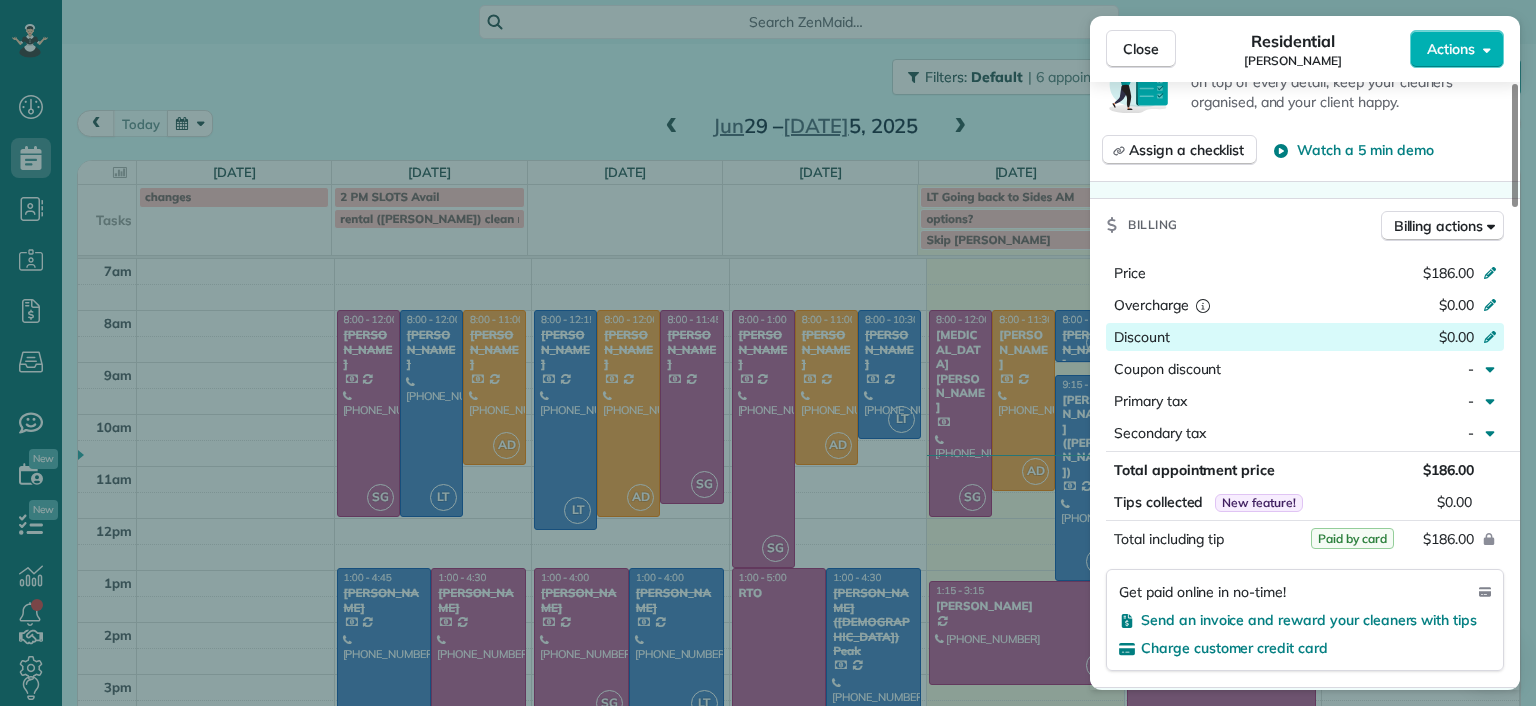 scroll, scrollTop: 900, scrollLeft: 0, axis: vertical 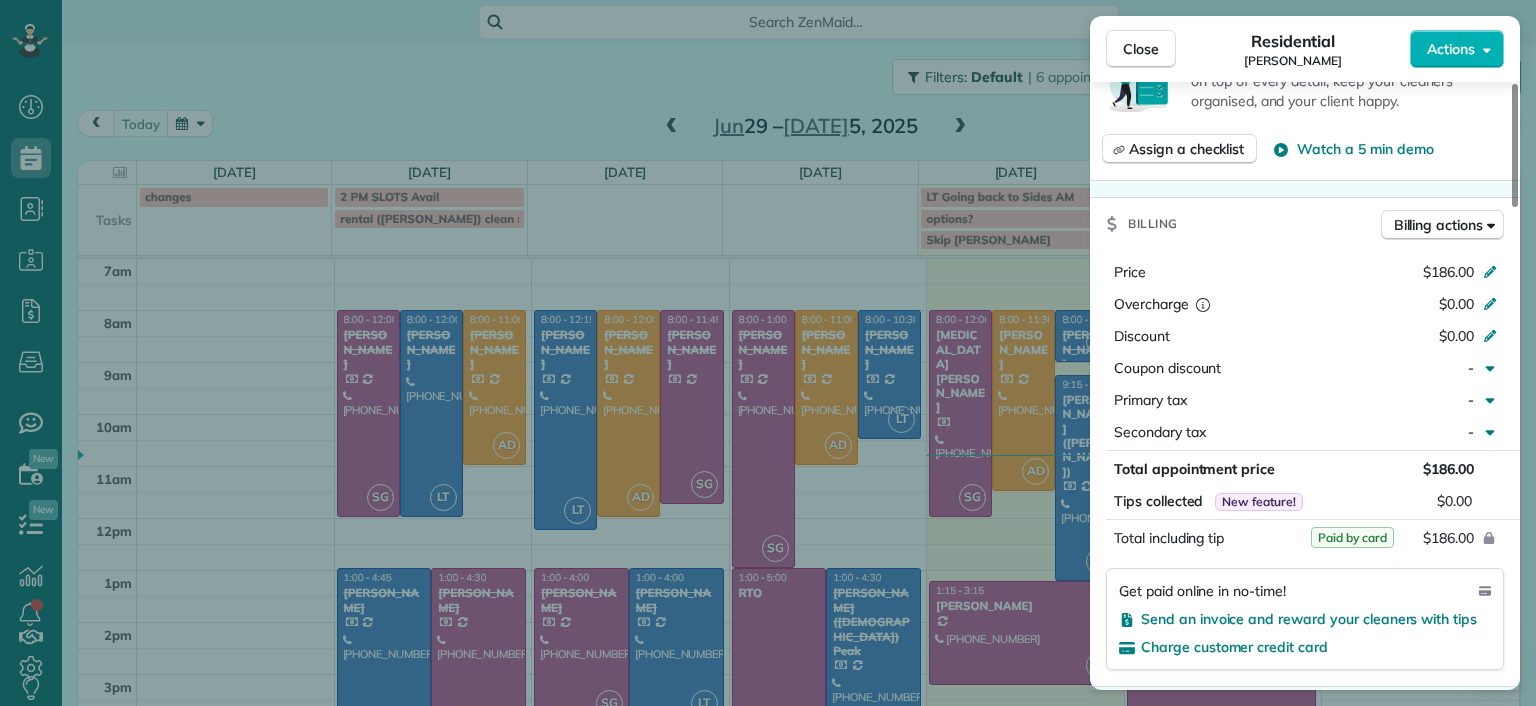 click on "Close Residential Mary Spencer Actions Status Completed Mary Spencer · Open profile Home (804) 740-7913 Main Number  Copy Mobile (804) 338-5275 Only call if she does not answer home phone Copy maryrosespencer@gmail.com Copy efg215@verizon.net Copy View Details Residential Monday, June 30, 2025 ( 3 days ago ) 1:00 PM 4:30 PM 3 hours and 30 minutes Repeats every 4 weeks Edit recurring service Previous (Jun 05) Next (Jul 31) 9309 Lakeland Terrace Richmond VA 23229 Service was not rated yet Setup ratings Cleaners Time in and out Assign Invite Cleaners Sophie   Gibbs 1:00 PM 4:30 PM Checklist Try Now Keep this appointment up to your standards. Stay on top of every detail, keep your cleaners organised, and your client happy. Assign a checklist Watch a 5 min demo Billing Billing actions Price $186.00 Overcharge $0.00 Discount $0.00 Coupon discount - Primary tax - Secondary tax - Total appointment price $186.00 Tips collected New feature! $0.00 Paid by card Total including tip $186.00 Get paid online in no-time! 3.5" at bounding box center (768, 353) 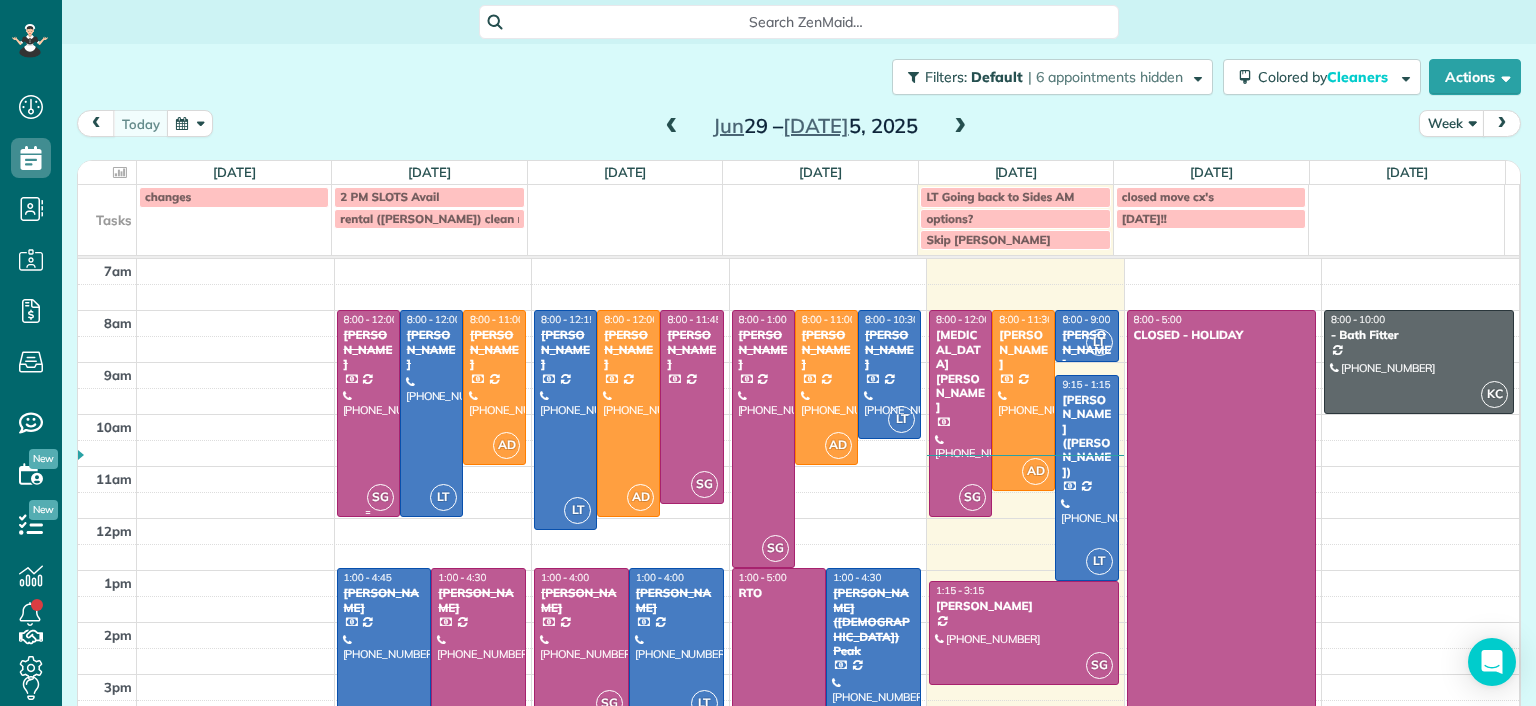 click at bounding box center (368, 413) 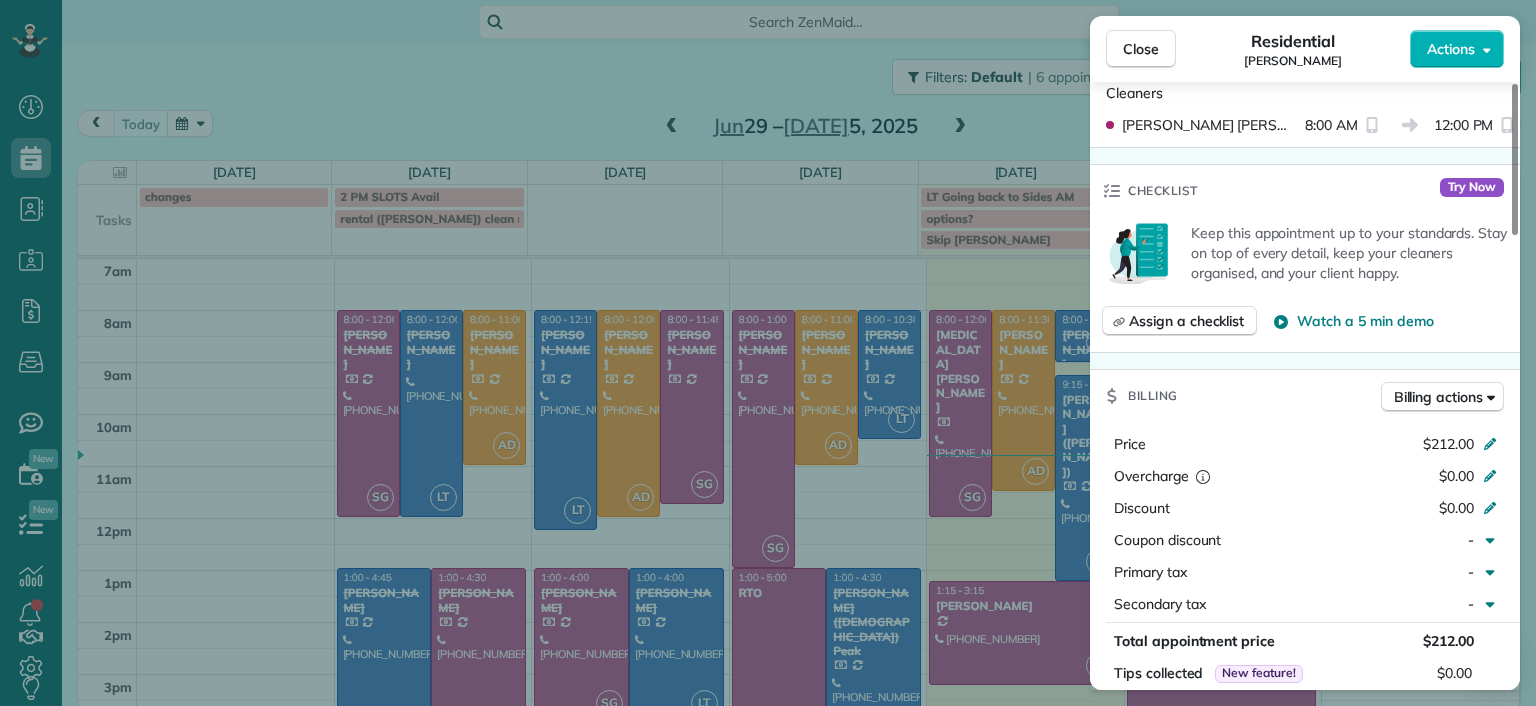 scroll, scrollTop: 600, scrollLeft: 0, axis: vertical 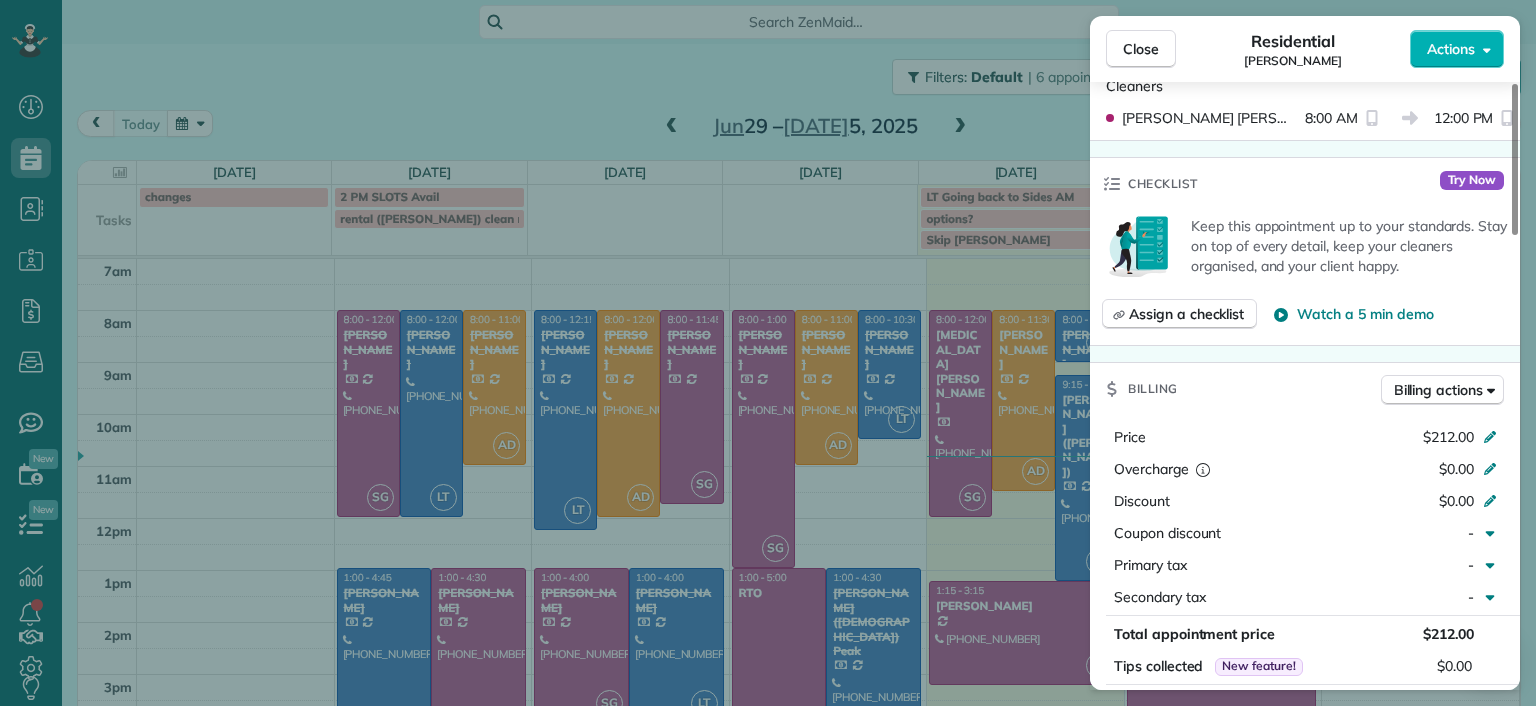 click on "Close Residential John Behen Actions Status Completed John Behen · Open profile Mobile (804) 378-1167 Copy johnandme31@verizon.net Copy View Details Residential Monday, June 30, 2025 ( 3 days ago ) 8:00 AM 12:00 PM 4 hours and 0 minutes Repeats every 4 weeks Edit recurring service Previous (Jun 17) Next (Jul 28) 11918 Nevis Drive Midlothian VA 23114 Service was not rated yet Setup ratings Cleaners Time in and out Assign Invite Cleaners Sophie   Gibbs 8:00 AM 12:00 PM Checklist Try Now Keep this appointment up to your standards. Stay on top of every detail, keep your cleaners organised, and your client happy. Assign a checklist Watch a 5 min demo Billing Billing actions Price $212.00 Overcharge $0.00 Discount $0.00 Coupon discount - Primary tax - Secondary tax - Total appointment price $212.00 Tips collected New feature! $0.00 Paid by card Total including tip $212.00 Get paid online in no-time! Send an invoice and reward your cleaners with tips Charge customer credit card Appointment custom fields Man Hours -" at bounding box center [768, 353] 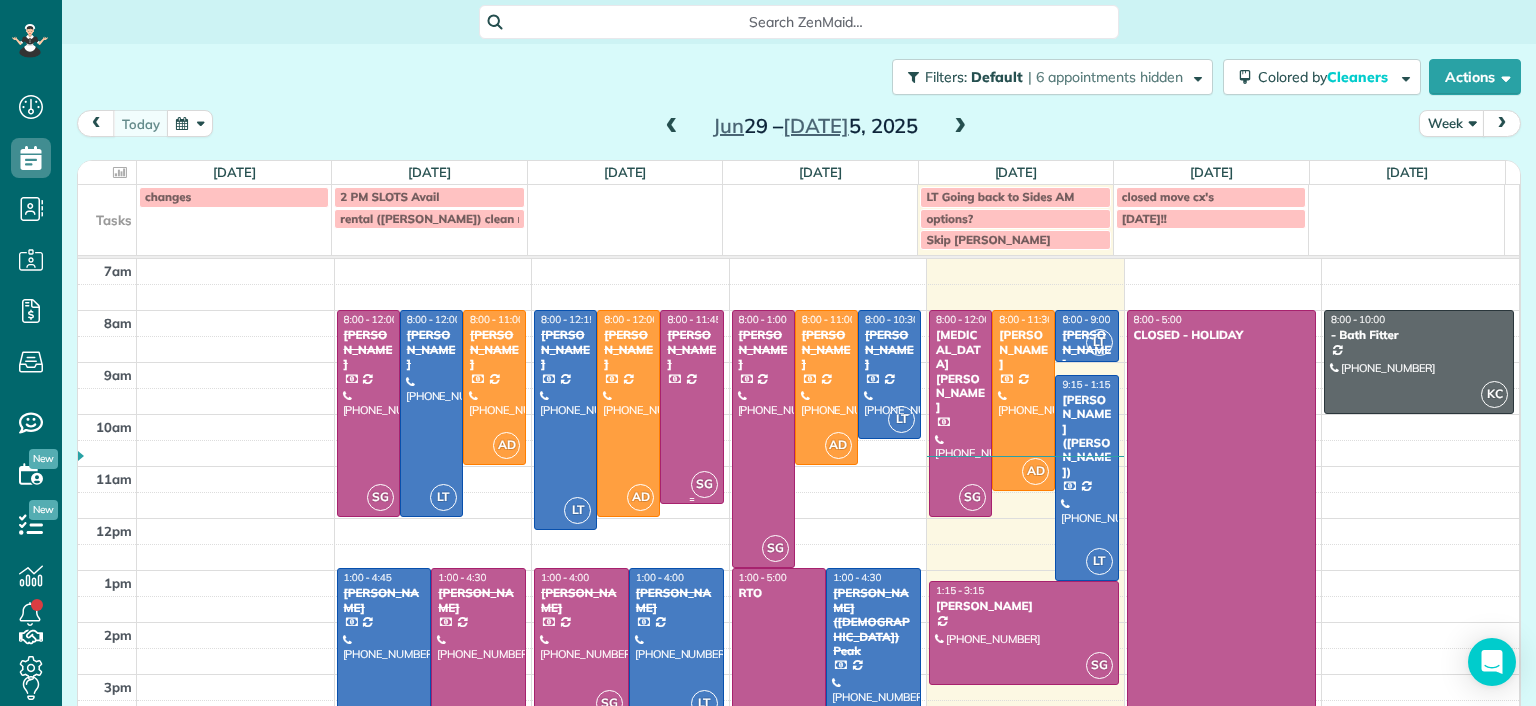 click on "Jill McCormack" at bounding box center (691, 349) 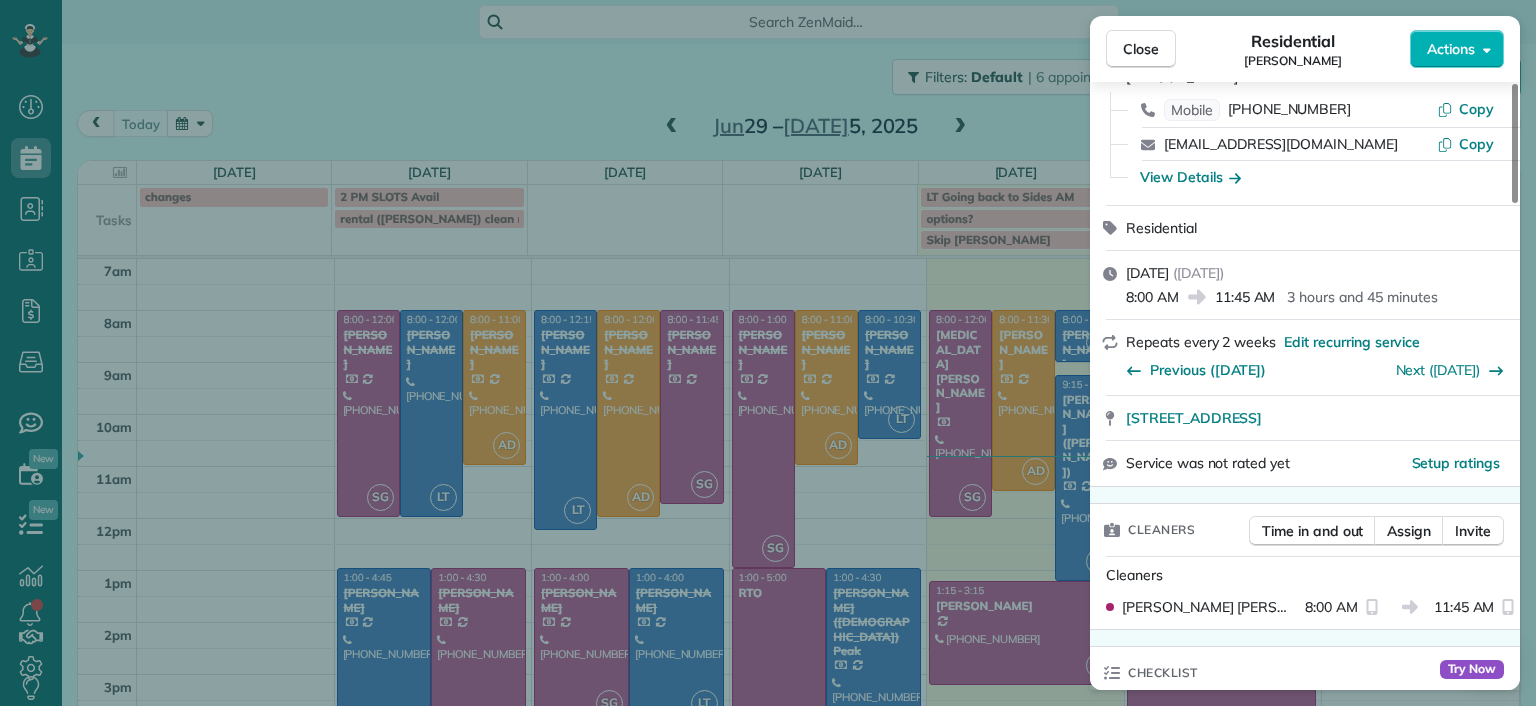 scroll, scrollTop: 100, scrollLeft: 0, axis: vertical 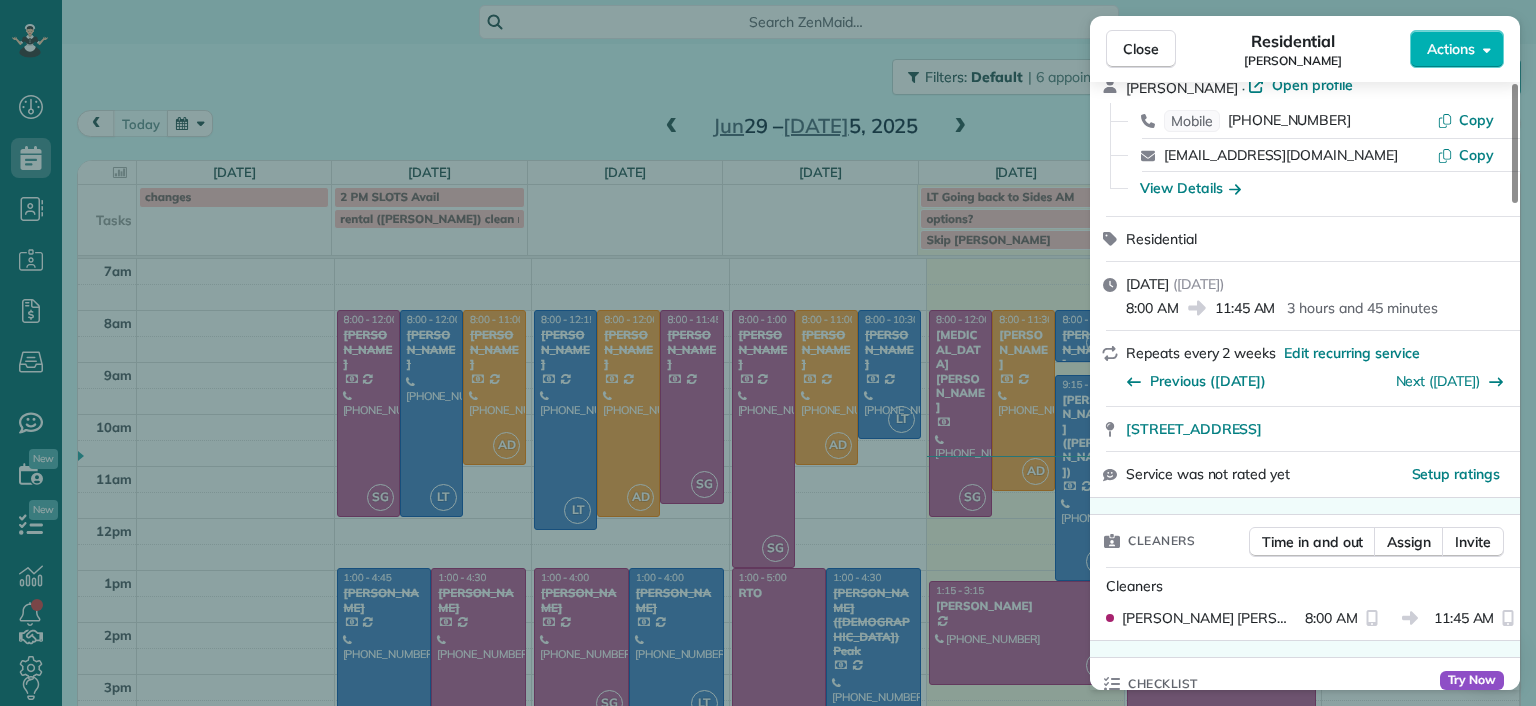 drag, startPoint x: 611, startPoint y: 122, endPoint x: 413, endPoint y: 6, distance: 229.47766 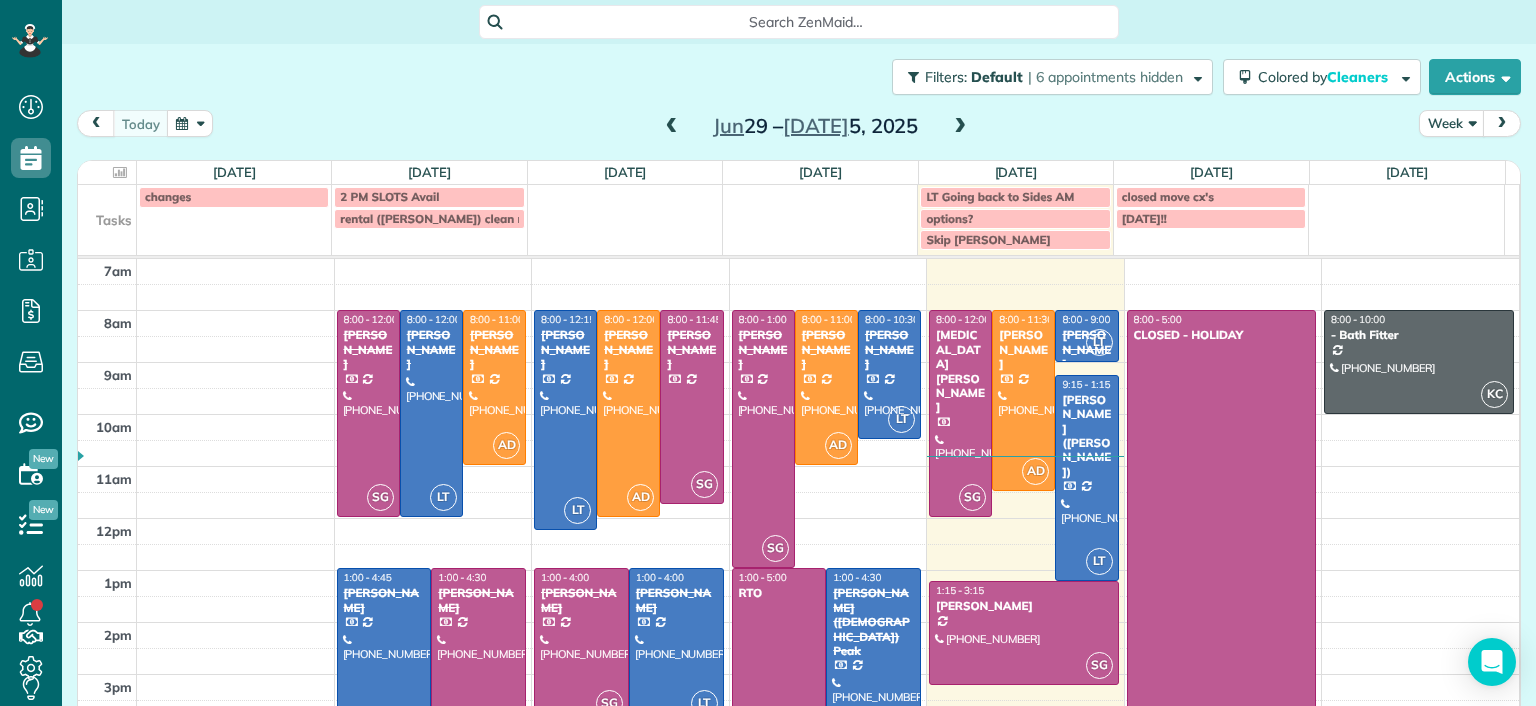 click at bounding box center [581, 645] 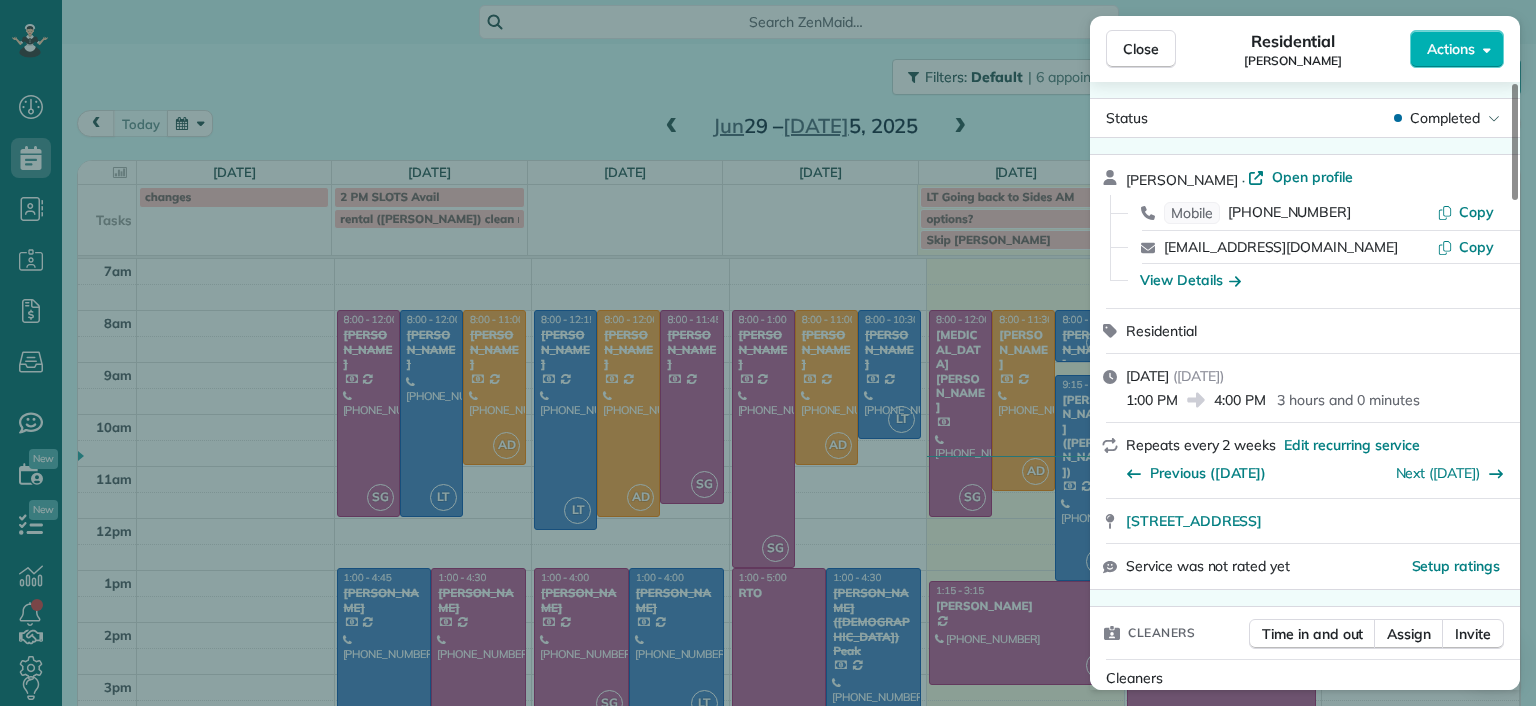 scroll, scrollTop: 0, scrollLeft: 0, axis: both 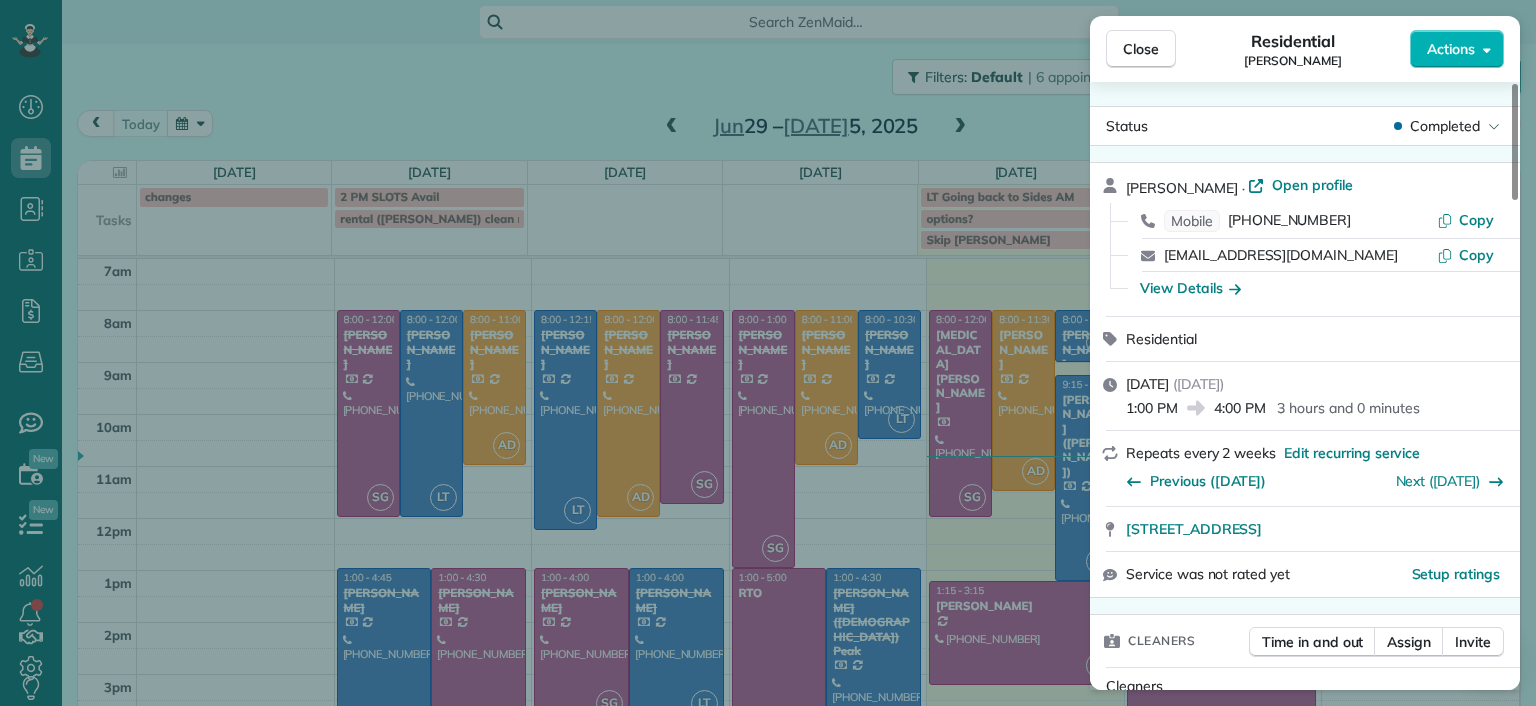 click on "Close Residential Deborah Bassett Actions Status Completed Deborah Bassett · Open profile Mobile (804) 393-2837 Copy dbassett97@gmail.com Copy View Details Residential Tuesday, July 01, 2025 ( 2 days ago ) 1:00 PM 4:00 PM 3 hours and 0 minutes Repeats every 2 weeks Edit recurring service Previous (Jun 17) Next (Jul 17) 8641 Devara Court Richmond VA 23235 Service was not rated yet Setup ratings Cleaners Time in and out Assign Invite Cleaners Sophie   Gibbs 1:00 PM 4:00 PM Checklist Try Now Keep this appointment up to your standards. Stay on top of every detail, keep your cleaners organised, and your client happy. Assign a checklist Watch a 5 min demo Billing Billing actions Price $170.00 Overcharge $0.00 Discount $0.00 Coupon discount - Primary tax - Secondary tax - Total appointment price $170.00 Tips collected New feature! $0.00 Paid by card Total including tip $170.00 Get paid online in no-time! Send an invoice and reward your cleaners with tips Charge customer credit card Appointment custom fields - Notes" at bounding box center [768, 353] 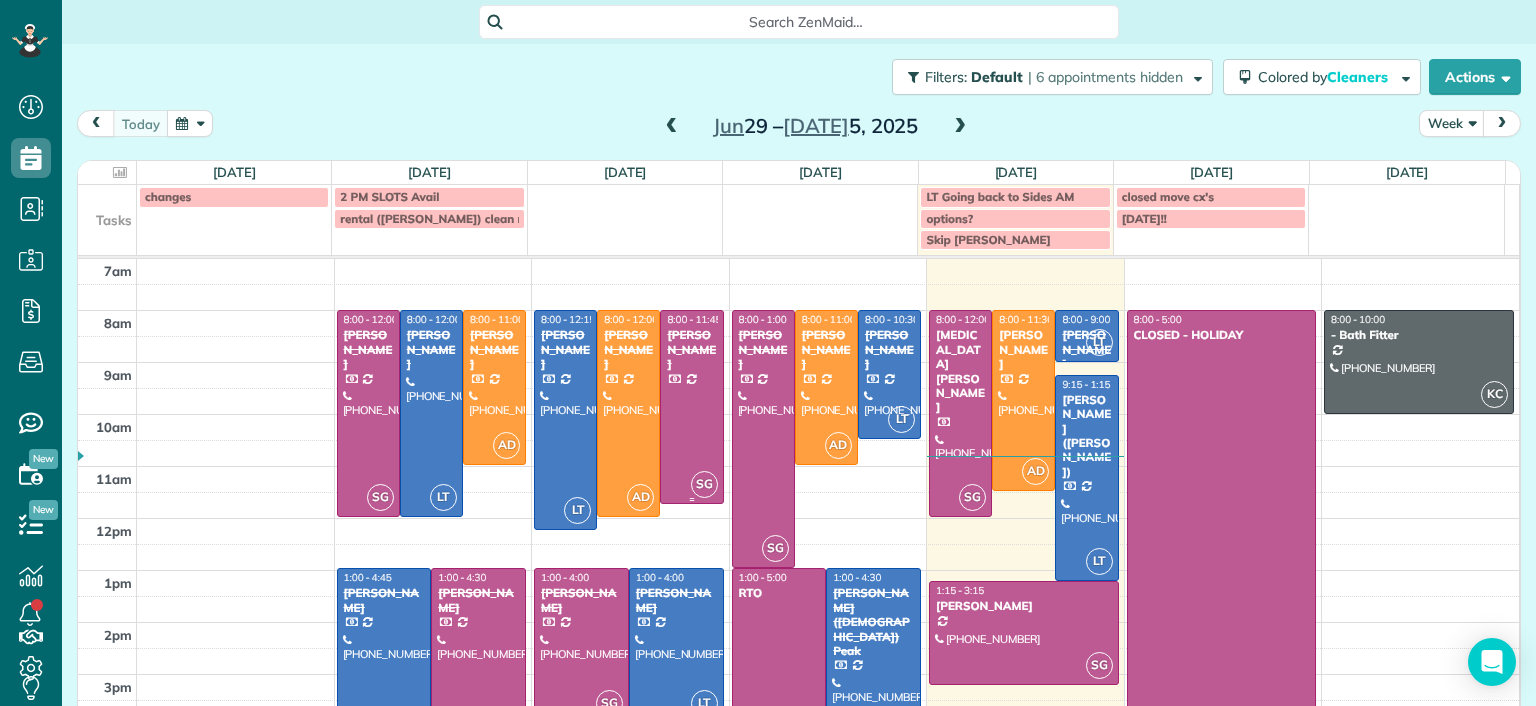 click at bounding box center (691, 407) 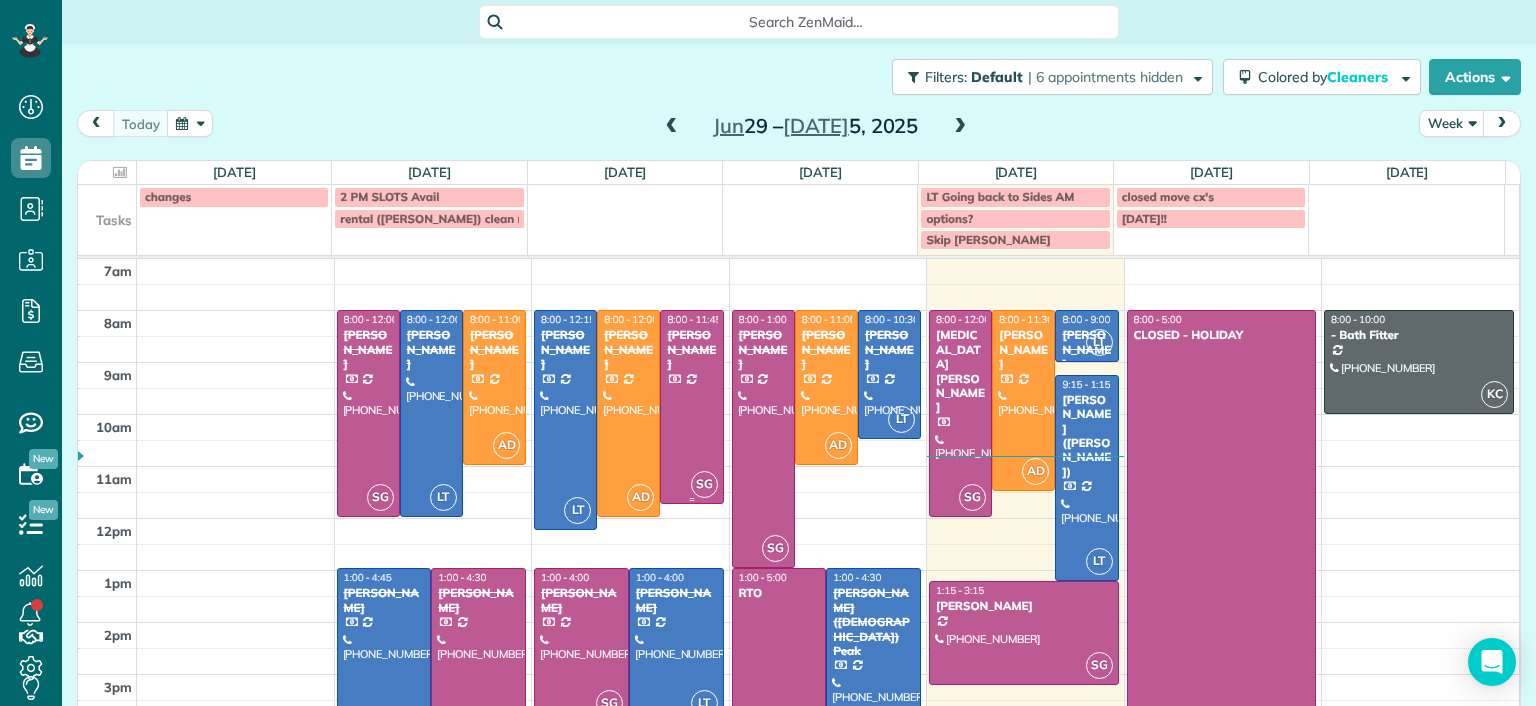 click at bounding box center (691, 407) 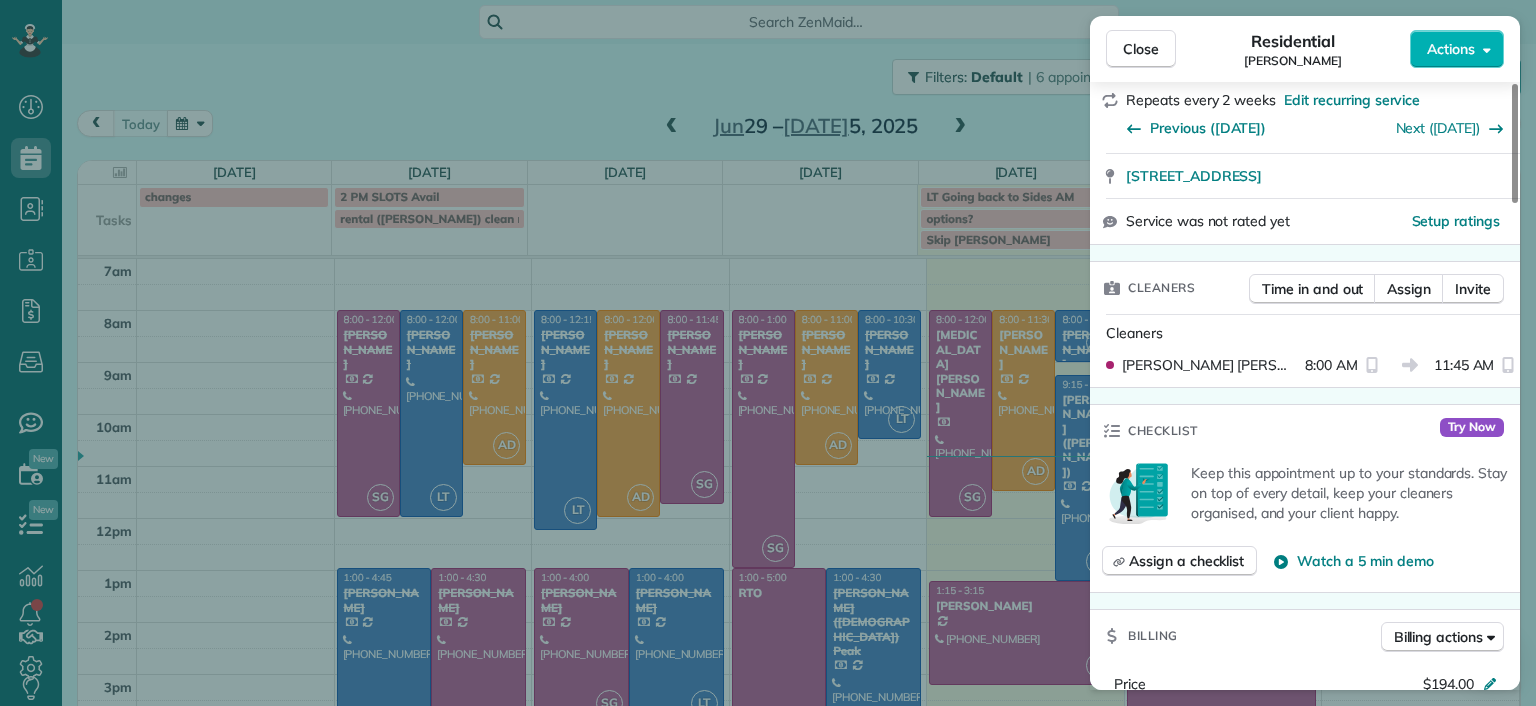 scroll, scrollTop: 500, scrollLeft: 0, axis: vertical 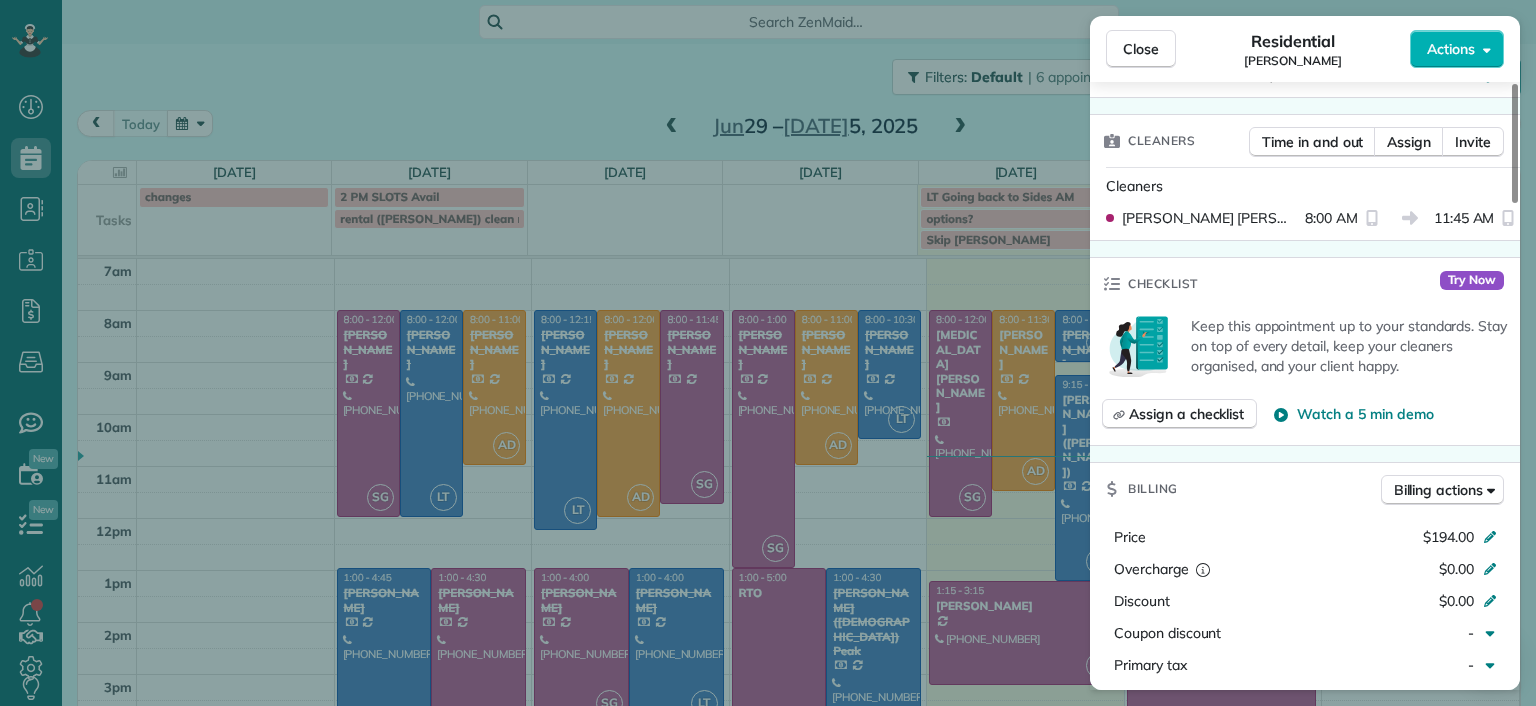 click on "Close Residential Jill McCormack Actions Status Completed Jill McCormack · Open profile Mobile (804) 304-6192 Copy jillmac3@gmail.com Copy View Details Residential Tuesday, July 01, 2025 ( 2 days ago ) 8:00 AM 11:45 AM 3 hours and 45 minutes Repeats every 2 weeks Edit recurring service Previous (Jun 20) Next (Jul 18) 1022 W 45th Street Richmond VA 23225 Service was not rated yet Setup ratings Cleaners Time in and out Assign Invite Cleaners Sophie   Gibbs 8:00 AM 11:45 AM Checklist Try Now Keep this appointment up to your standards. Stay on top of every detail, keep your cleaners organised, and your client happy. Assign a checklist Watch a 5 min demo Billing Billing actions Price $194.00 Overcharge $0.00 Discount $0.00 Coupon discount - Primary tax - Secondary tax - Total appointment price $194.00 Tips collected New feature! $0.00 Paid by card Total including tip $194.00 Get paid online in no-time! Send an invoice and reward your cleaners with tips Charge customer credit card Appointment custom fields - Notes" at bounding box center (768, 353) 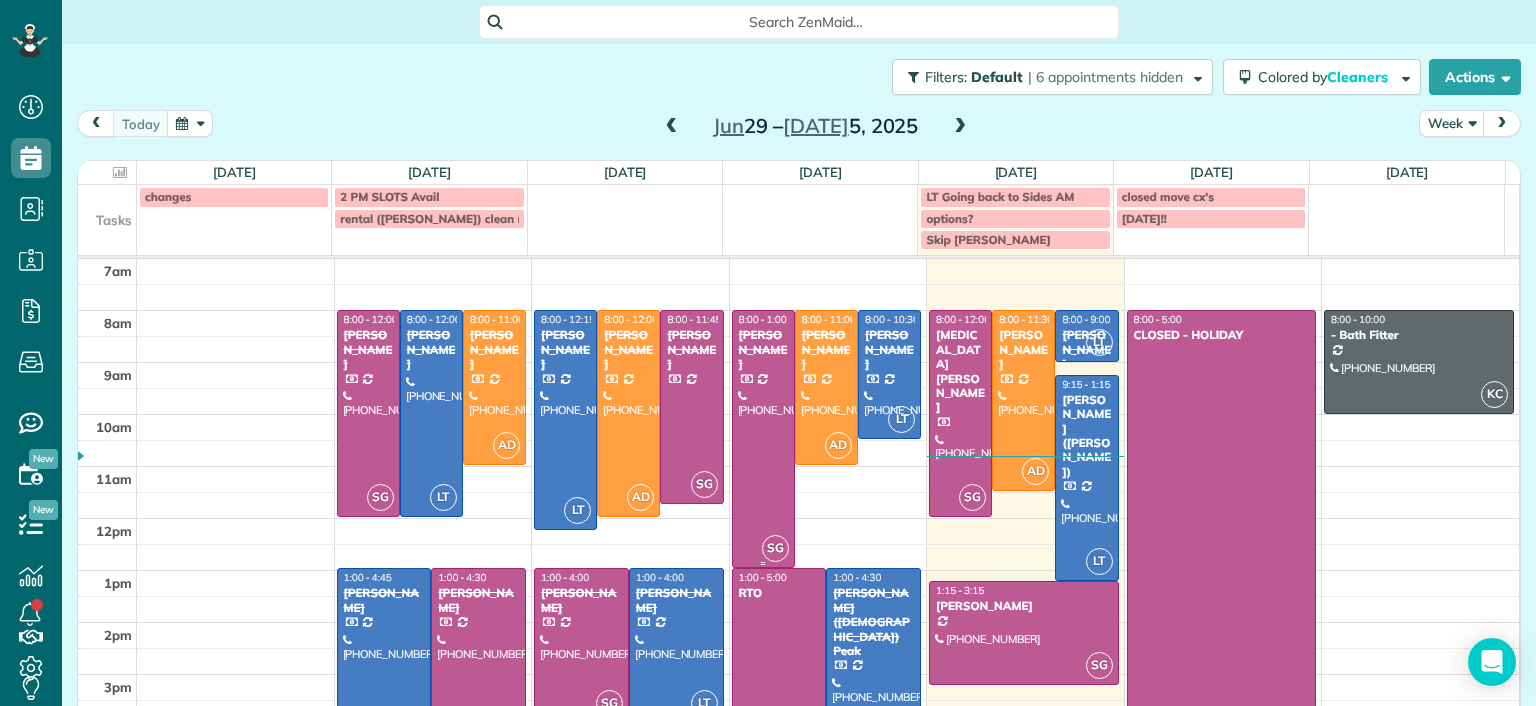 click at bounding box center [763, 439] 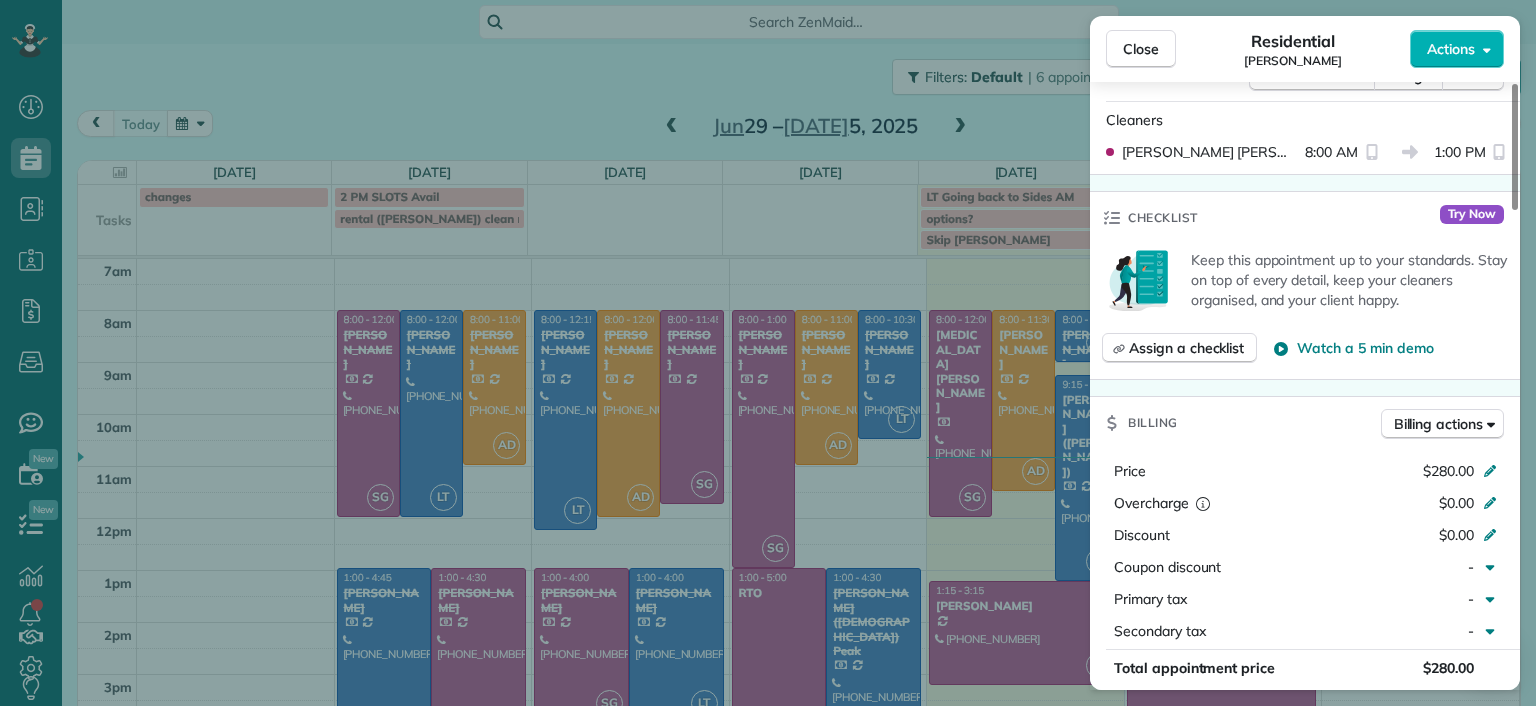 scroll, scrollTop: 100, scrollLeft: 0, axis: vertical 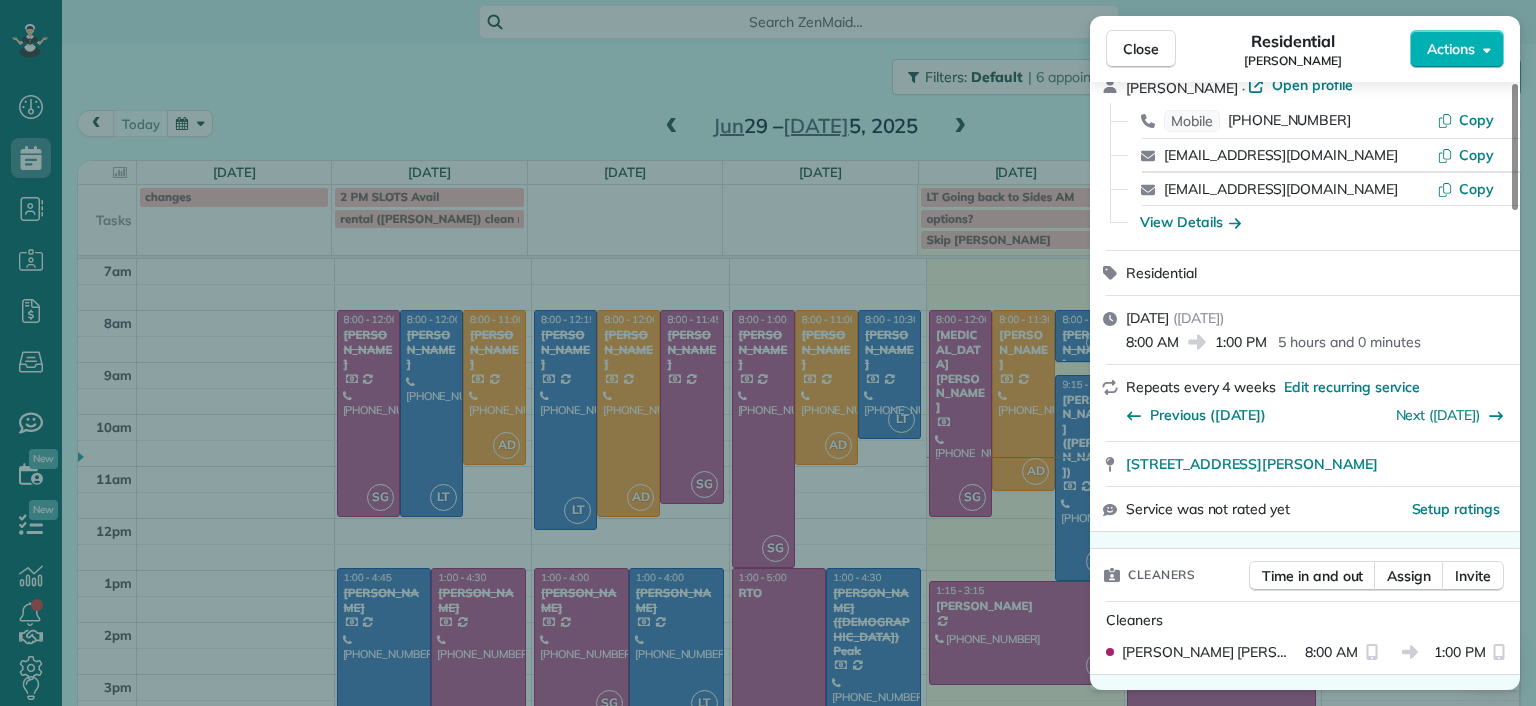click on "Close Residential Elizabeth Outka Actions Status Completed Elizabeth Outka · Open profile Mobile (804) 318-7494 Copy tripelizabeth@verizon.net Copy eoutka@richmond.edu Copy View Details Residential Wednesday, July 02, 2025 ( yesterday ) 8:00 AM 1:00 PM 5 hours and 0 minutes Repeats every 4 weeks Edit recurring service Previous (Jun 04) Next (Jul 30) 3800 Darby Drive Midlothian VA 23113 Service was not rated yet Setup ratings Cleaners Time in and out Assign Invite Cleaners Sophie   Gibbs 8:00 AM 1:00 PM Checklist Try Now Keep this appointment up to your standards. Stay on top of every detail, keep your cleaners organised, and your client happy. Assign a checklist Watch a 5 min demo Billing Billing actions Price $280.00 Overcharge $0.00 Discount $0.00 Coupon discount - Primary tax - Secondary tax - Total appointment price $280.00 Tips collected New feature! $0.00 Paid by card Total including tip $280.00 Get paid online in no-time! Send an invoice and reward your cleaners with tips Charge customer credit card -" at bounding box center (768, 353) 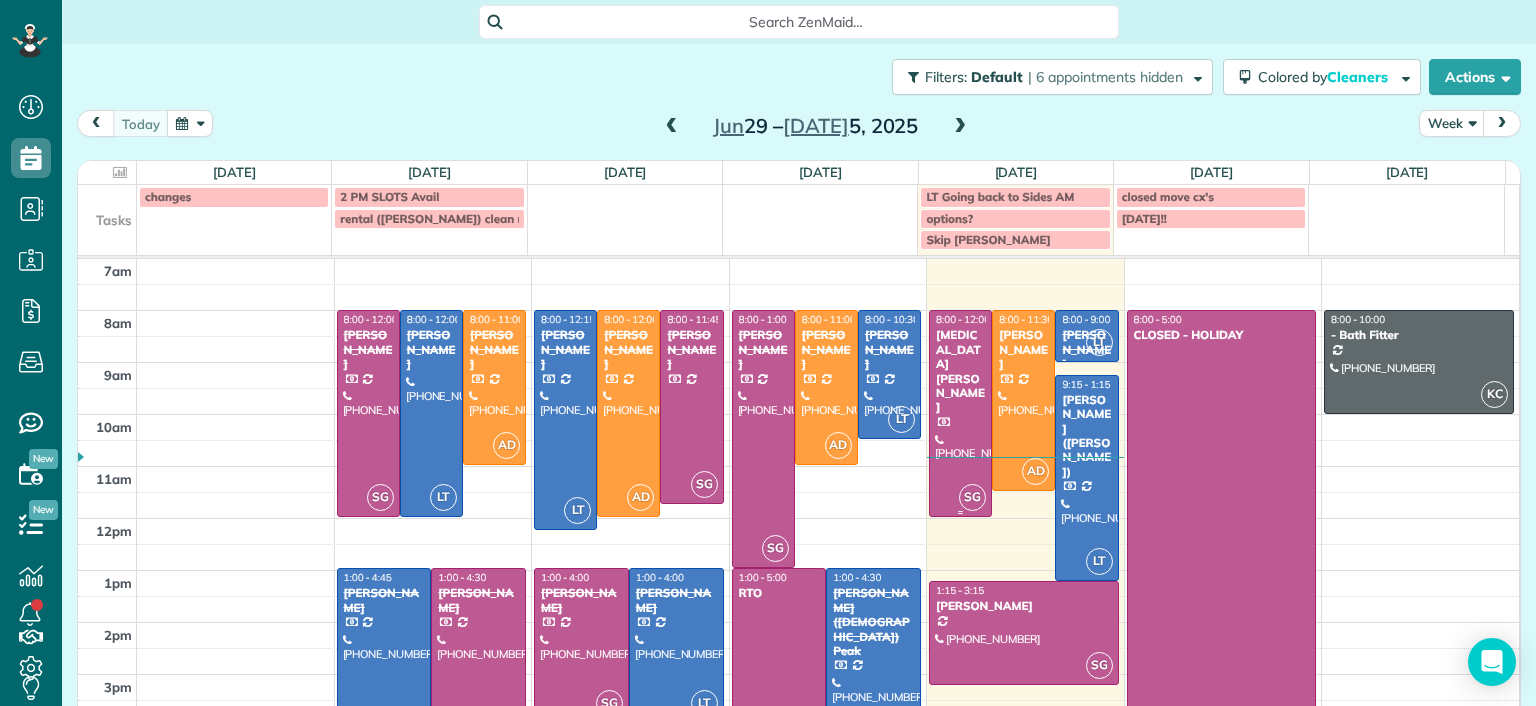 click at bounding box center [960, 413] 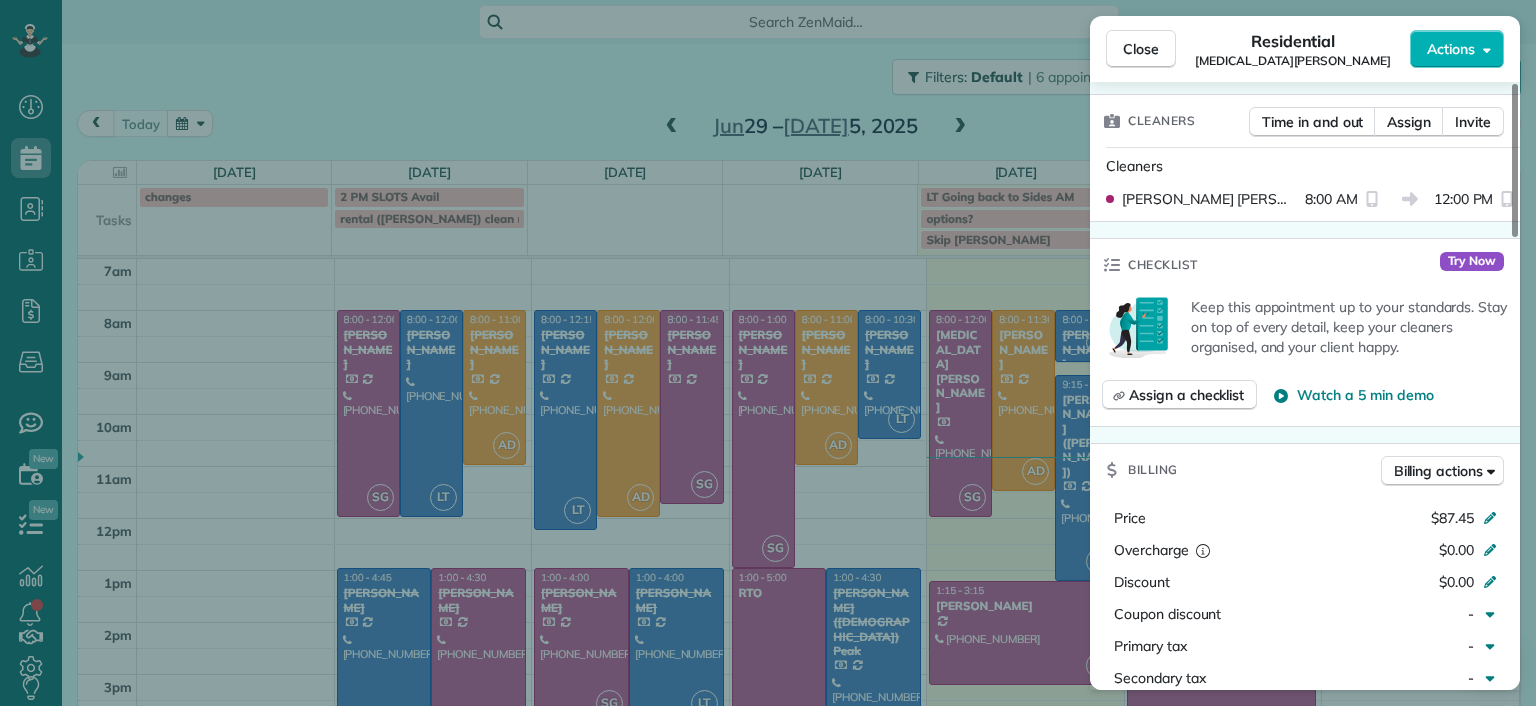 scroll, scrollTop: 500, scrollLeft: 0, axis: vertical 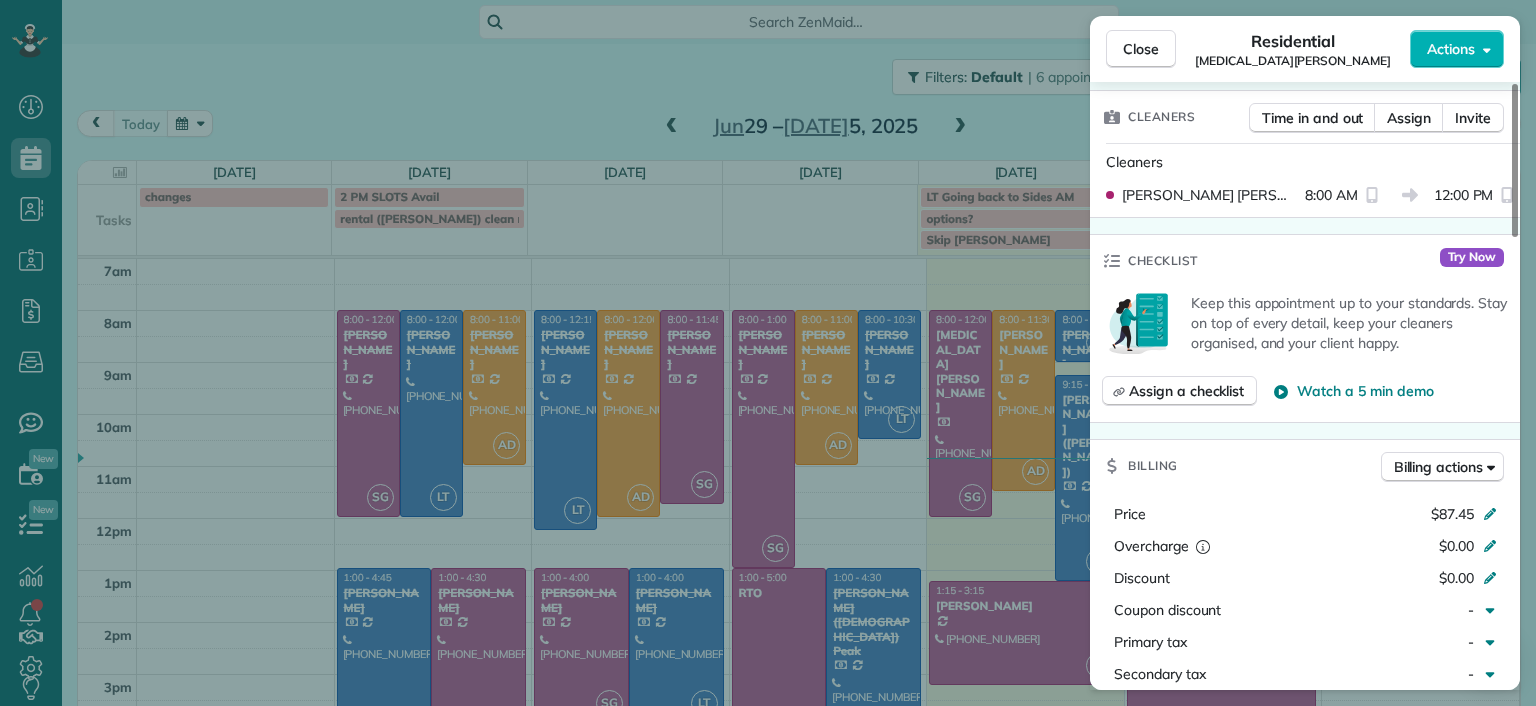 click on "Close Residential Alli Robbins Actions Status Active Alli Robbins · Open profile Home (651) 792-6217 Copy schn0515@umn.edu Copy View Details Residential Thursday, July 03, 2025 ( today ) 8:00 AM 12:00 PM 4 hours and 0 minutes One time 2410 Bryan Park Avenue Richmond VA 23228 Service was not rated yet Setup ratings Cleaners Time in and out Assign Invite Cleaners Sophie   Gibbs 8:00 AM 12:00 PM Checklist Try Now Keep this appointment up to your standards. Stay on top of every detail, keep your cleaners organised, and your client happy. Assign a checklist Watch a 5 min demo Billing Billing actions Price $87.45 Overcharge $0.00 Discount $0.00 Coupon discount - Primary tax - Secondary tax - Total appointment price $87.45 Tips collected New feature! $0.00 Paid by card Total including tip $87.45 Get paid online in no-time! Send an invoice and reward your cleaners with tips Charge customer credit card Appointment custom fields Man Hours 4 Type of Cleaning  Maintenance Cleaning  Reason for Skip - Hidden from cleaners" at bounding box center [768, 353] 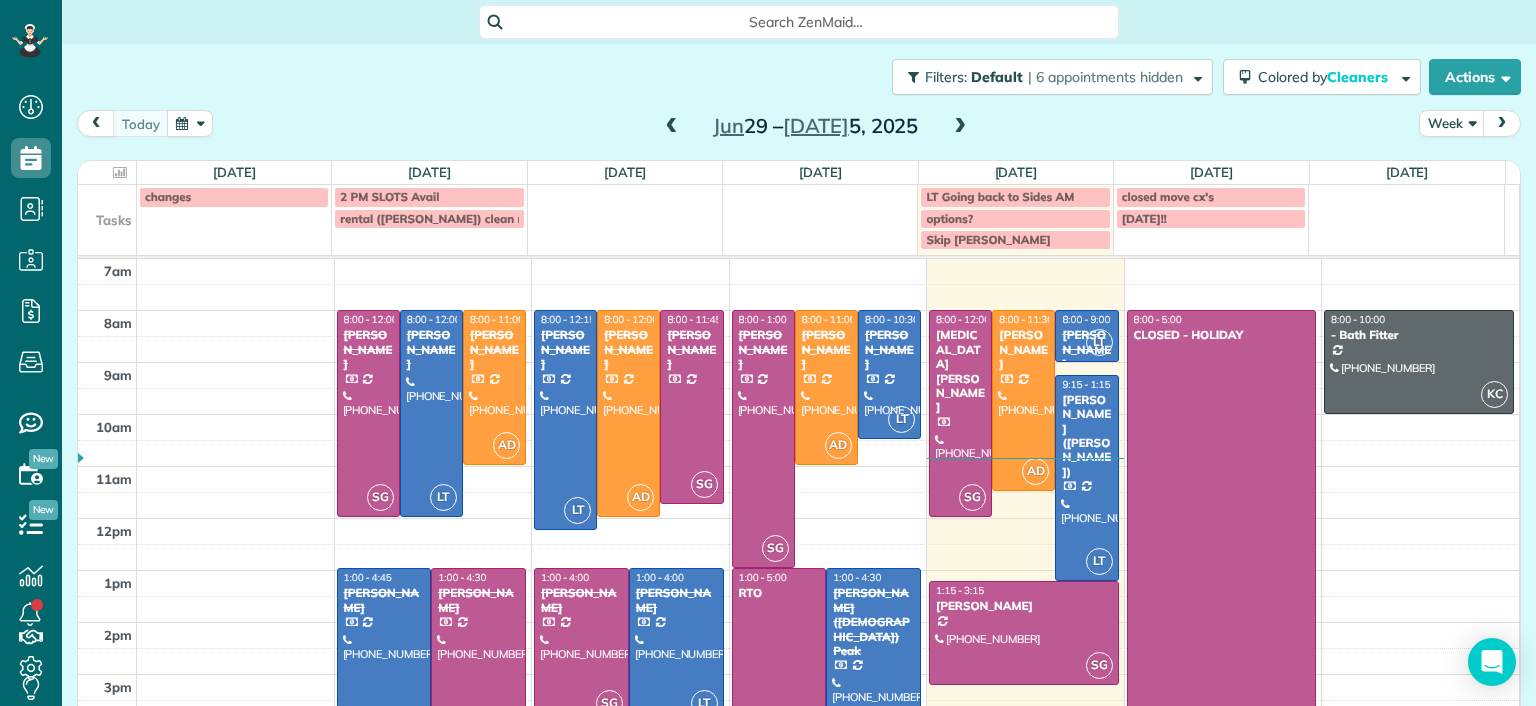 click at bounding box center (1024, 632) 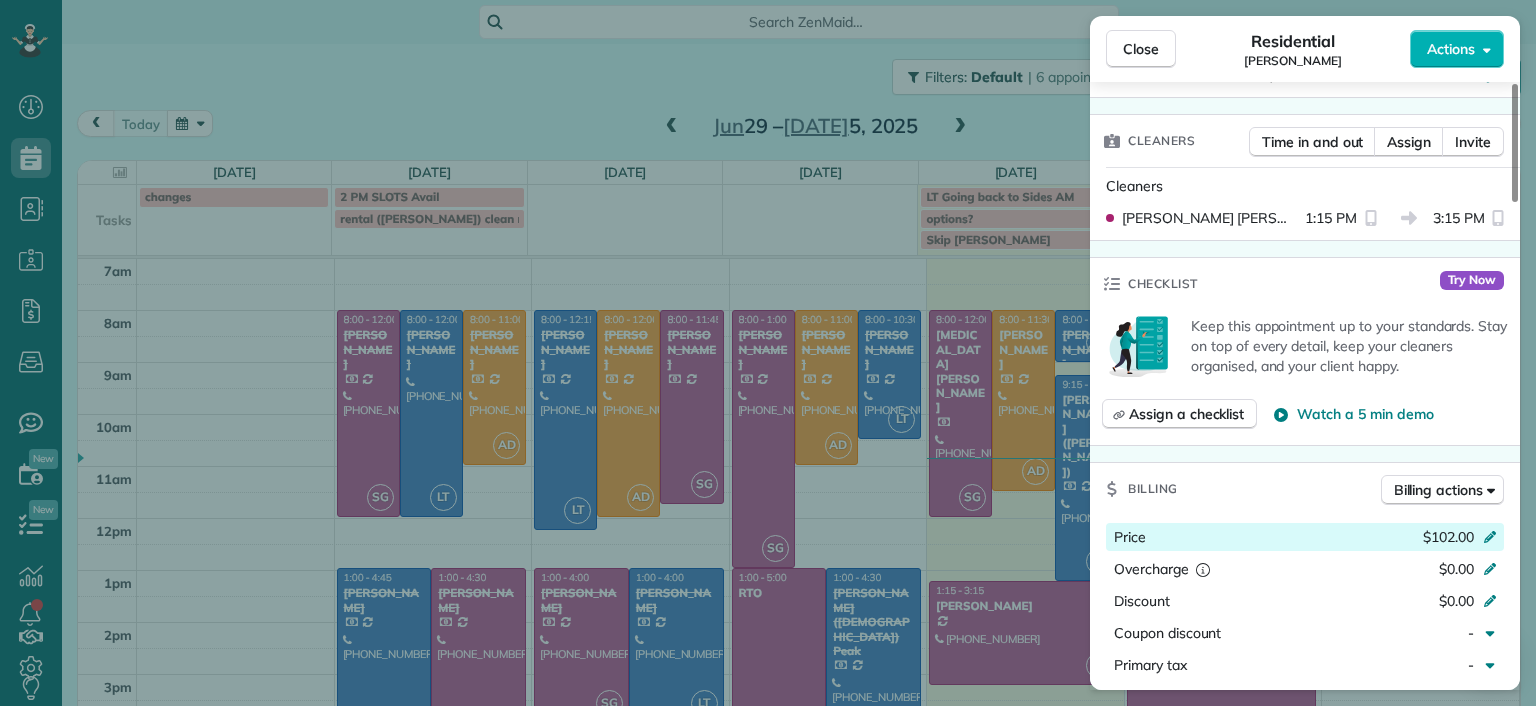 scroll, scrollTop: 700, scrollLeft: 0, axis: vertical 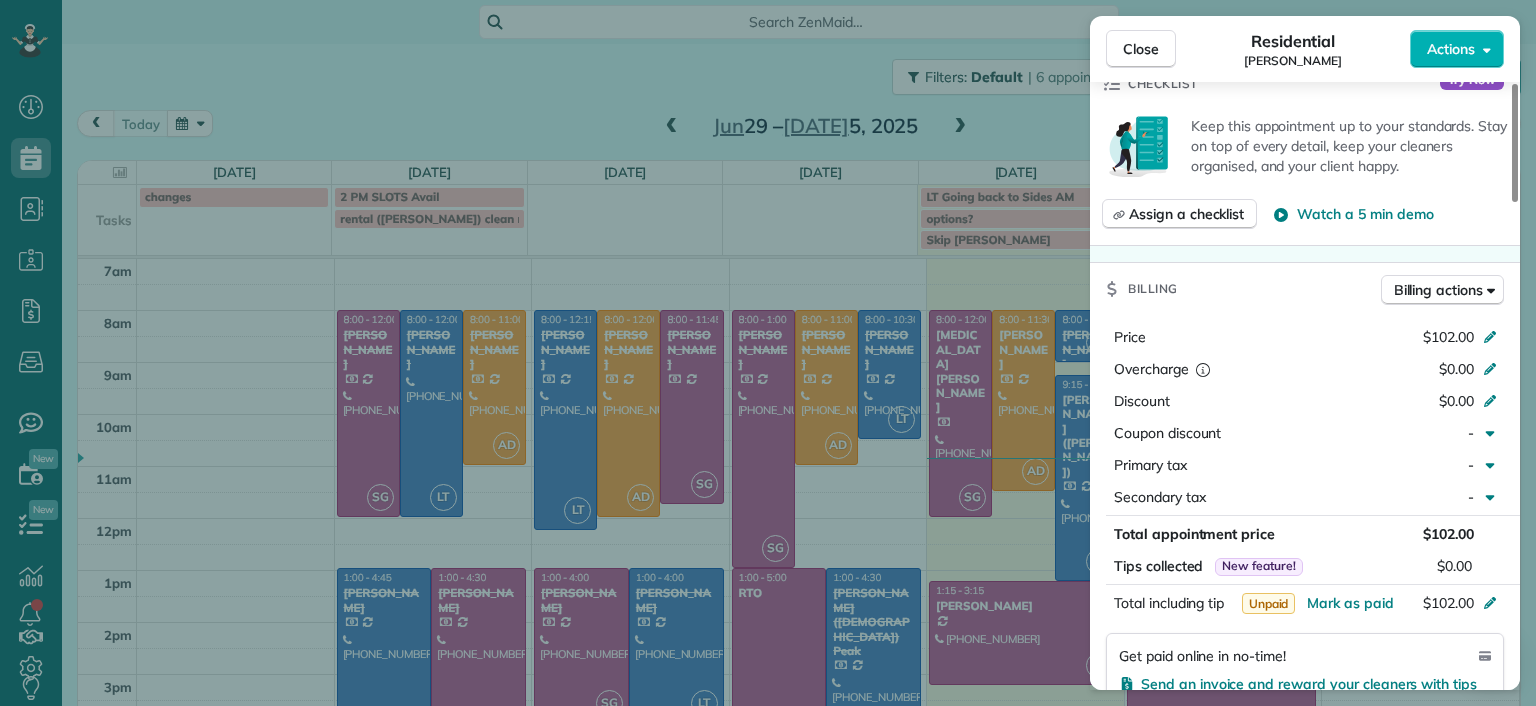 click on "Close Residential Lucas English Actions Status Active Lucas English · Open profile Home (860) 888-6223 Copy lucassfo@aol.com Copy View Details Residential Thursday, July 03, 2025 ( today ) 1:15 PM 3:15 PM 2 hours and 0 minutes Repeats every 2 weeks Edit recurring service Previous (Jun 20) Next (Jul 18) 3101 Kensington Avenue Unit 206 Richmond VA 23221 Service was not rated yet Setup ratings Cleaners Time in and out Assign Invite Cleaners Sophie   Gibbs 1:15 PM 3:15 PM Checklist Try Now Keep this appointment up to your standards. Stay on top of every detail, keep your cleaners organised, and your client happy. Assign a checklist Watch a 5 min demo Billing Billing actions Price $102.00 Overcharge $0.00 Discount $0.00 Coupon discount - Primary tax - Secondary tax - Total appointment price $102.00 Tips collected New feature! $0.00 Unpaid Mark as paid Total including tip $102.00 Get paid online in no-time! Send an invoice and reward your cleaners with tips Charge customer credit card Appointment custom fields - 5" at bounding box center (768, 353) 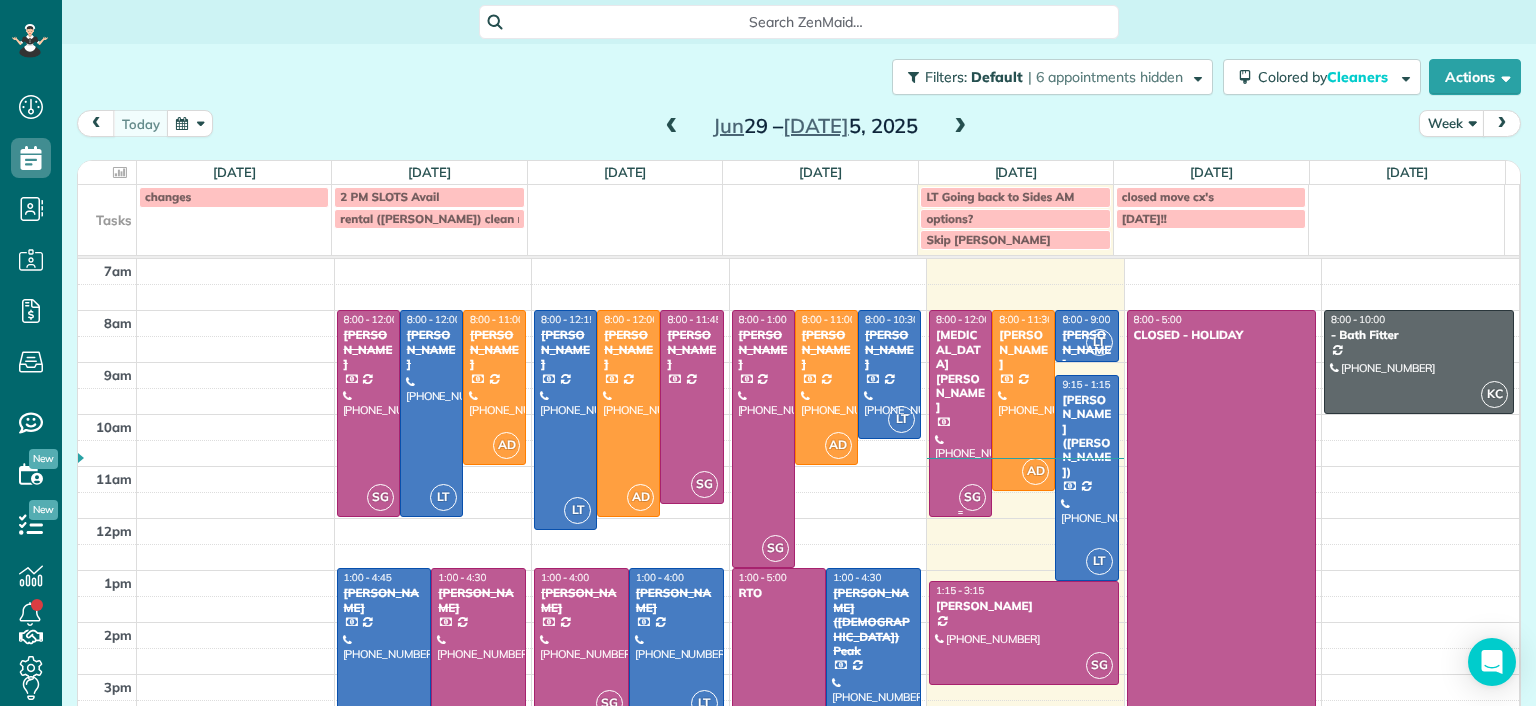 click at bounding box center (960, 413) 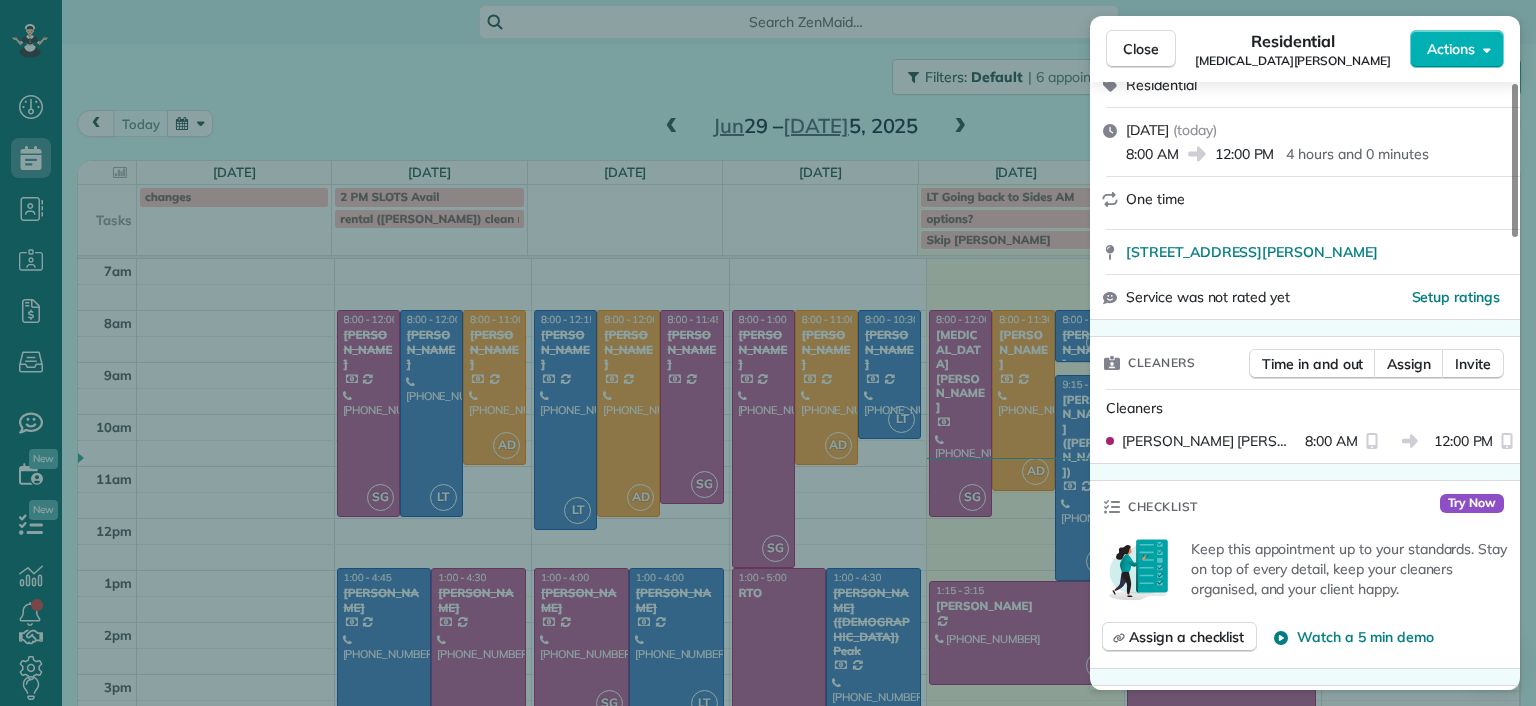 scroll, scrollTop: 0, scrollLeft: 0, axis: both 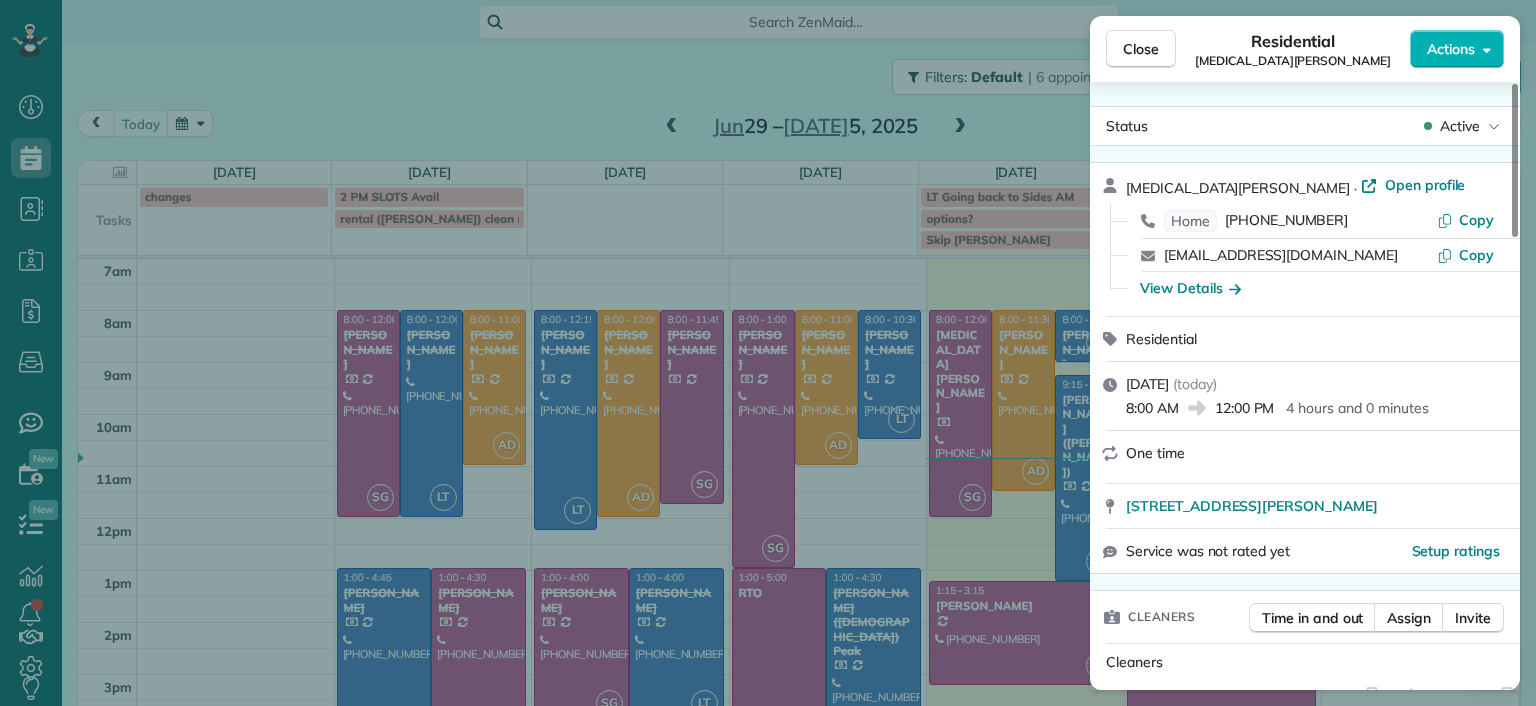 click on "Close Residential Alli Robbins Actions Status Active Alli Robbins · Open profile Home (651) 792-6217 Copy schn0515@umn.edu Copy View Details Residential Thursday, July 03, 2025 ( today ) 8:00 AM 12:00 PM 4 hours and 0 minutes One time 2410 Bryan Park Avenue Richmond VA 23228 Service was not rated yet Setup ratings Cleaners Time in and out Assign Invite Cleaners Sophie   Gibbs 8:00 AM 12:00 PM Checklist Try Now Keep this appointment up to your standards. Stay on top of every detail, keep your cleaners organised, and your client happy. Assign a checklist Watch a 5 min demo Billing Billing actions Price $87.45 Overcharge $0.00 Discount $0.00 Coupon discount - Primary tax - Secondary tax - Total appointment price $87.45 Tips collected New feature! $0.00 Paid by card Total including tip $87.45 Get paid online in no-time! Send an invoice and reward your cleaners with tips Charge customer credit card Appointment custom fields Man Hours 4 Type of Cleaning  Maintenance Cleaning  Reason for Skip - Hidden from cleaners" at bounding box center (768, 353) 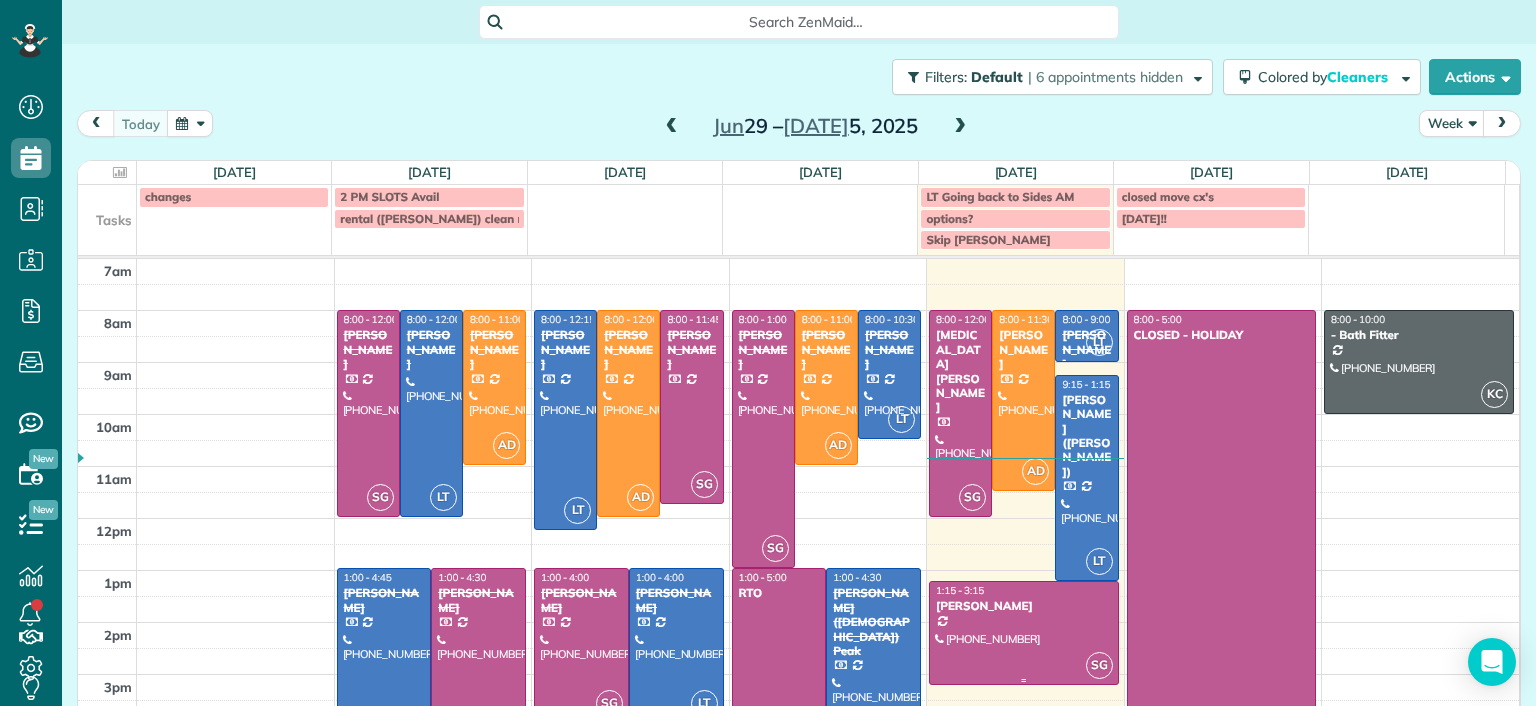 click on "[PERSON_NAME]" at bounding box center [1024, 606] 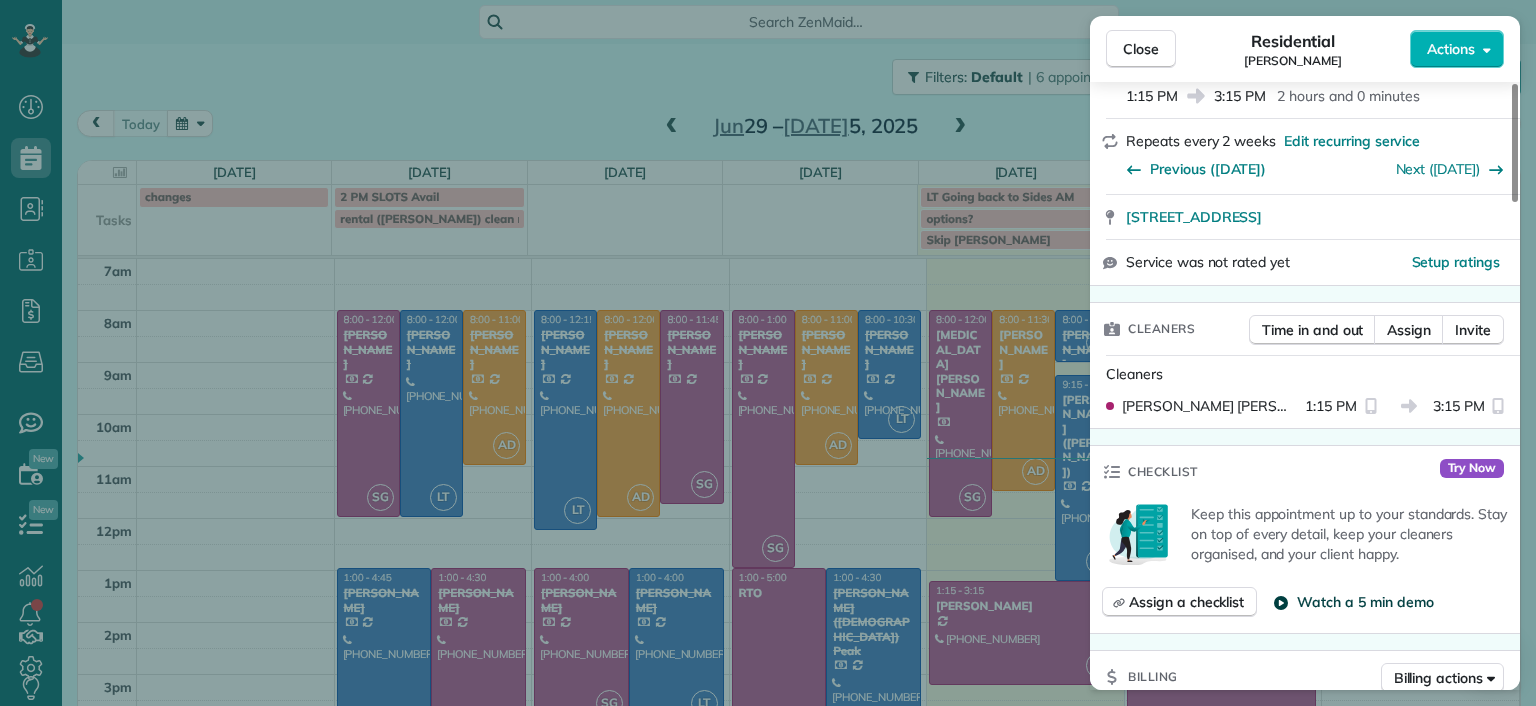 scroll, scrollTop: 500, scrollLeft: 0, axis: vertical 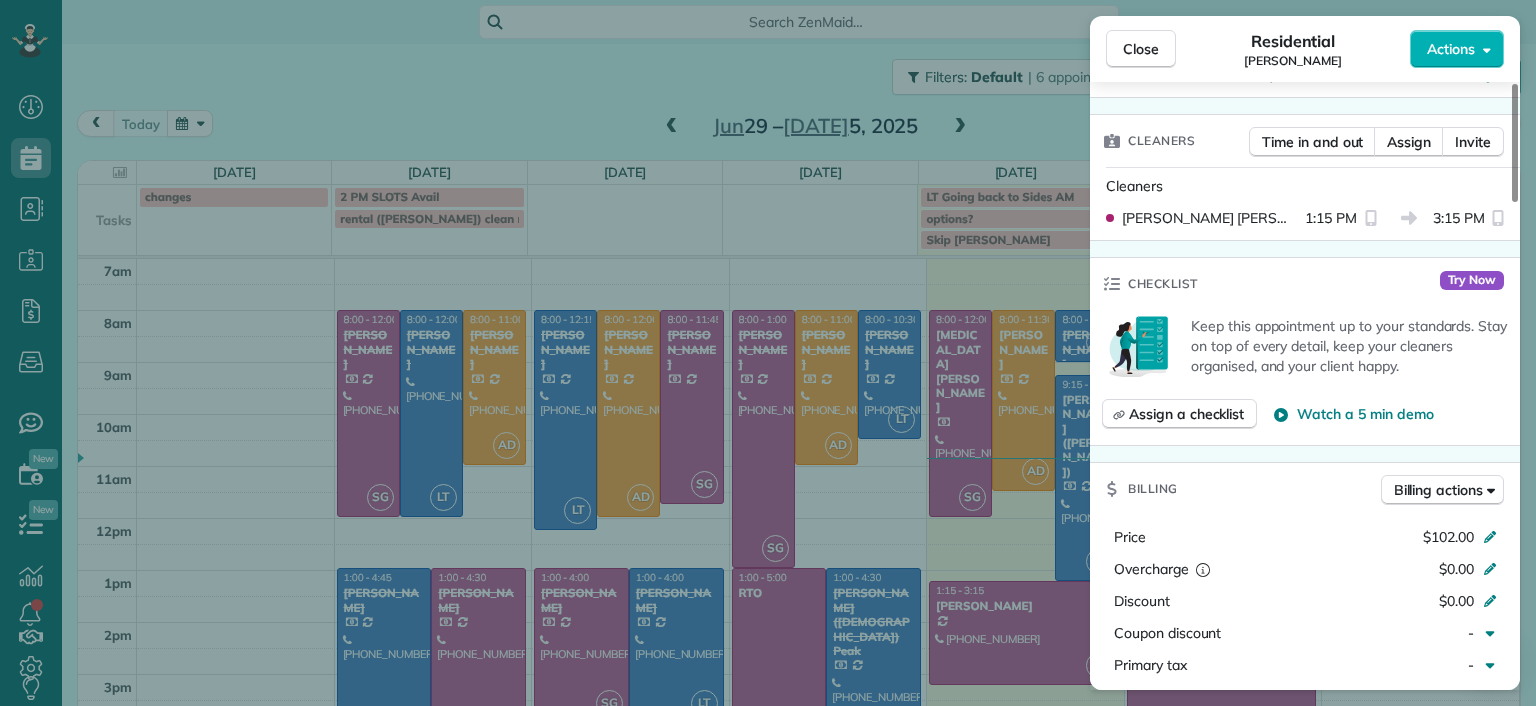 click on "Close Residential Lucas English Actions Status Active Lucas English · Open profile Home (860) 888-6223 Copy lucassfo@aol.com Copy View Details Residential Thursday, July 03, 2025 ( today ) 1:15 PM 3:15 PM 2 hours and 0 minutes Repeats every 2 weeks Edit recurring service Previous (Jun 20) Next (Jul 18) 3101 Kensington Avenue Unit 206 Richmond VA 23221 Service was not rated yet Setup ratings Cleaners Time in and out Assign Invite Cleaners Sophie   Gibbs 1:15 PM 3:15 PM Checklist Try Now Keep this appointment up to your standards. Stay on top of every detail, keep your cleaners organised, and your client happy. Assign a checklist Watch a 5 min demo Billing Billing actions Price $102.00 Overcharge $0.00 Discount $0.00 Coupon discount - Primary tax - Secondary tax - Total appointment price $102.00 Tips collected New feature! $0.00 Unpaid Mark as paid Total including tip $102.00 Get paid online in no-time! Send an invoice and reward your cleaners with tips Charge customer credit card Appointment custom fields - 5" at bounding box center (768, 353) 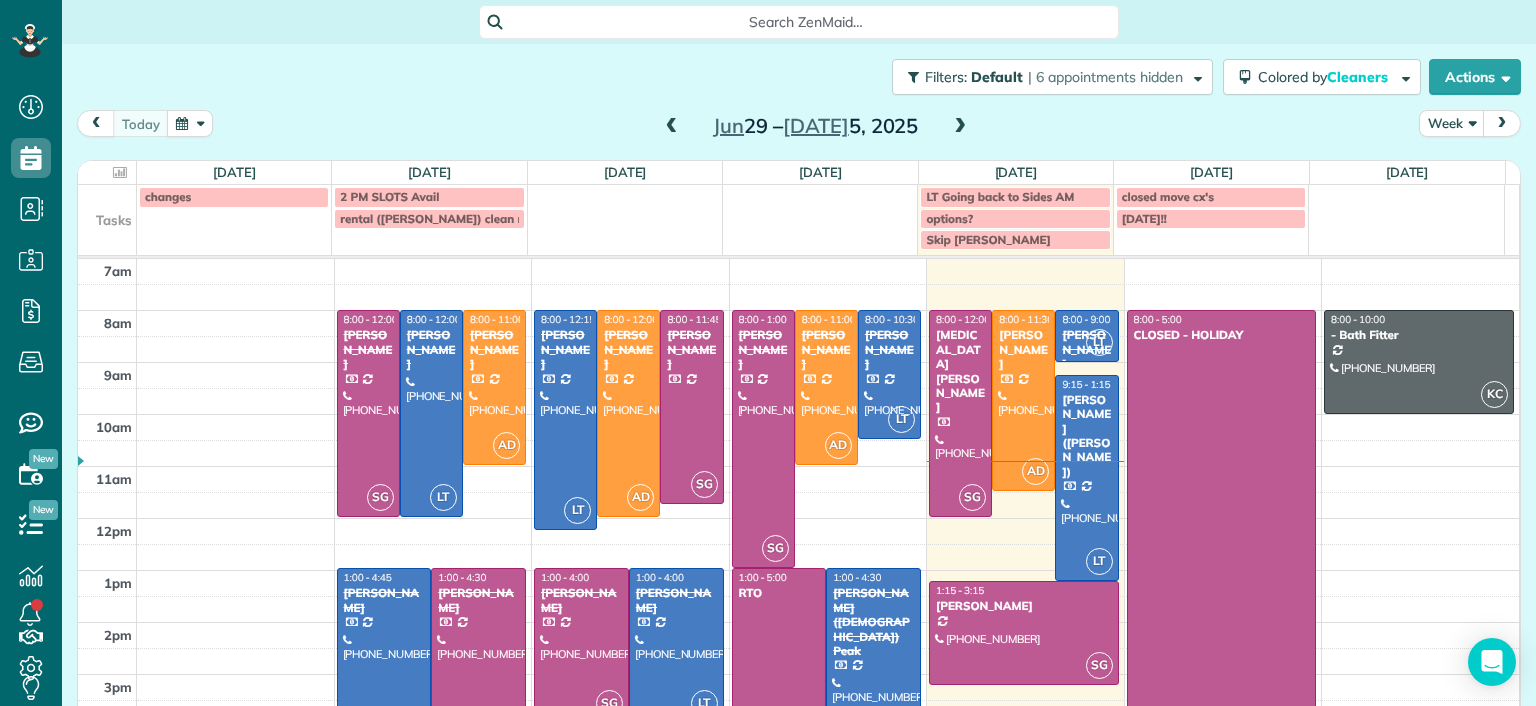 click at bounding box center (672, 127) 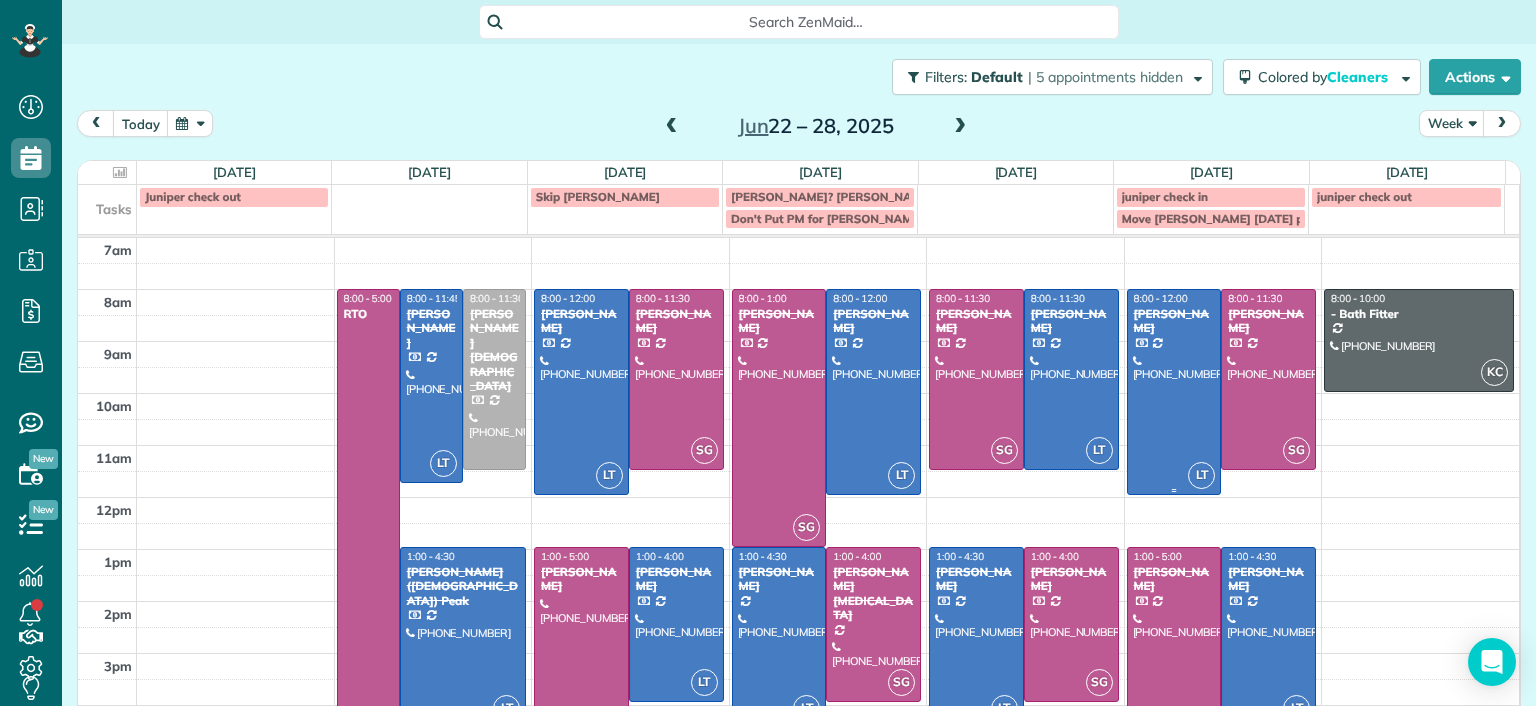 click at bounding box center (1174, 392) 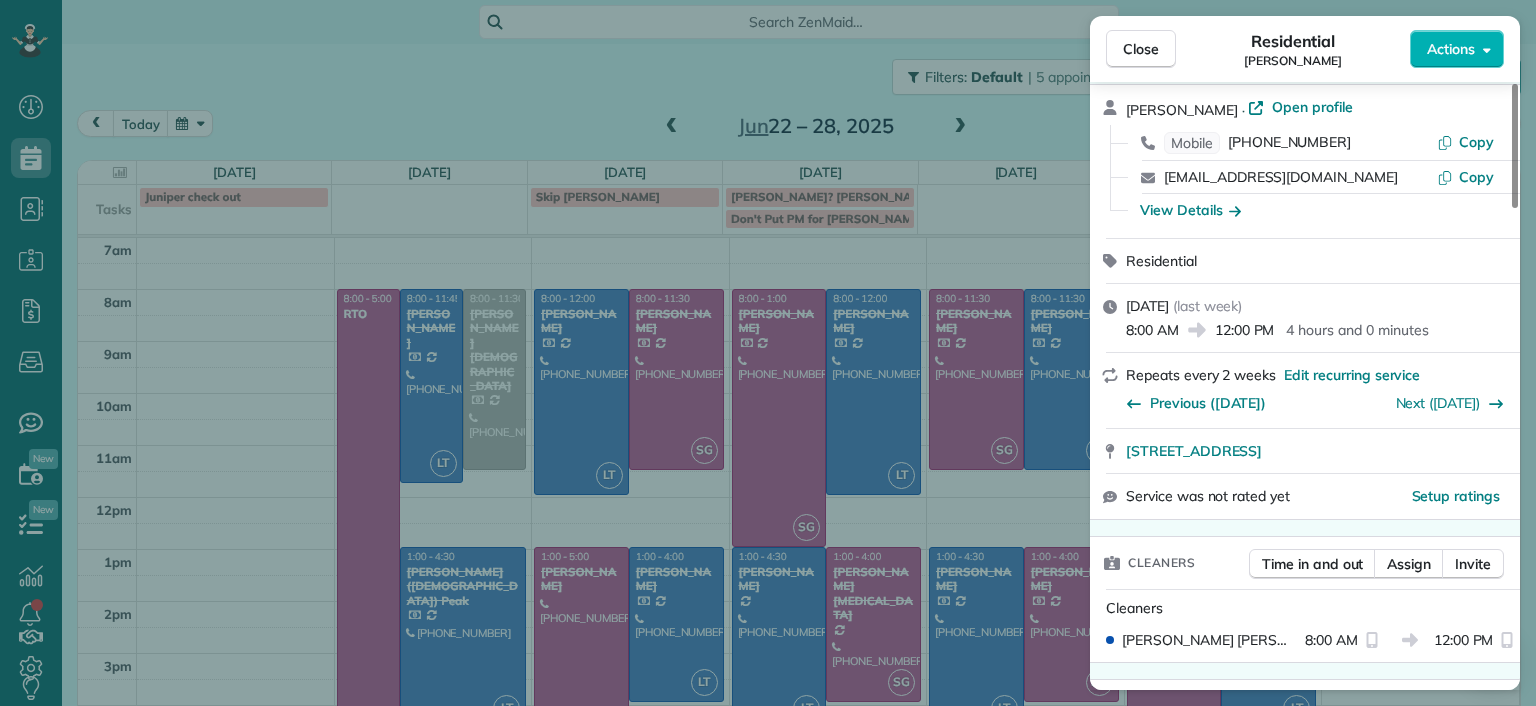 scroll, scrollTop: 200, scrollLeft: 0, axis: vertical 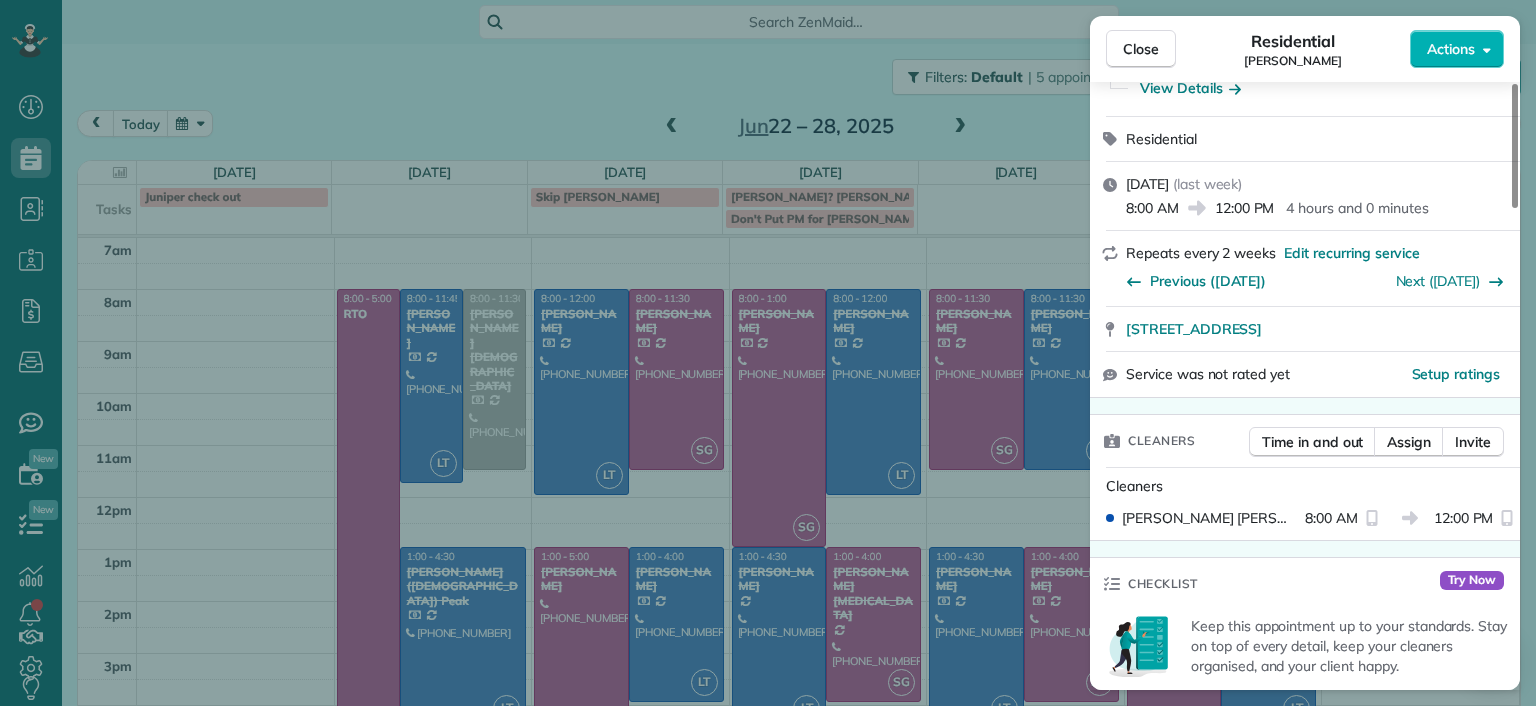 click on "Close Residential Jessica Pizano Actions Status Completed Jessica Pizano · Open profile Mobile (860) 833-0605 Copy jessicapizano@comcast.net Copy View Details Residential Friday, June 27, 2025 ( last week ) 8:00 AM 12:00 PM 4 hours and 0 minutes Repeats every 2 weeks Edit recurring service Previous (Jun 09) Next (Jul 07) 7867 Hampton Forest Lane Chesterfield VA 23832 Service was not rated yet Setup ratings Cleaners Time in and out Assign Invite Cleaners Laura   Thaller 8:00 AM 12:00 PM Checklist Try Now Keep this appointment up to your standards. Stay on top of every detail, keep your cleaners organised, and your client happy. Assign a checklist Watch a 5 min demo Billing Billing actions Price $220.00 Overcharge $0.00 Discount $0.00 Coupon discount - Primary tax - Secondary tax - Total appointment price $220.00 Tips collected New feature! $0.00 Paid by card Total including tip $220.00 Get paid online in no-time! Send an invoice and reward your cleaners with tips Charge customer credit card Man Hours 4 Hours" at bounding box center [768, 353] 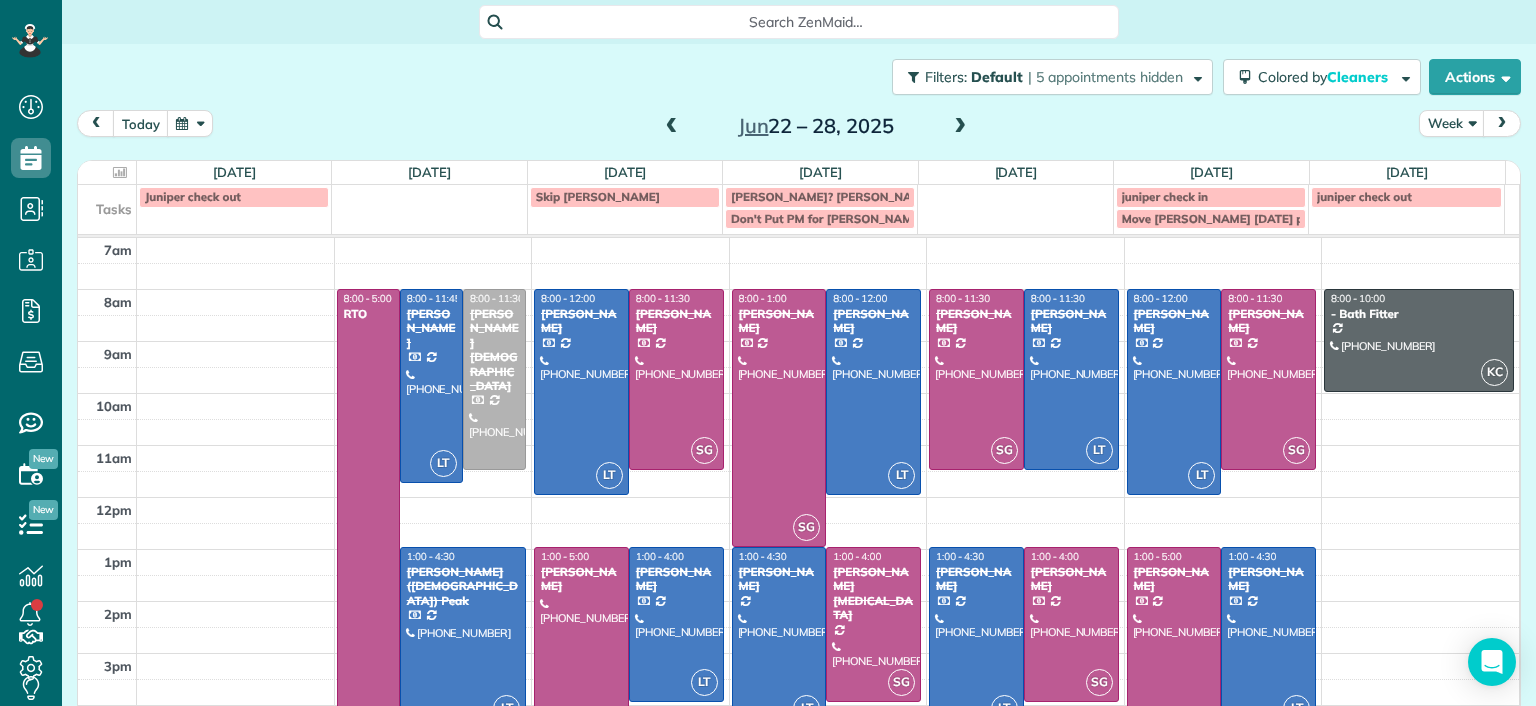 click on "Brandon Fox" at bounding box center [1268, 579] 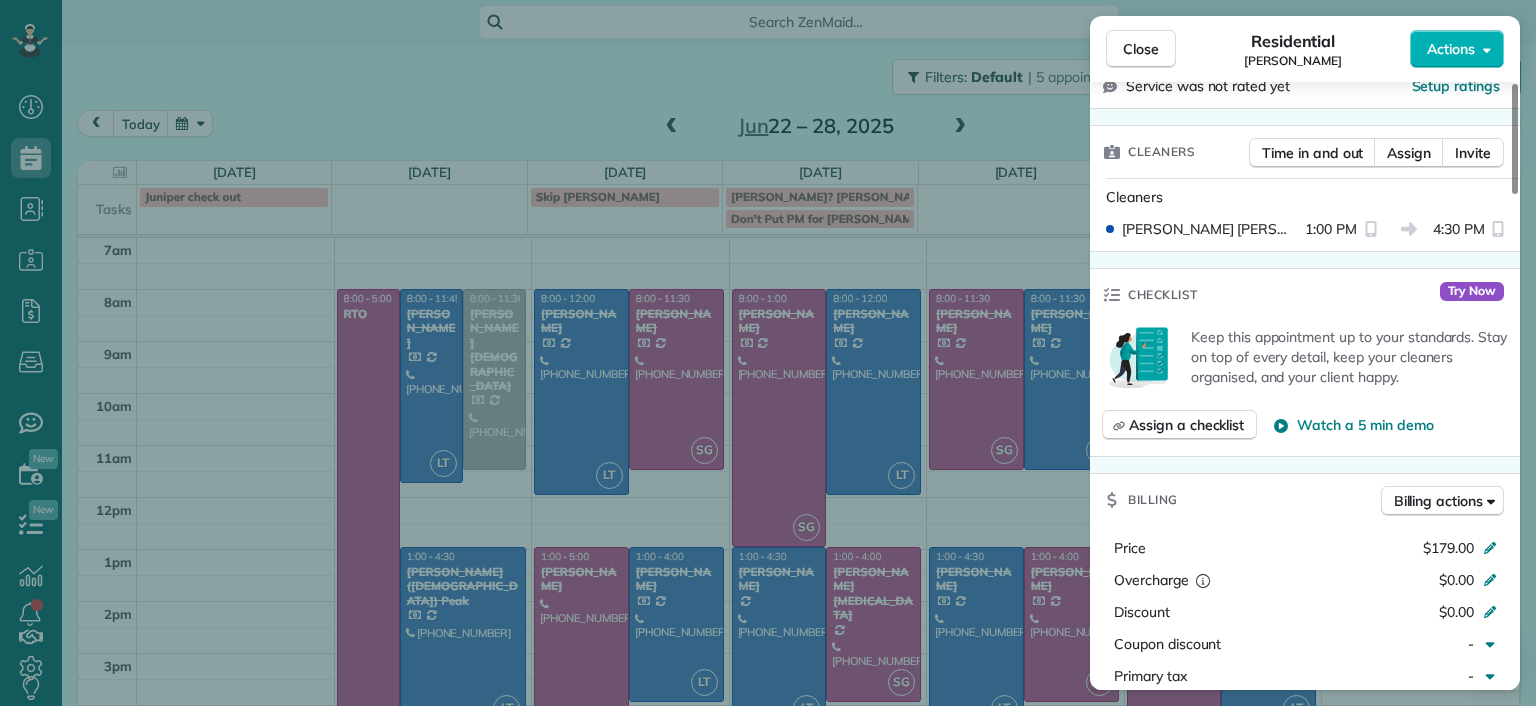 scroll, scrollTop: 700, scrollLeft: 0, axis: vertical 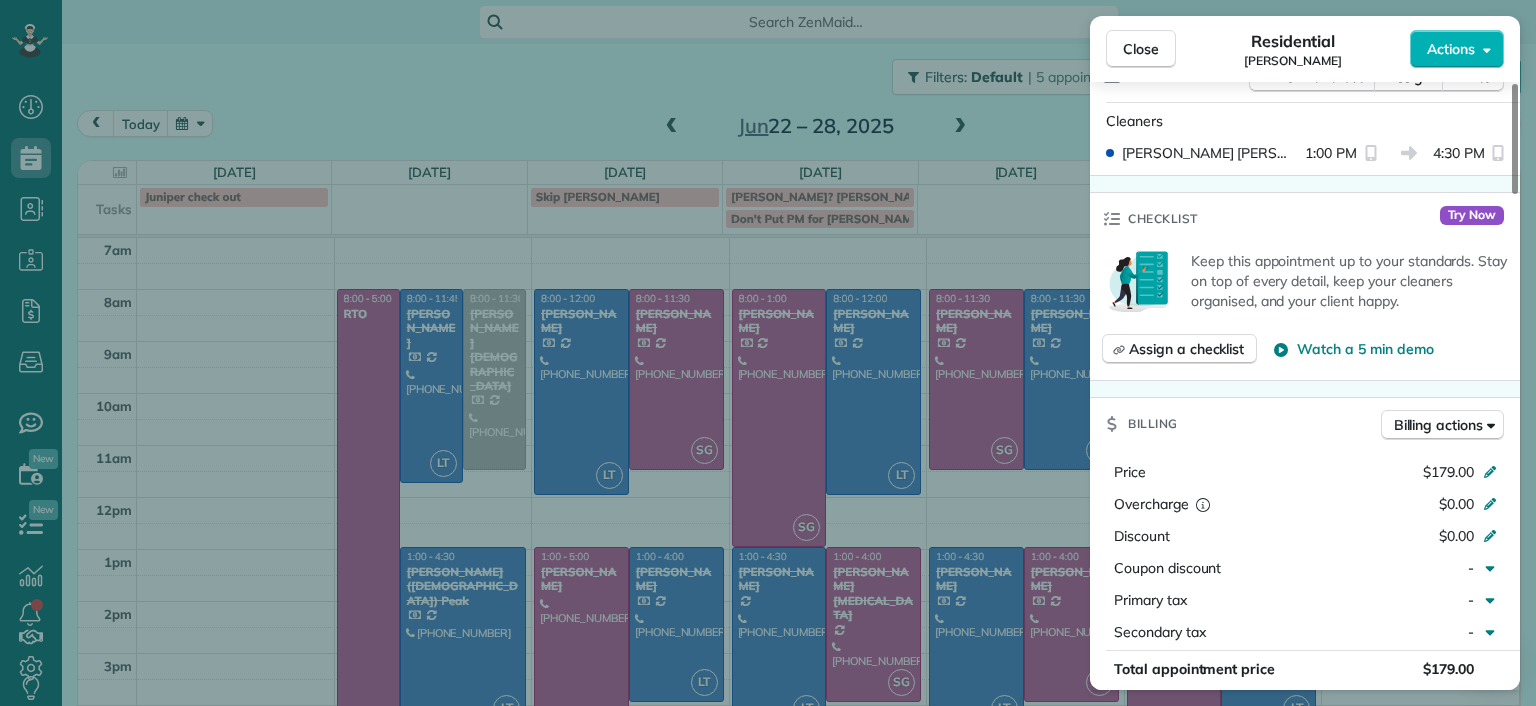 click on "Close Residential Brandon Fox Actions Status Completed Brandon Fox · Open profile Spouse (804) 387-5344 Copy Mobile (804) 814-3598 Do not call cx unless emergency  Copy brandon.fox@comcast.net Copy arias3@comcast.net Copy View Details Residential Friday, June 27, 2025 ( last week ) 1:00 PM 4:30 PM 3 hours and 30 minutes Repeats weekly Edit recurring service Previous (Jun 20) Next (Jul 03) 3418 Hawthorne Avenue Richmond VA 23222 Service was not rated yet Setup ratings Cleaners Time in and out Assign Invite Cleaners Laura   Thaller 1:00 PM 4:30 PM Checklist Try Now Keep this appointment up to your standards. Stay on top of every detail, keep your cleaners organised, and your client happy. Assign a checklist Watch a 5 min demo Billing Billing actions Price $179.00 Overcharge $0.00 Discount $0.00 Coupon discount - Primary tax - Secondary tax - Total appointment price $179.00 Tips collected New feature! $0.00 Paid by card Total including tip $179.00 Get paid online in no-time! Charge customer credit card -   8 26" at bounding box center (768, 353) 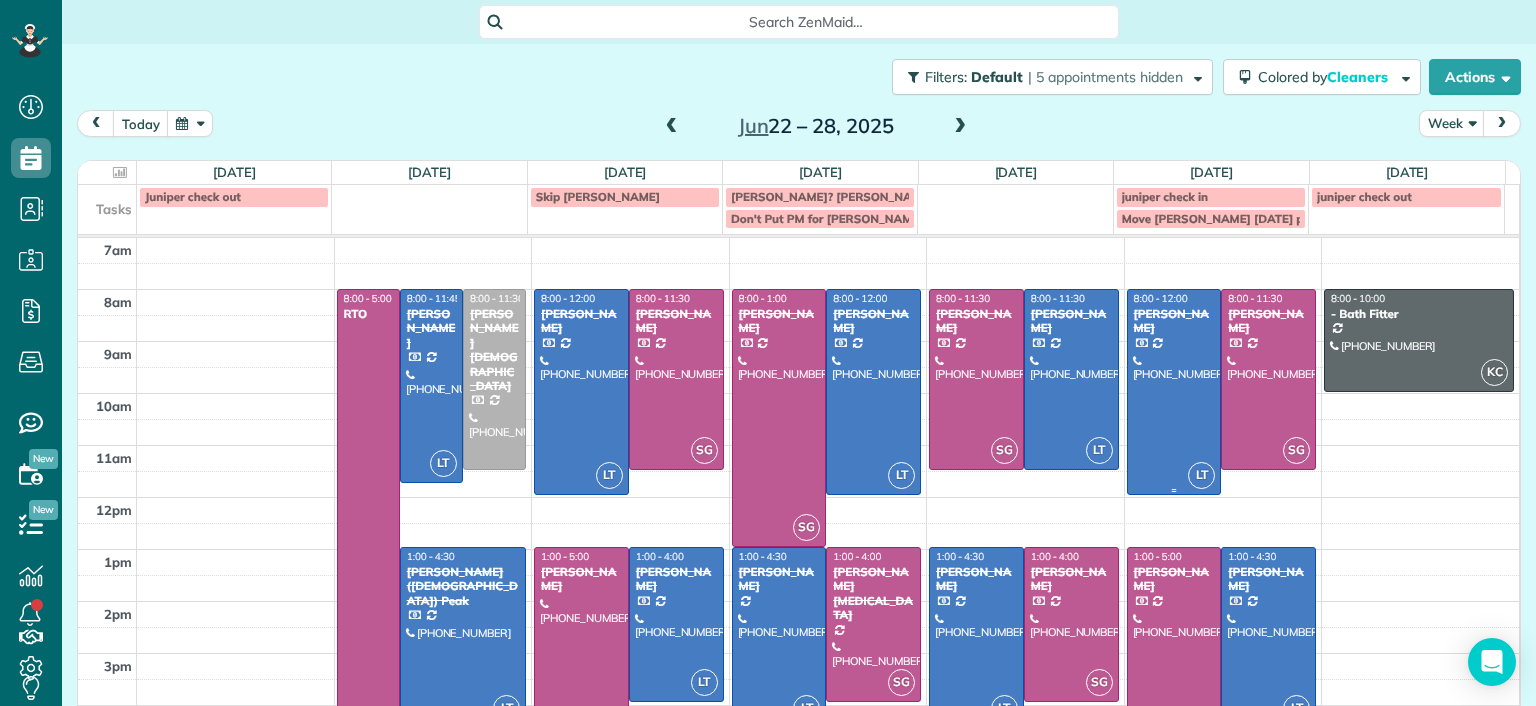 click at bounding box center (1174, 392) 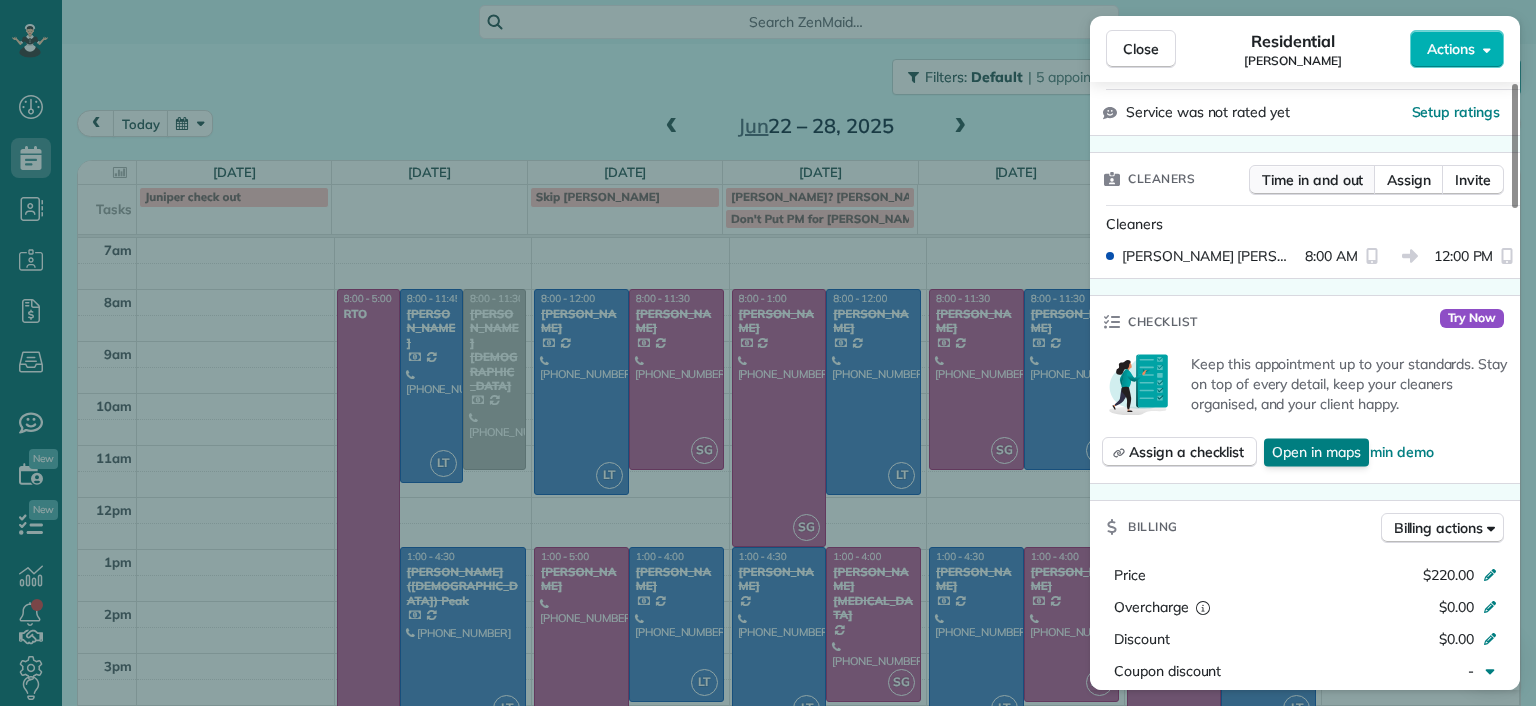 scroll, scrollTop: 500, scrollLeft: 0, axis: vertical 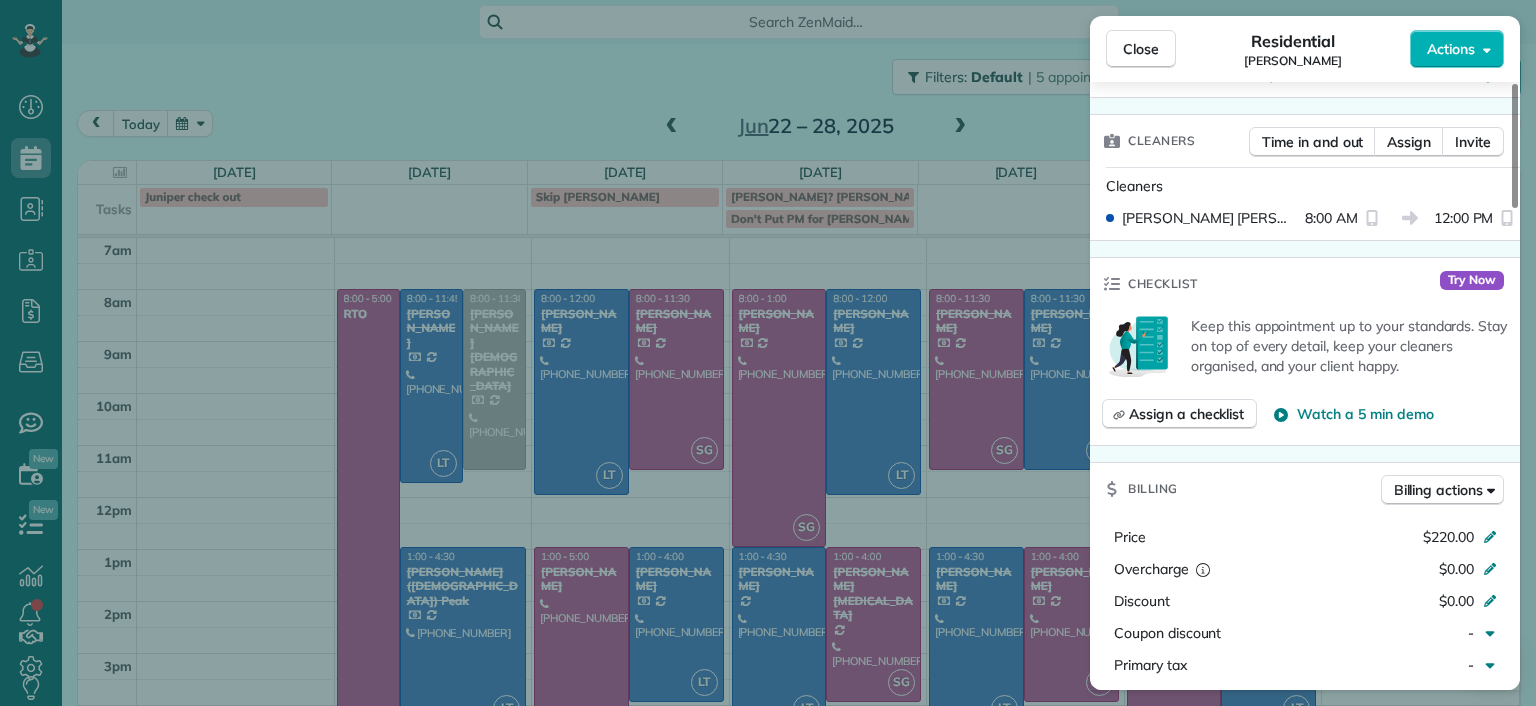 click on "Close Residential Jessica Pizano Actions Status Completed Jessica Pizano · Open profile Mobile (860) 833-0605 Copy jessicapizano@comcast.net Copy View Details Residential Friday, June 27, 2025 ( last week ) 8:00 AM 12:00 PM 4 hours and 0 minutes Repeats every 2 weeks Edit recurring service Previous (Jun 09) Next (Jul 07) 7867 Hampton Forest Lane Chesterfield VA 23832 Service was not rated yet Setup ratings Cleaners Time in and out Assign Invite Cleaners Laura   Thaller 8:00 AM 12:00 PM Checklist Try Now Keep this appointment up to your standards. Stay on top of every detail, keep your cleaners organised, and your client happy. Assign a checklist Watch a 5 min demo Billing Billing actions Price $220.00 Overcharge $0.00 Discount $0.00 Coupon discount - Primary tax - Secondary tax - Total appointment price $220.00 Tips collected New feature! $0.00 Paid by card Total including tip $220.00 Get paid online in no-time! Send an invoice and reward your cleaners with tips Charge customer credit card Man Hours 4 Hours" at bounding box center (768, 353) 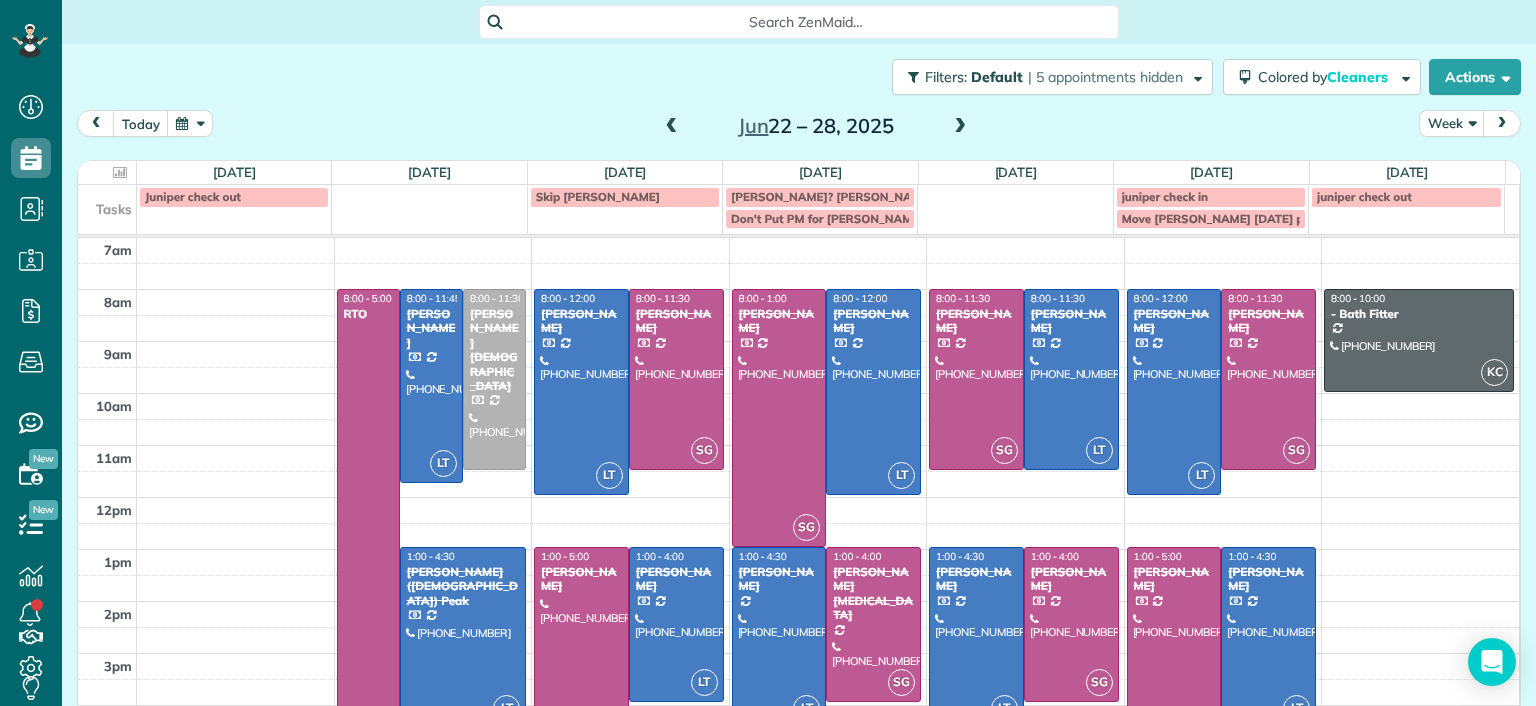 click at bounding box center [1502, 123] 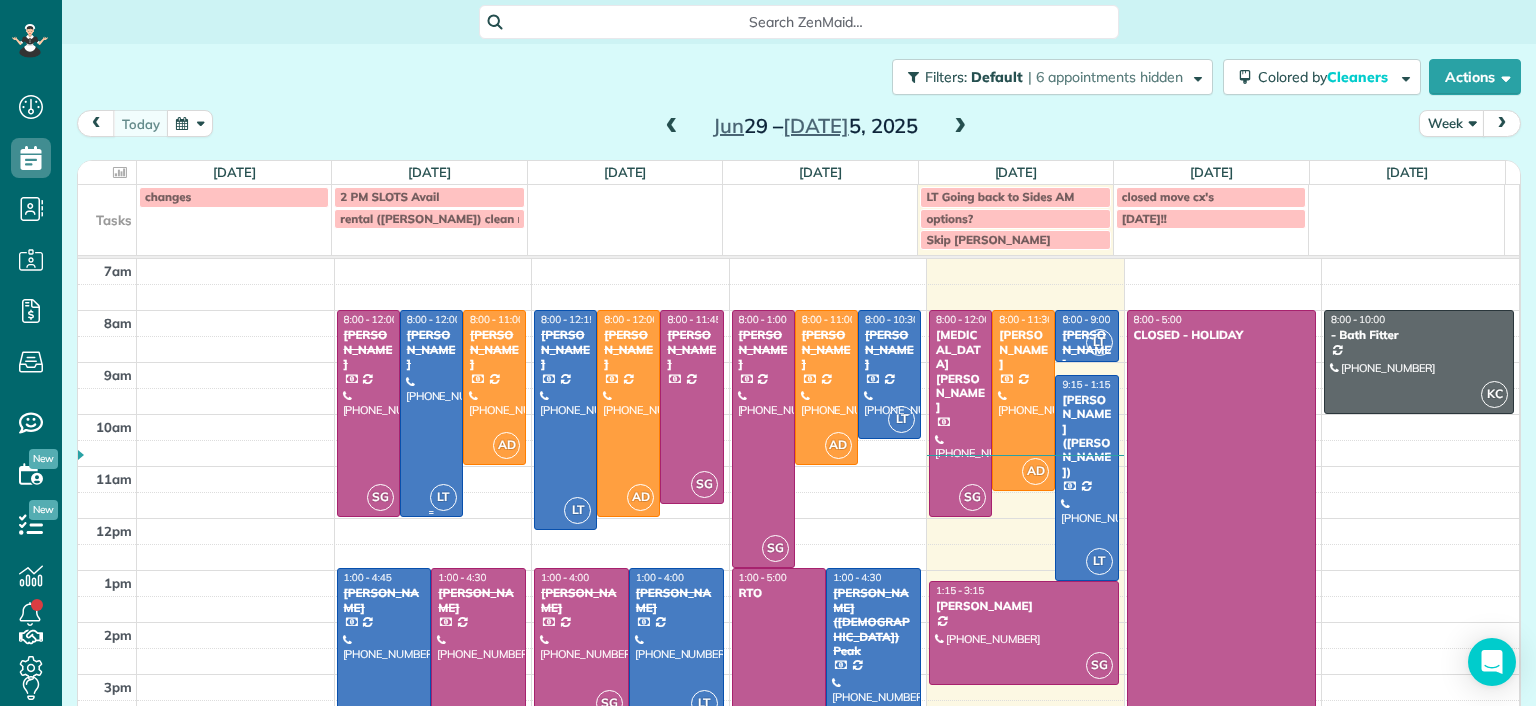 click at bounding box center [431, 413] 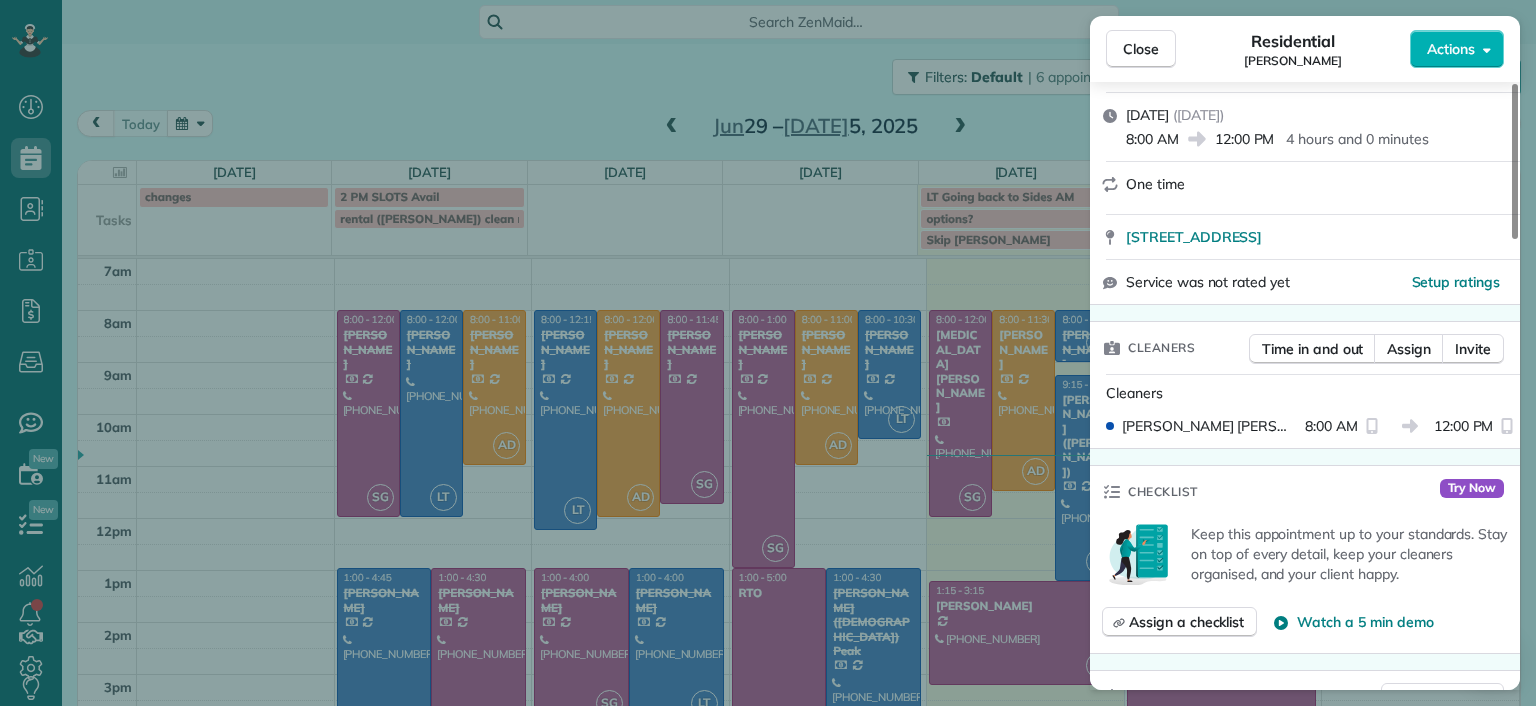 scroll, scrollTop: 200, scrollLeft: 0, axis: vertical 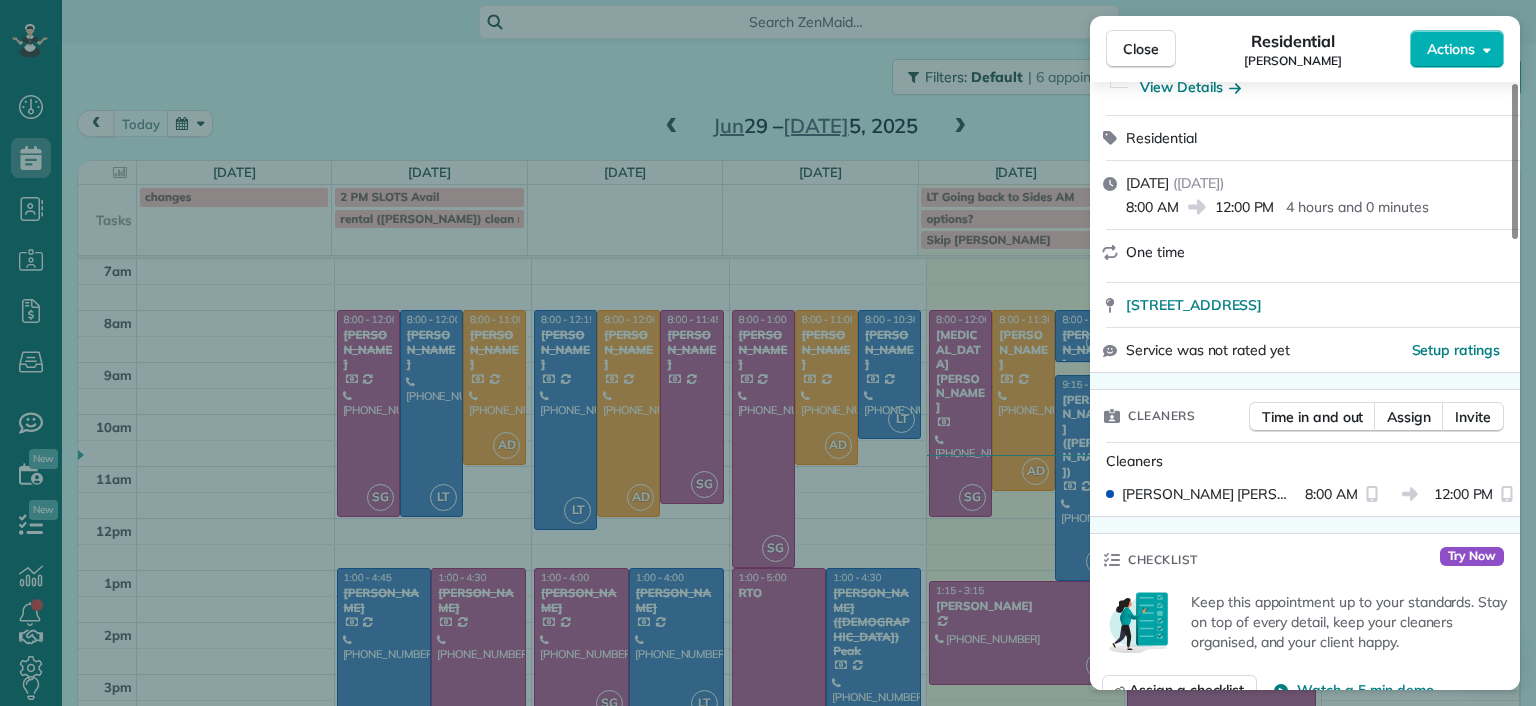 click on "Close Residential Lila Jenkins Actions Status Completed Lila Jenkins · Open profile Mobile (301) 357-4299 Copy No email on record Add email View Details Residential Monday, June 30, 2025 ( 3 days ago ) 8:00 AM 12:00 PM 4 hours and 0 minutes One time 109 North Juniper Avenue Highland Springs VA 23075 Service was not rated yet Setup ratings Cleaners Time in and out Assign Invite Cleaners Laura   Thaller 8:00 AM 12:00 PM Checklist Try Now Keep this appointment up to your standards. Stay on top of every detail, keep your cleaners organised, and your client happy. Assign a checklist Watch a 5 min demo Billing Billing actions Price $0.00 Overcharge $0.00 Discount $0.00 Coupon discount - Primary tax - Secondary tax - Total appointment price $0.00 Tips collected New feature! $0.00 Mark as paid Total including tip $0.00 Get paid online in no-time! Send an invoice and reward your cleaners with tips Charge customer credit card Appointment custom fields Man Hours - Type of Cleaning  - Reason for Skip - Work items Notes" at bounding box center (768, 353) 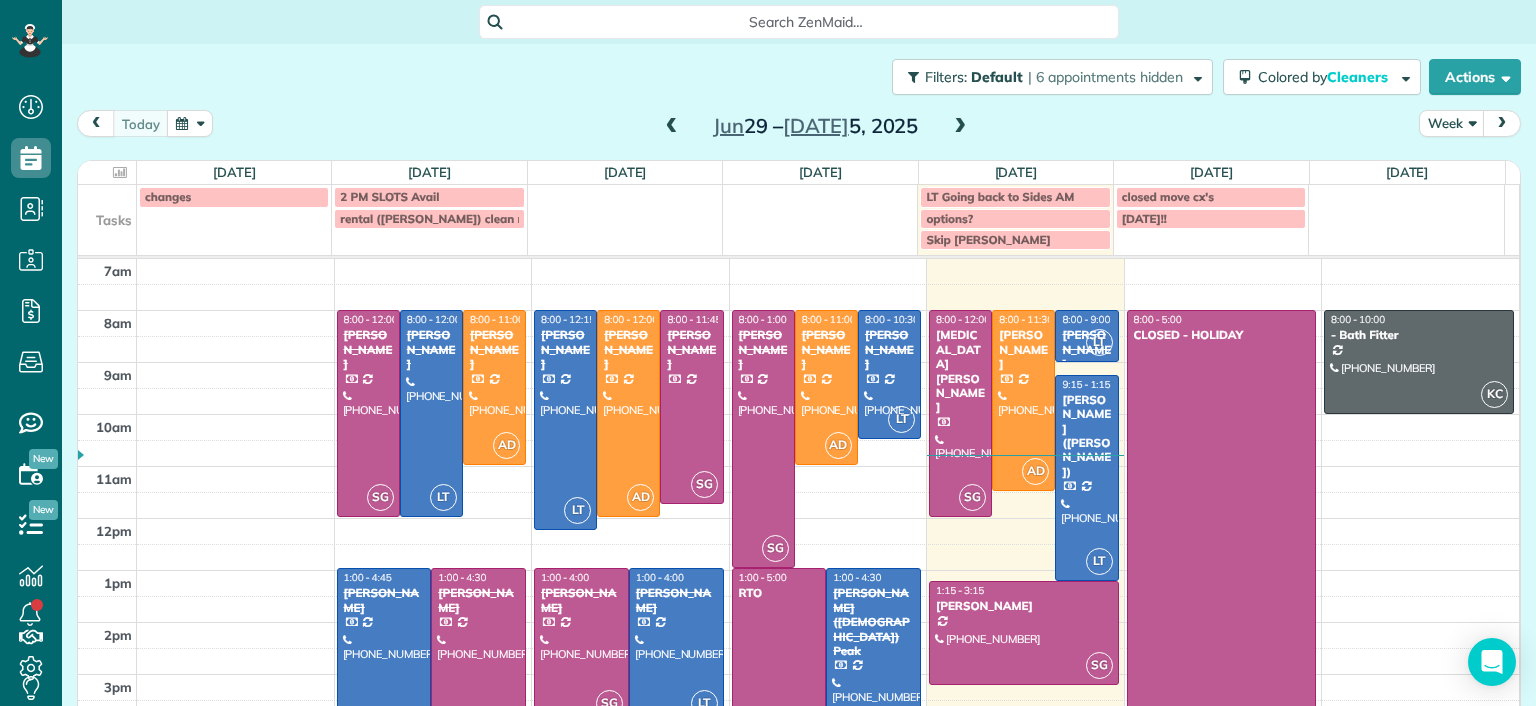 click at bounding box center (384, 665) 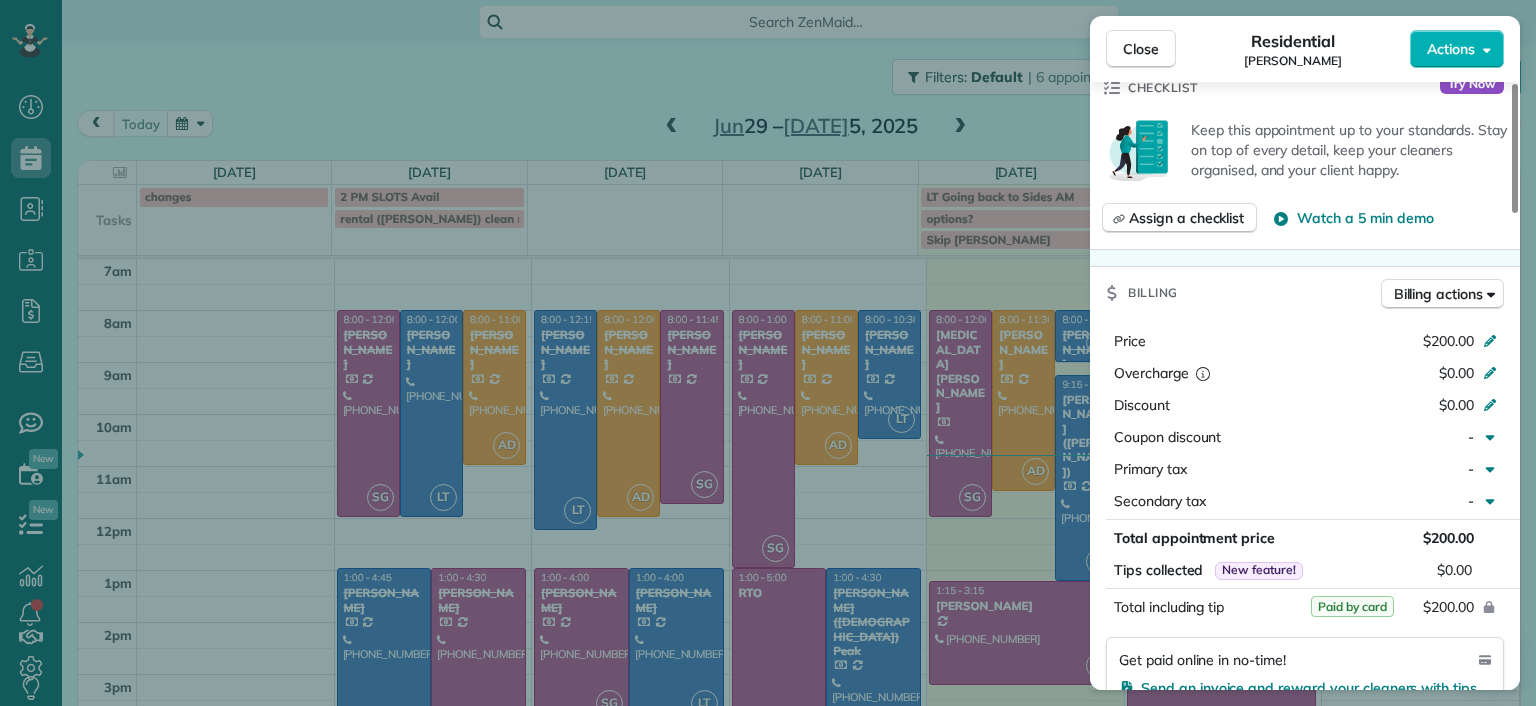 scroll, scrollTop: 700, scrollLeft: 0, axis: vertical 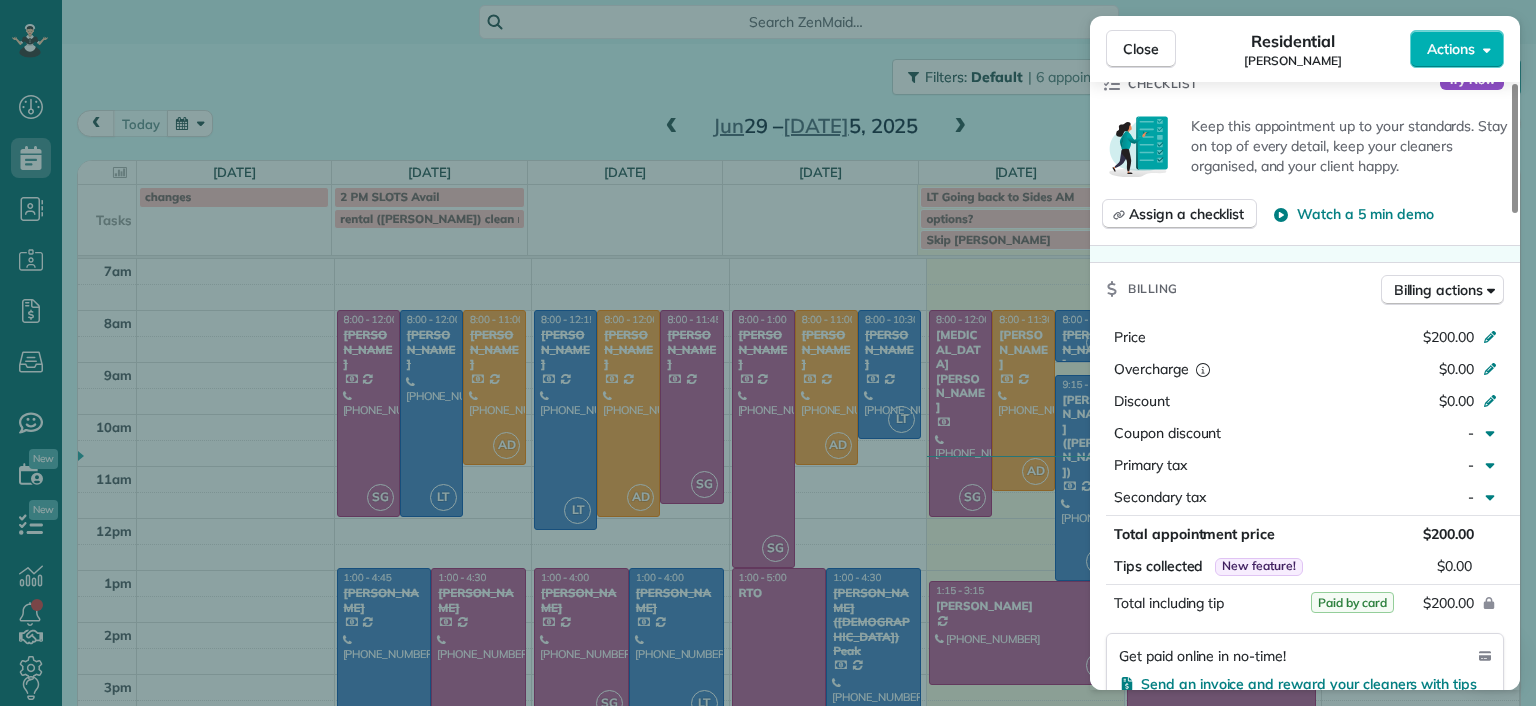 click on "Close Residential Benjamin Underwood Actions Status Completed Benjamin Underwood · Open profile Mobile (202) 615-3694 Copy bunderwo@gmail.com Copy View Details Residential Monday, June 30, 2025 ( 3 days ago ) 1:00 PM 4:45 PM 3 hours and 45 minutes Repeats every 2 weeks Edit recurring service Previous (Jun 13) Next (Jul 11) 4200 Grove Avenue Richmond VA 23221 Service was not rated yet Setup ratings Cleaners Time in and out Assign Invite Cleaners Laura   Thaller 1:00 PM 4:45 PM Checklist Try Now Keep this appointment up to your standards. Stay on top of every detail, keep your cleaners organised, and your client happy. Assign a checklist Watch a 5 min demo Billing Billing actions Price $200.00 Overcharge $0.00 Discount $0.00 Coupon discount - Primary tax - Secondary tax - Total appointment price $200.00 Tips collected New feature! $0.00 Paid by card Total including tip $200.00 Get paid online in no-time! Send an invoice and reward your cleaners with tips Charge customer credit card Appointment custom fields -" at bounding box center [768, 353] 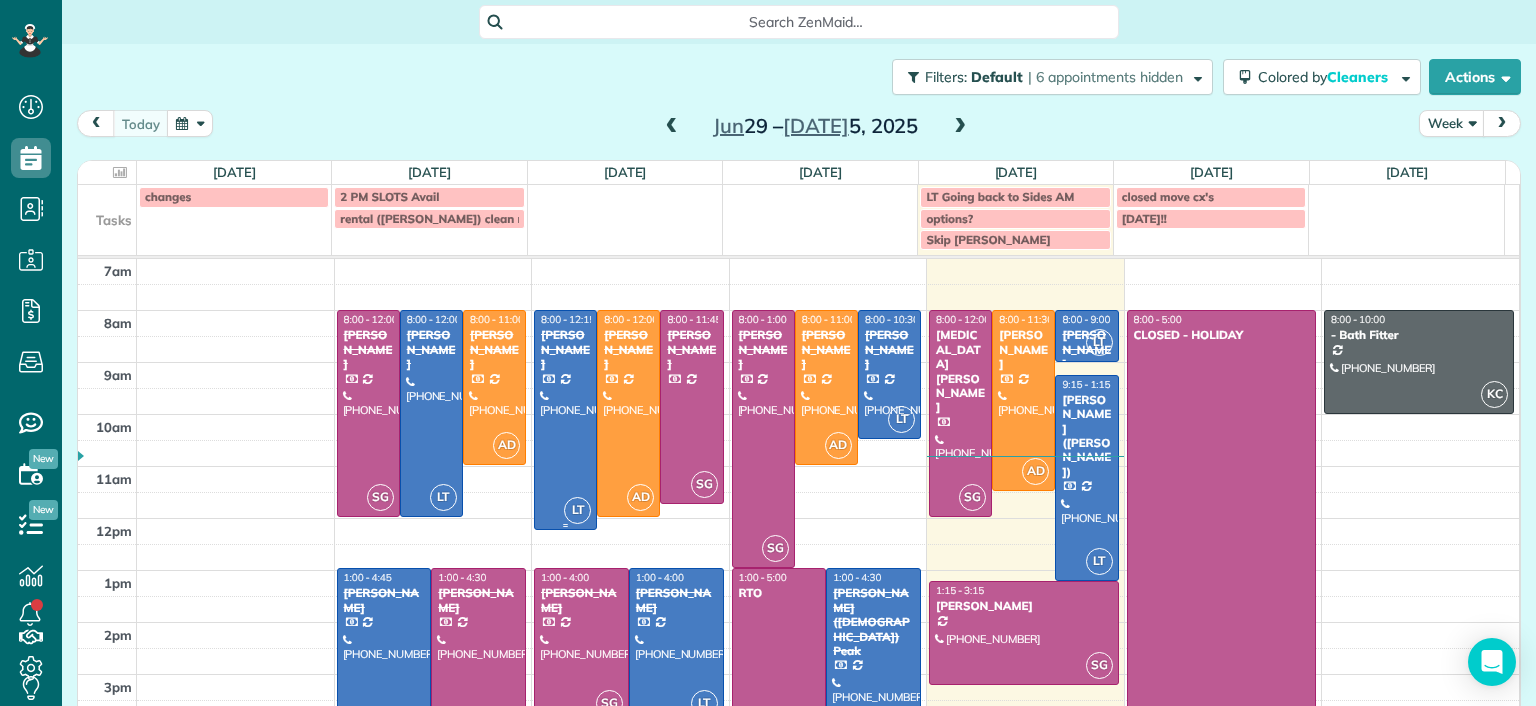 click at bounding box center [565, 419] 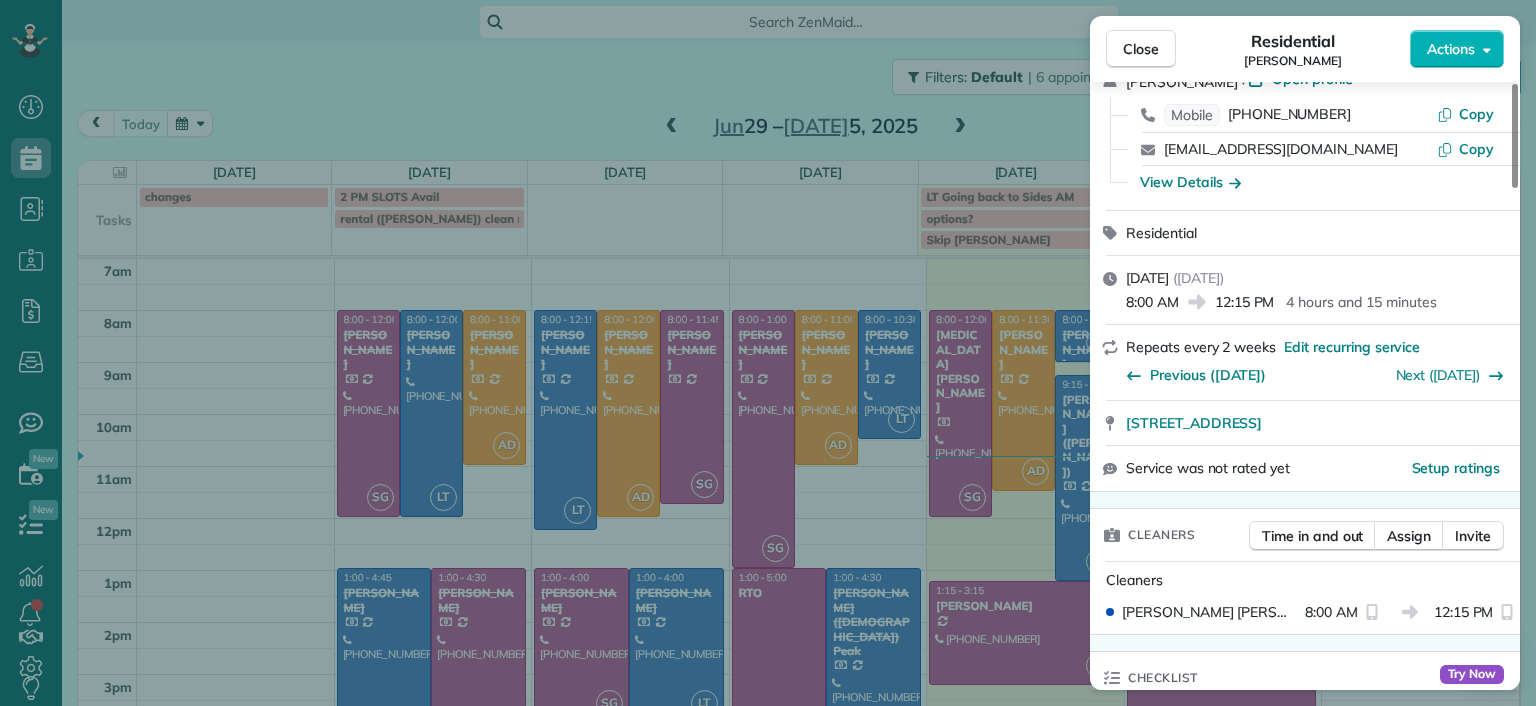 scroll, scrollTop: 100, scrollLeft: 0, axis: vertical 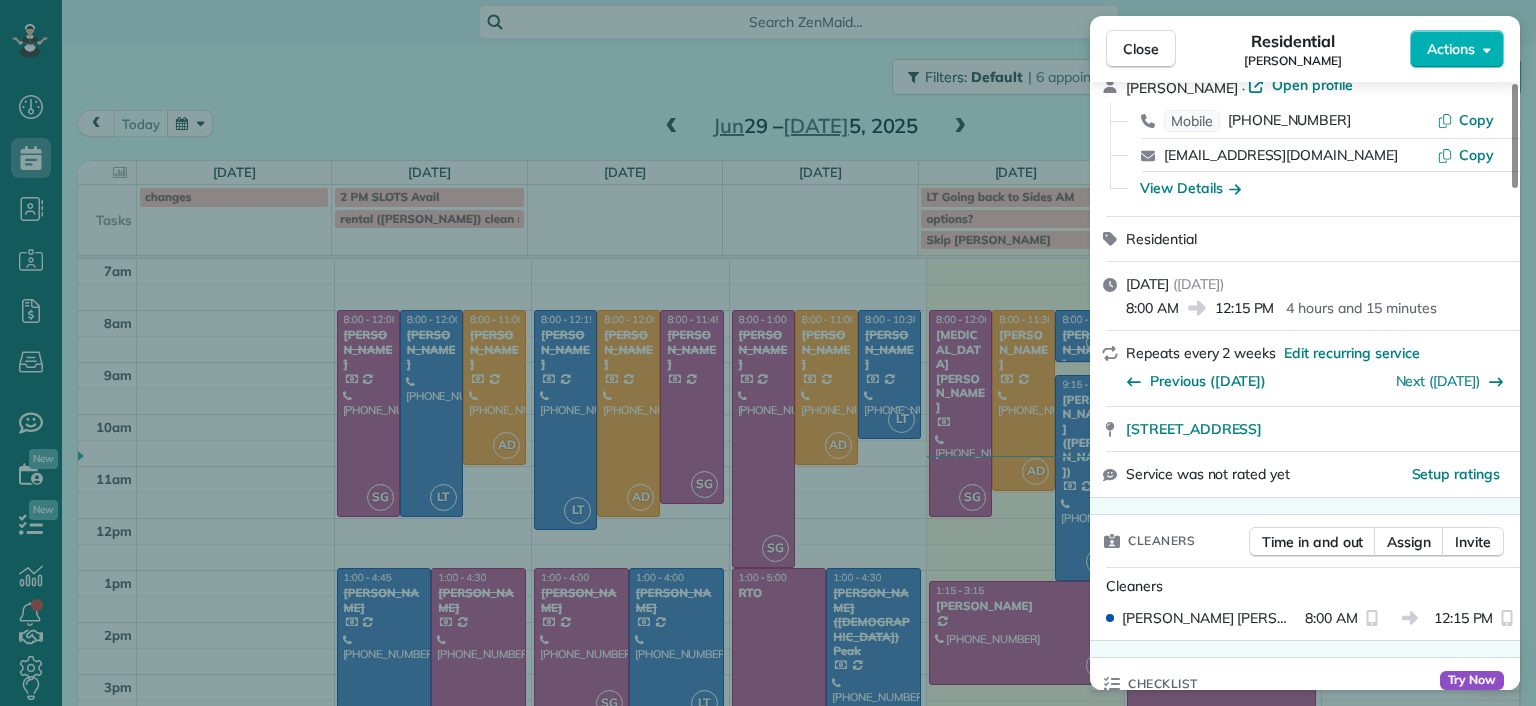 click on "Close Residential Lauren Sides Actions Status Completed Lauren Sides · Open profile Mobile (804) 687-0108 Copy laurenhsides@gmail.com Copy View Details Residential Tuesday, July 01, 2025 ( 2 days ago ) 8:00 AM 12:15 PM 4 hours and 15 minutes Repeats every 2 weeks Edit recurring service Previous (Jun 20) Next (Jul 18) 1613 Swansbury Drive Richmond VA 23238 Service was not rated yet Setup ratings Cleaners Time in and out Assign Invite Cleaners Laura   Thaller 8:00 AM 12:15 PM Checklist Try Now Keep this appointment up to your standards. Stay on top of every detail, keep your cleaners organised, and your client happy. Assign a checklist Watch a 5 min demo Billing Billing actions Price $230.00 Overcharge $0.00 Discount $0.00 Coupon discount - Primary tax - Secondary tax - Total appointment price $230.00 Tips collected New feature! $0.00 Paid by card Total including tip $230.00 Get paid online in no-time! Send an invoice and reward your cleaners with tips Charge customer credit card Appointment custom fields 4.25" at bounding box center [768, 353] 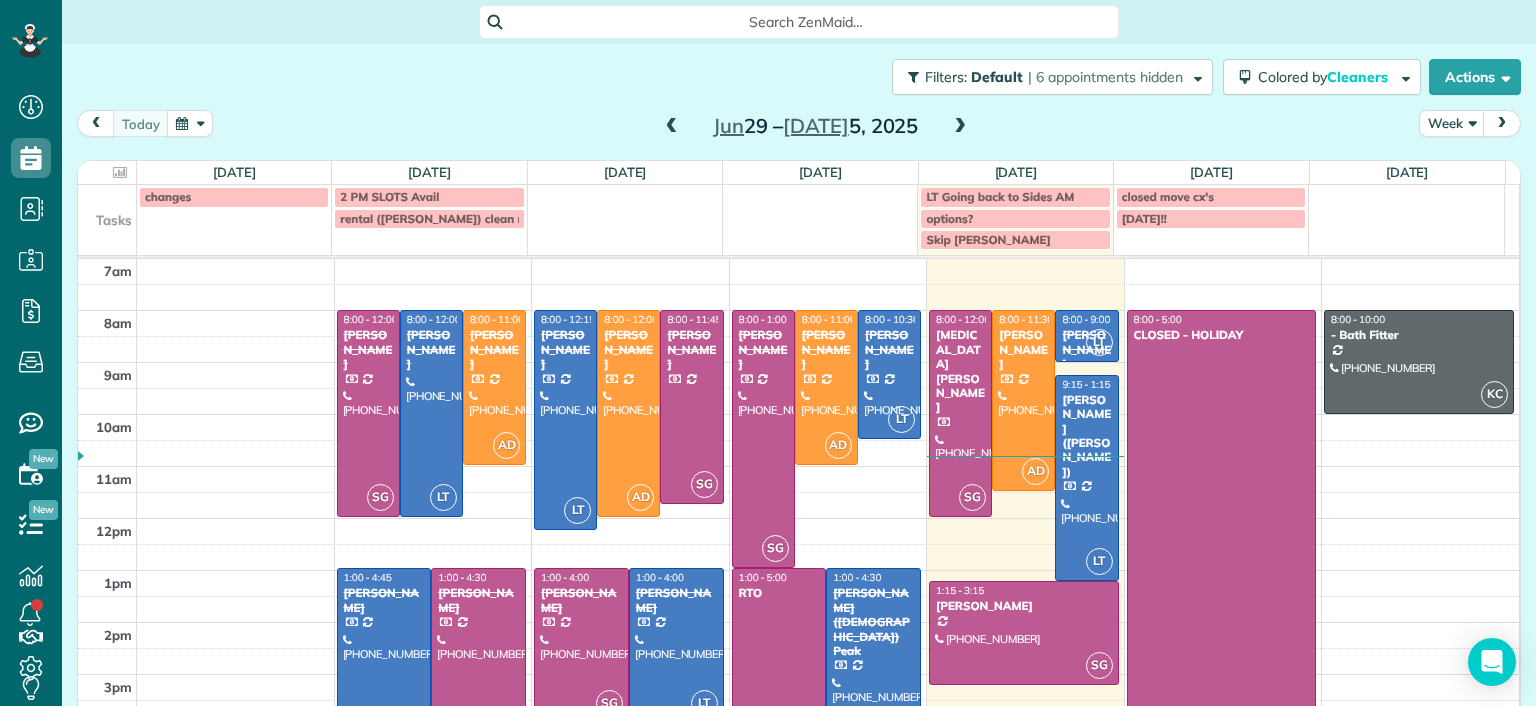 click at bounding box center (676, 645) 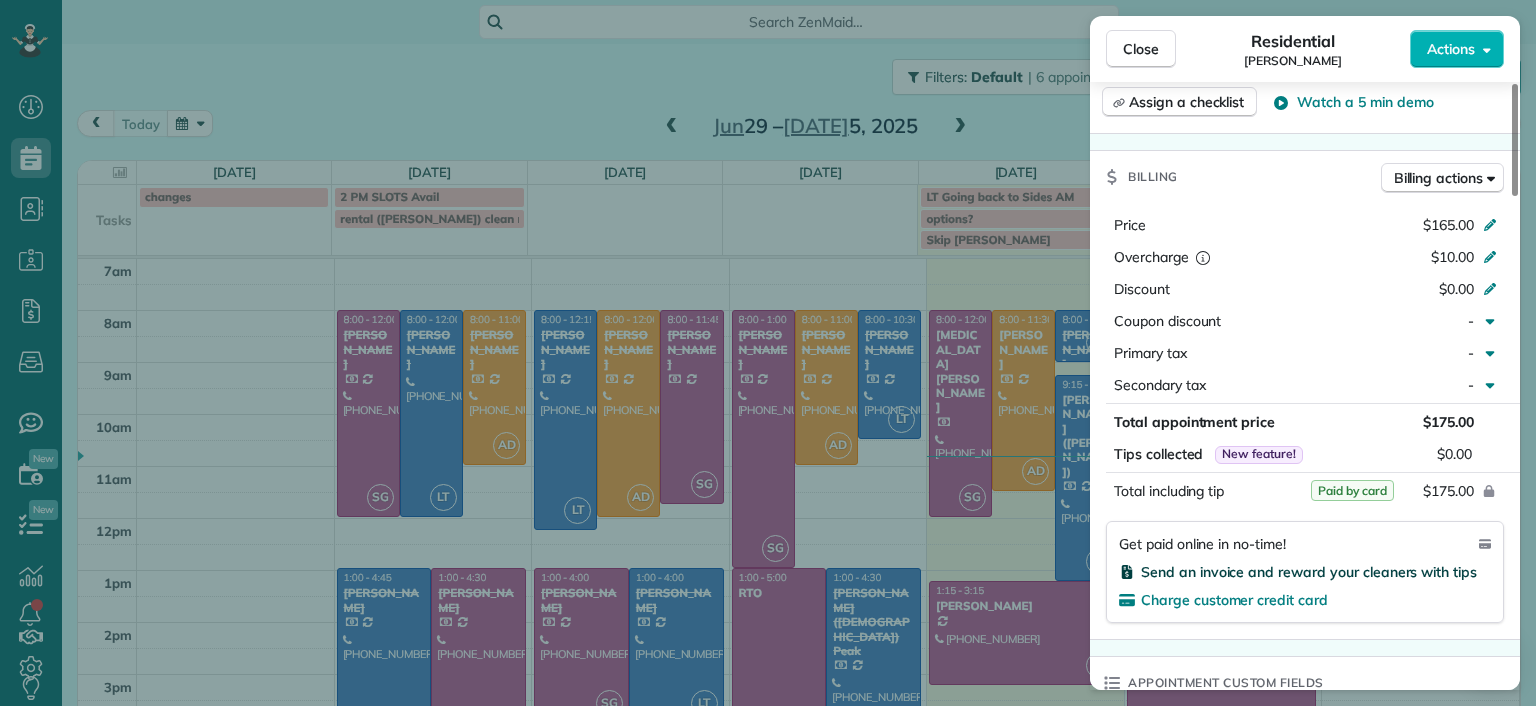 scroll, scrollTop: 800, scrollLeft: 0, axis: vertical 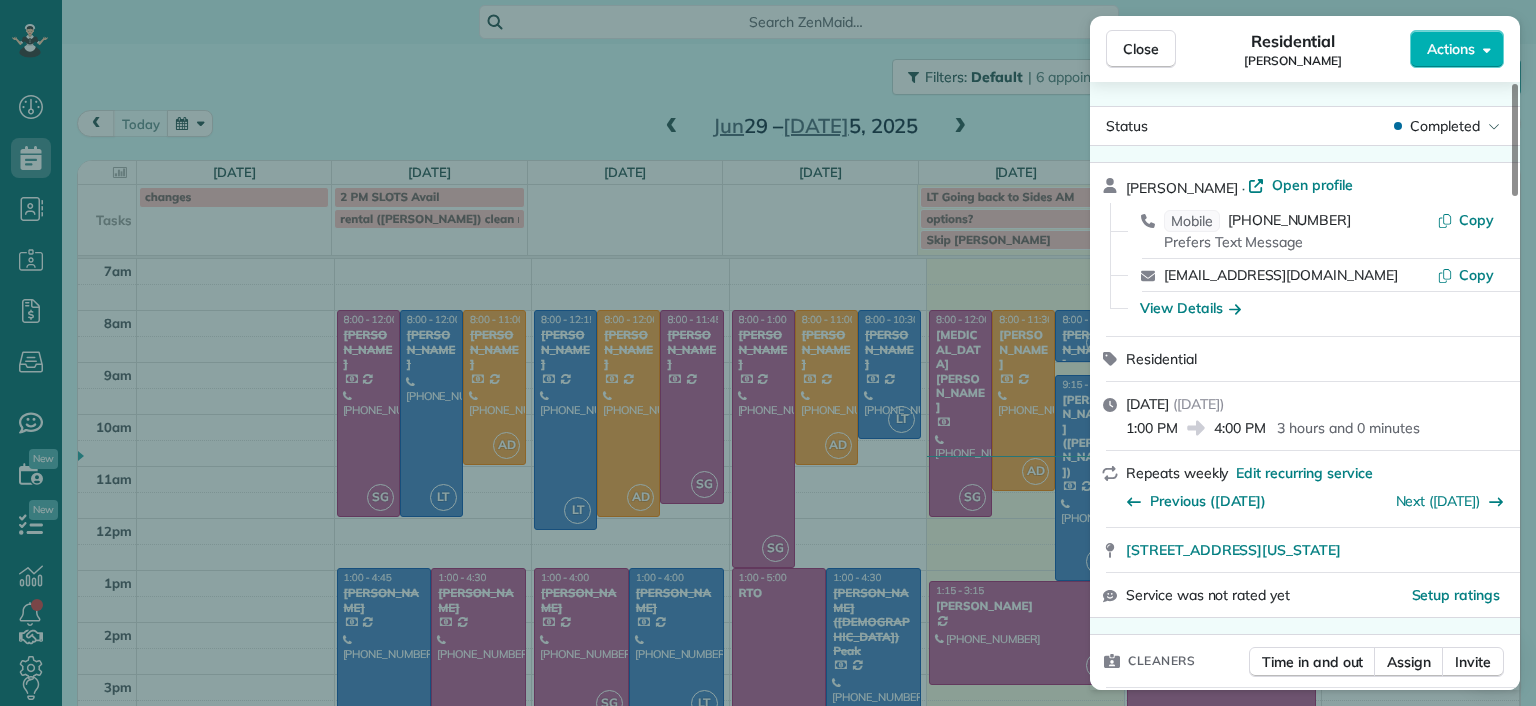 click on "Close Residential Tracy Jones Actions Status Completed Tracy Jones · Open profile Mobile (703) 231-6094 Prefers Text Message  Copy twolfjones@gmail.com Copy View Details Residential Tuesday, July 01, 2025 ( 2 days ago ) 1:00 PM 4:00 PM 3 hours and 0 minutes Repeats weekly Edit recurring service Previous (Jun 24) Next (Jul 08) 301 Virginia Street Unit 801 Richmond VA 23219 Service was not rated yet Setup ratings Cleaners Time in and out Assign Invite Cleaners Laura   Thaller 1:00 PM 4:00 PM Checklist Try Now Keep this appointment up to your standards. Stay on top of every detail, keep your cleaners organised, and your client happy. Assign a checklist Watch a 5 min demo Billing Billing actions Price $165.00 Overcharge $10.00 Discount $0.00 Coupon discount - Primary tax - Secondary tax - Total appointment price $175.00 Tips collected New feature! $0.00 Paid by card Total including tip $175.00 Get paid online in no-time! Send an invoice and reward your cleaners with tips Charge customer credit card Man Hours 3.0" at bounding box center (768, 353) 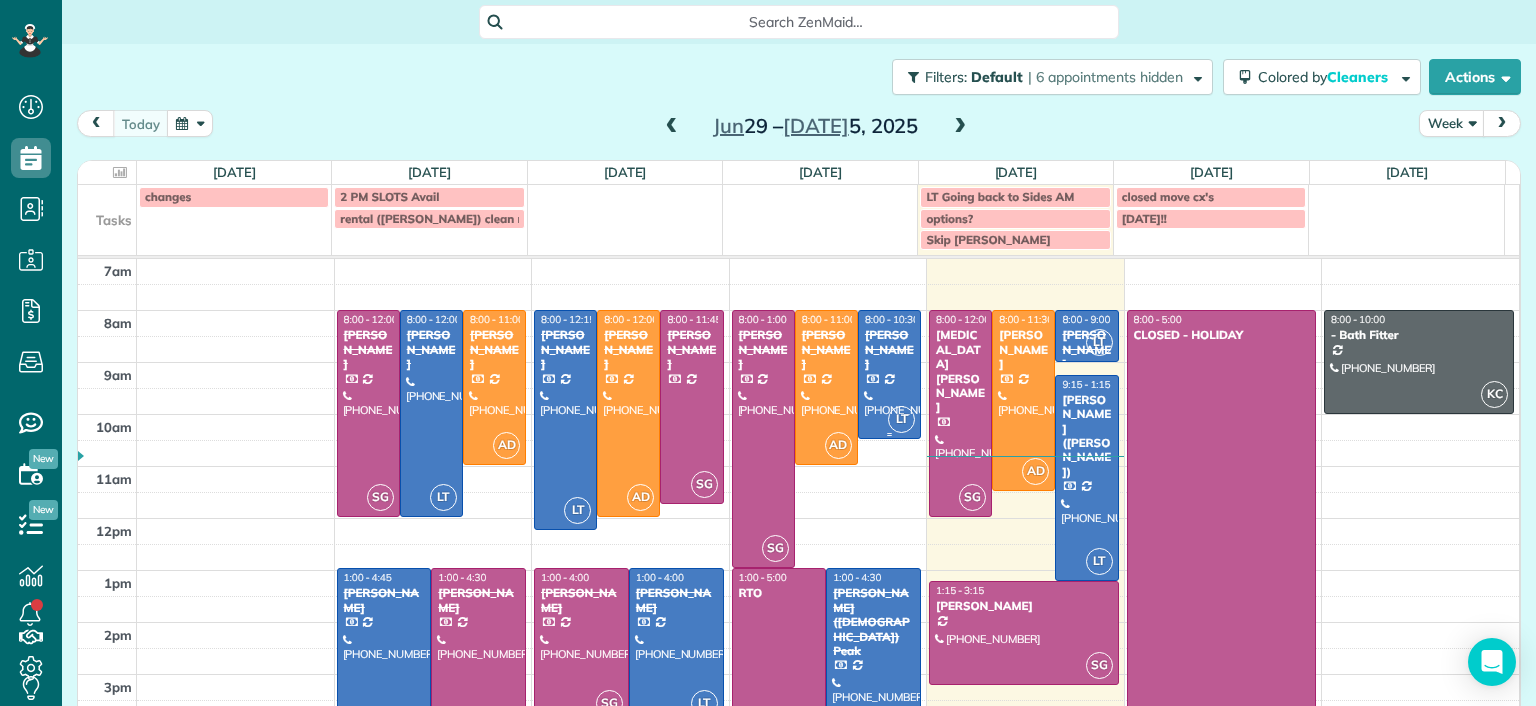 click on "LT" at bounding box center (901, 419) 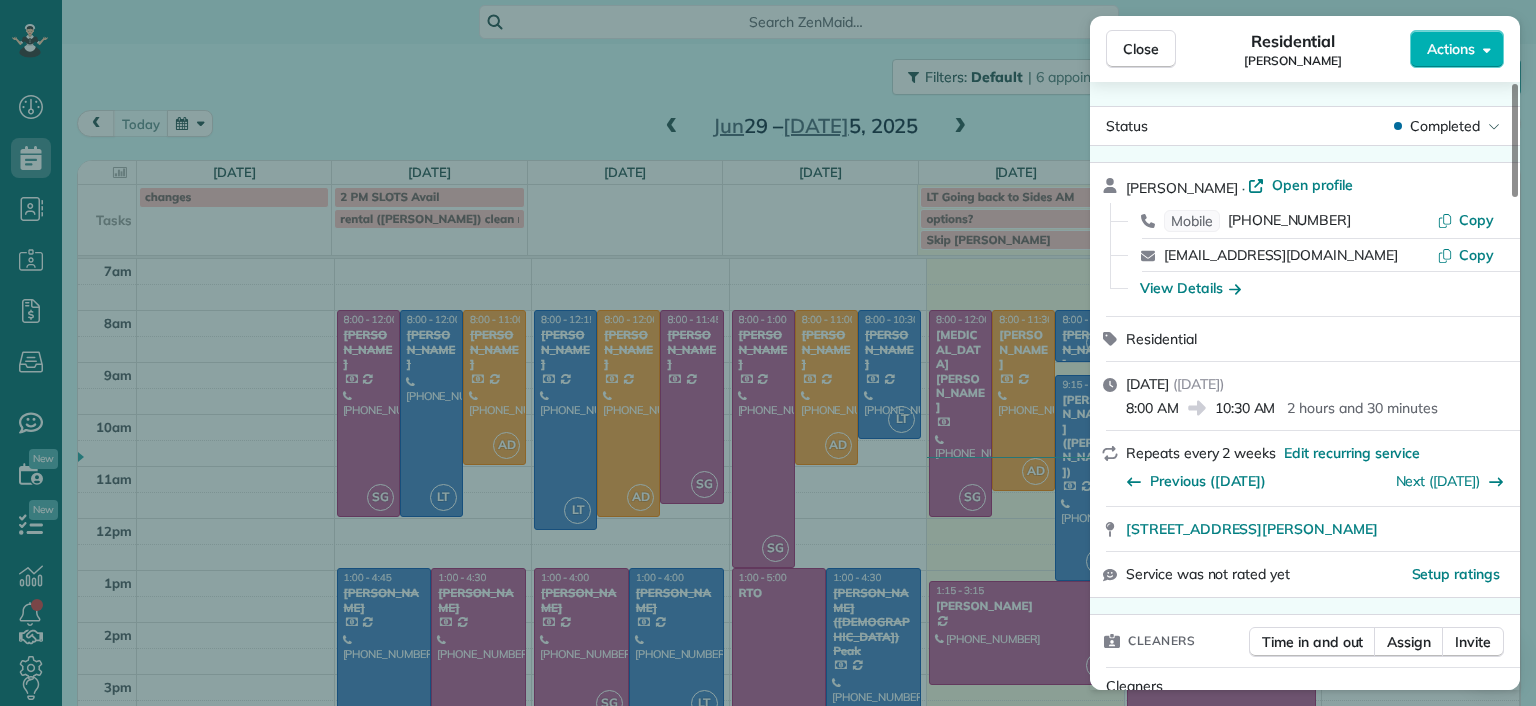 click on "Close Residential Tiffany Stark Actions Status Completed Tiffany Stark · Open profile Mobile (804) 855-7663 Copy luvinyounow@gmail.com Copy View Details Residential Wednesday, July 02, 2025 ( yesterday ) 8:00 AM 10:30 AM 2 hours and 30 minutes Repeats every 2 weeks Edit recurring service Previous (Jun 18) Next (Jul 16) 12351 Dutton Road Apt. 1125 Midlothian VA 23113 Service was not rated yet Setup ratings Cleaners Time in and out Assign Invite Cleaners Laura   Thaller 8:00 AM 10:30 AM Checklist Try Now Keep this appointment up to your standards. Stay on top of every detail, keep your cleaners organised, and your client happy. Assign a checklist Watch a 5 min demo Billing Billing actions Price $138.00 Overcharge $0.00 Discount $0.00 Coupon discount - Primary tax - Secondary tax - Total appointment price $138.00 Tips collected New feature! $0.00 Paid by card Total including tip $138.00 Get paid online in no-time! Send an invoice and reward your cleaners with tips Charge customer credit card Man Hours - Notes 1" at bounding box center (768, 353) 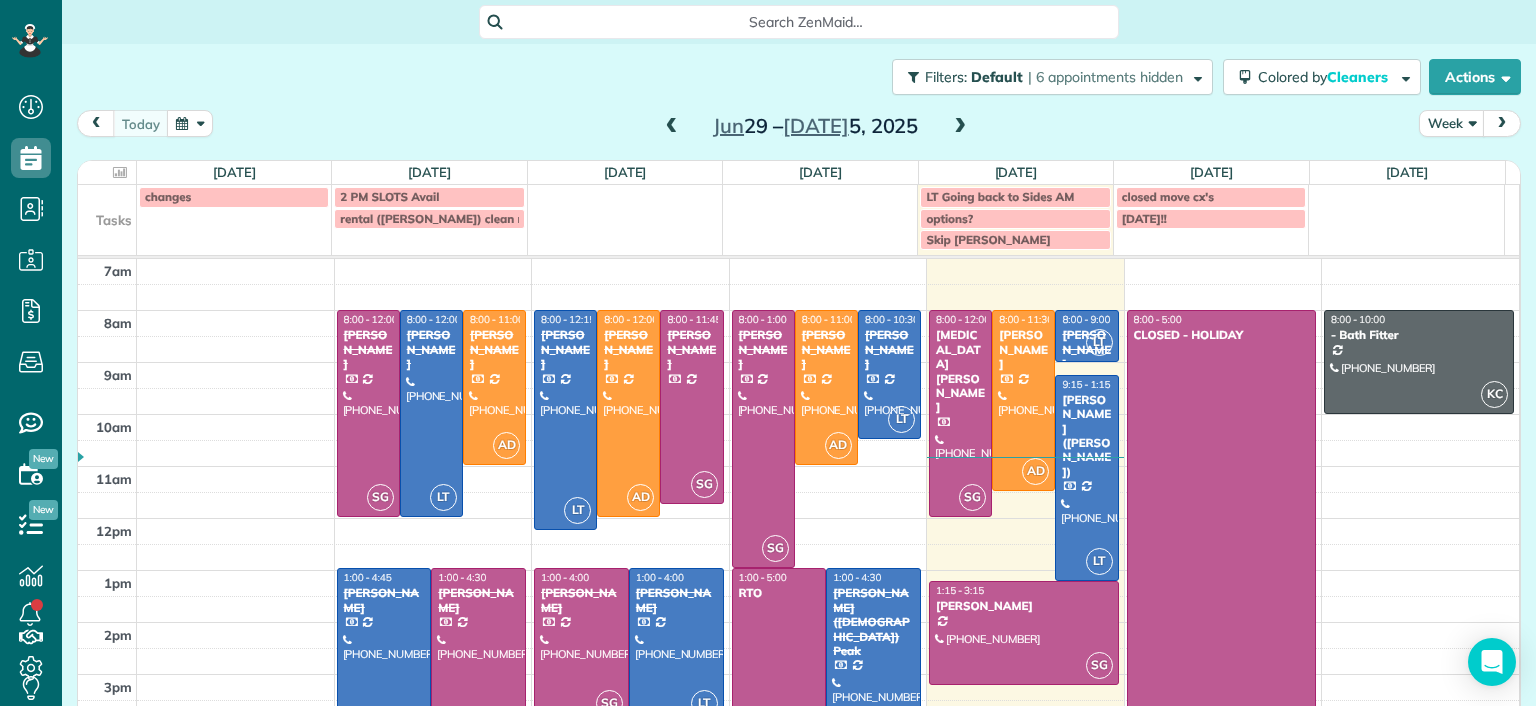 click at bounding box center (873, 658) 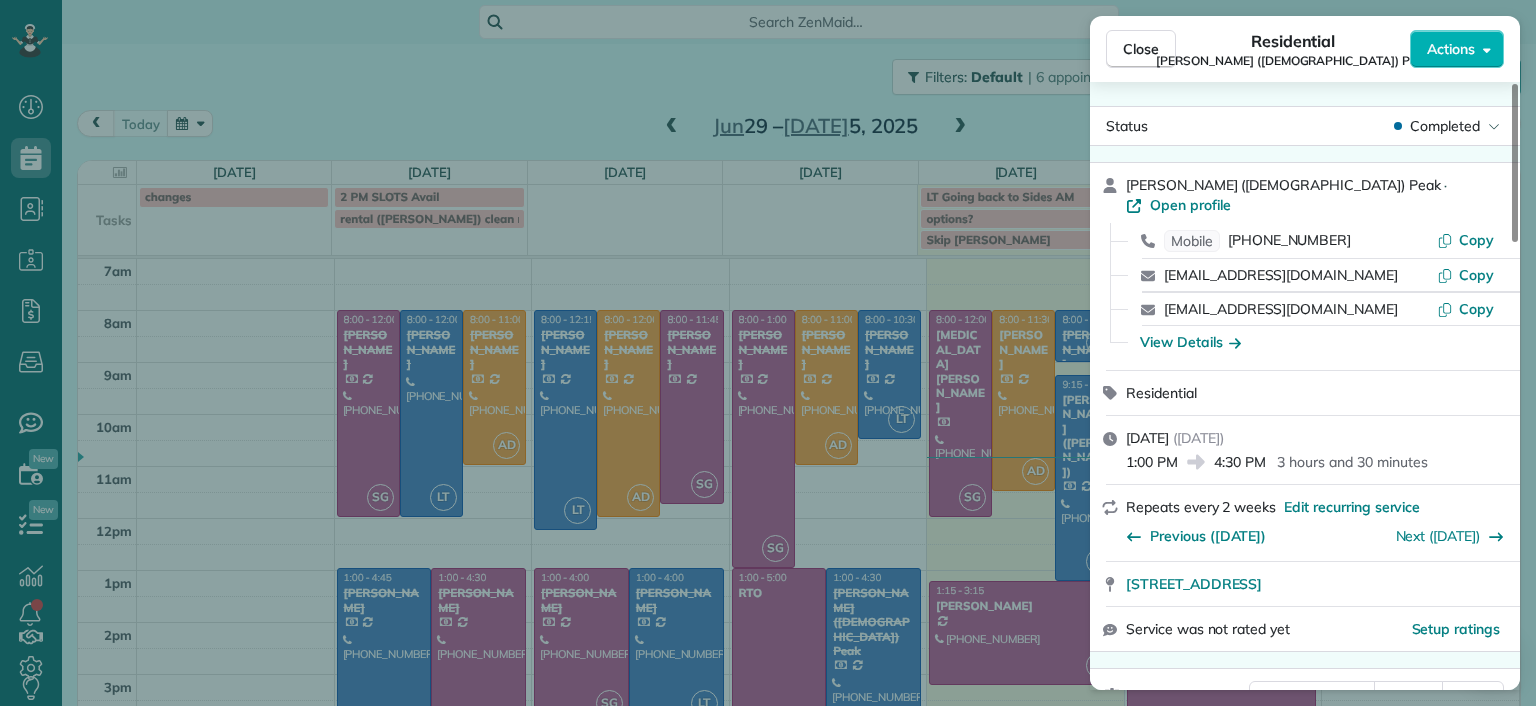 click on "Close Residential Paige (Gay) Peak Actions Status Completed Paige (Gay) Peak · Open profile Mobile (804) 319-5916 Copy tgay0123@gmail.com Copy paigegay992@gmail.com Copy View Details Residential Wednesday, July 02, 2025 ( yesterday ) 1:00 PM 4:30 PM 3 hours and 30 minutes Repeats every 2 weeks Edit recurring service Previous (Jun 23) Next (Jul 16) 1017 Horsepen Road Richmond VA 23229 Service was not rated yet Setup ratings Cleaners Time in and out Assign Invite Cleaners Laura   Thaller 1:00 PM 4:30 PM Checklist Try Now Keep this appointment up to your standards. Stay on top of every detail, keep your cleaners organised, and your client happy. Assign a checklist Watch a 5 min demo Billing Billing actions Price $186.00 Overcharge $0.00 Discount $0.00 Coupon discount - Primary tax - Secondary tax - Total appointment price $186.00 Tips collected New feature! $0.00 Paid by card Total including tip $186.00 Get paid online in no-time! Send an invoice and reward your cleaners with tips Charge customer credit card -" at bounding box center (768, 353) 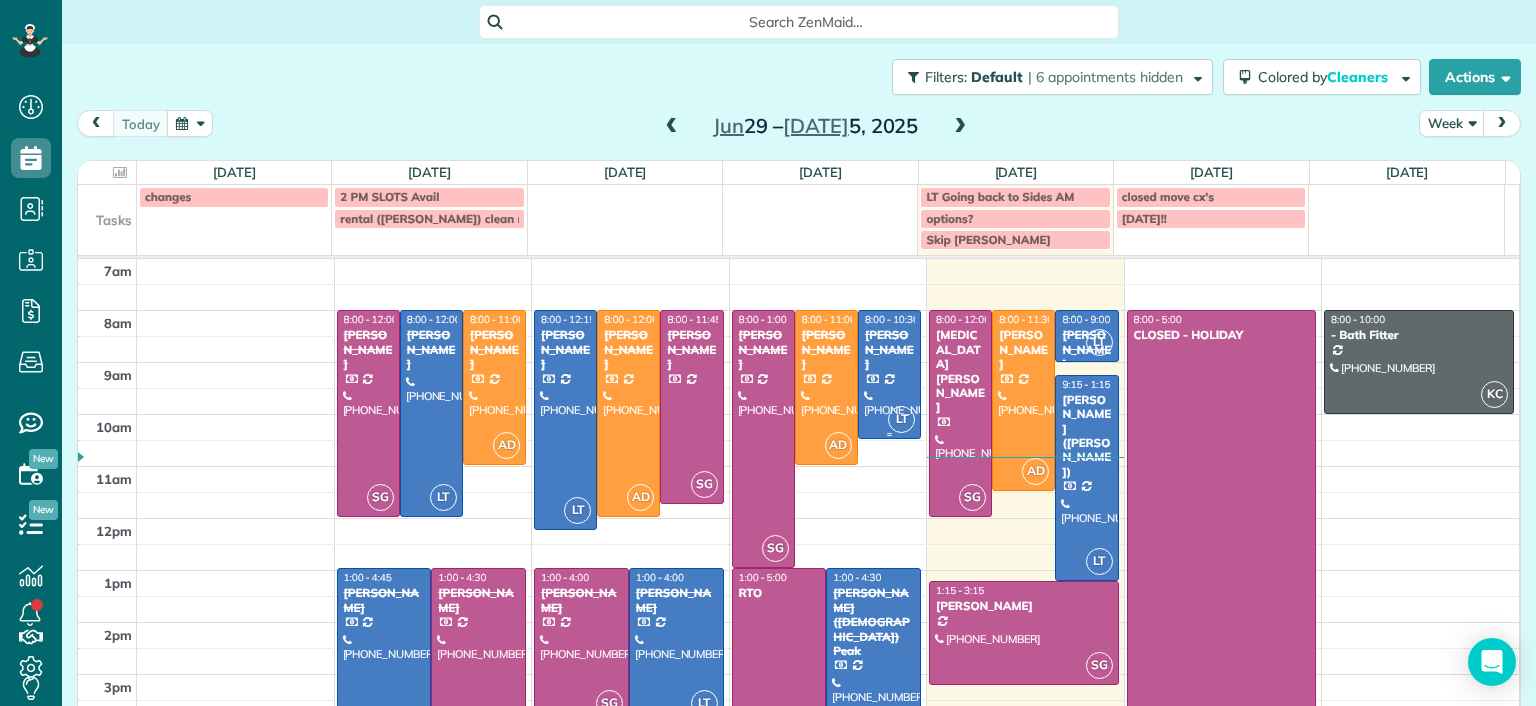 click at bounding box center (889, 374) 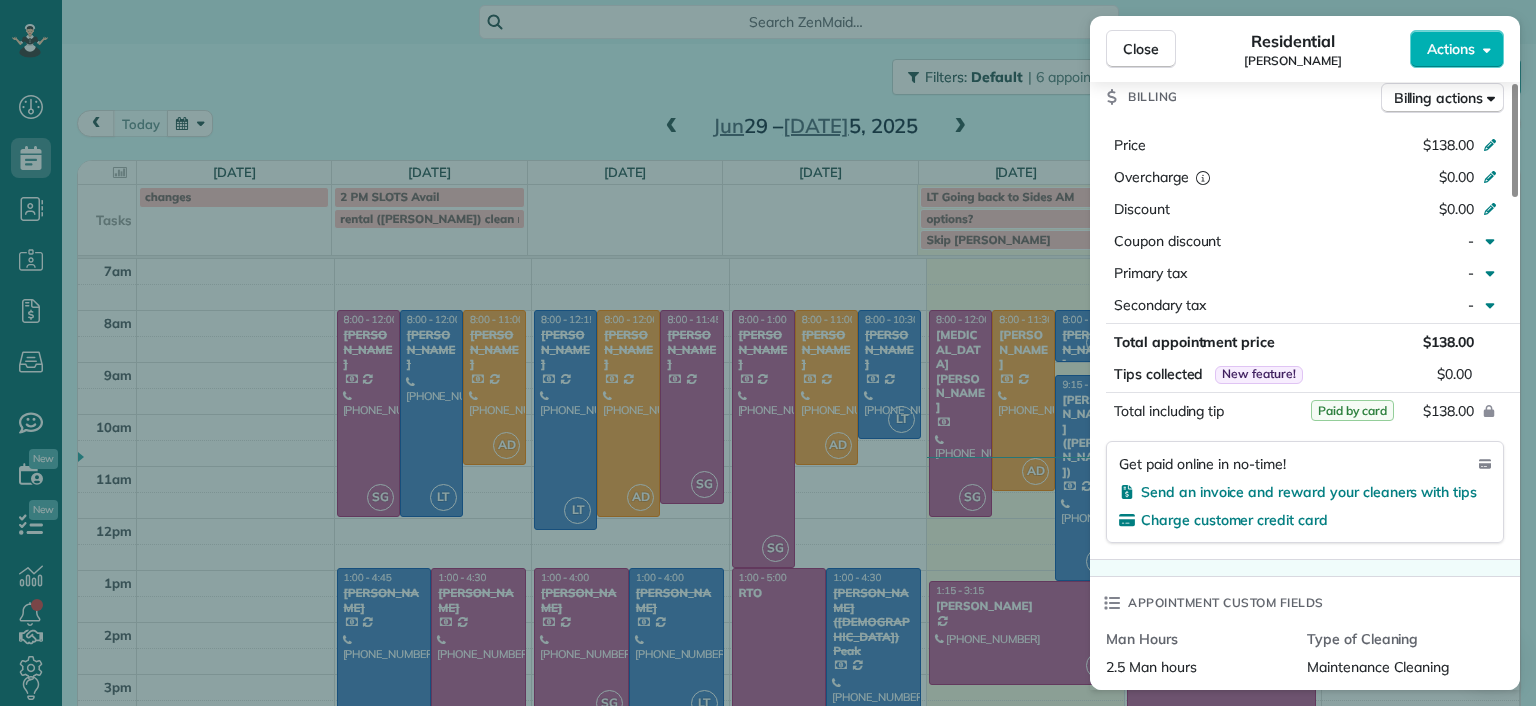 scroll, scrollTop: 900, scrollLeft: 0, axis: vertical 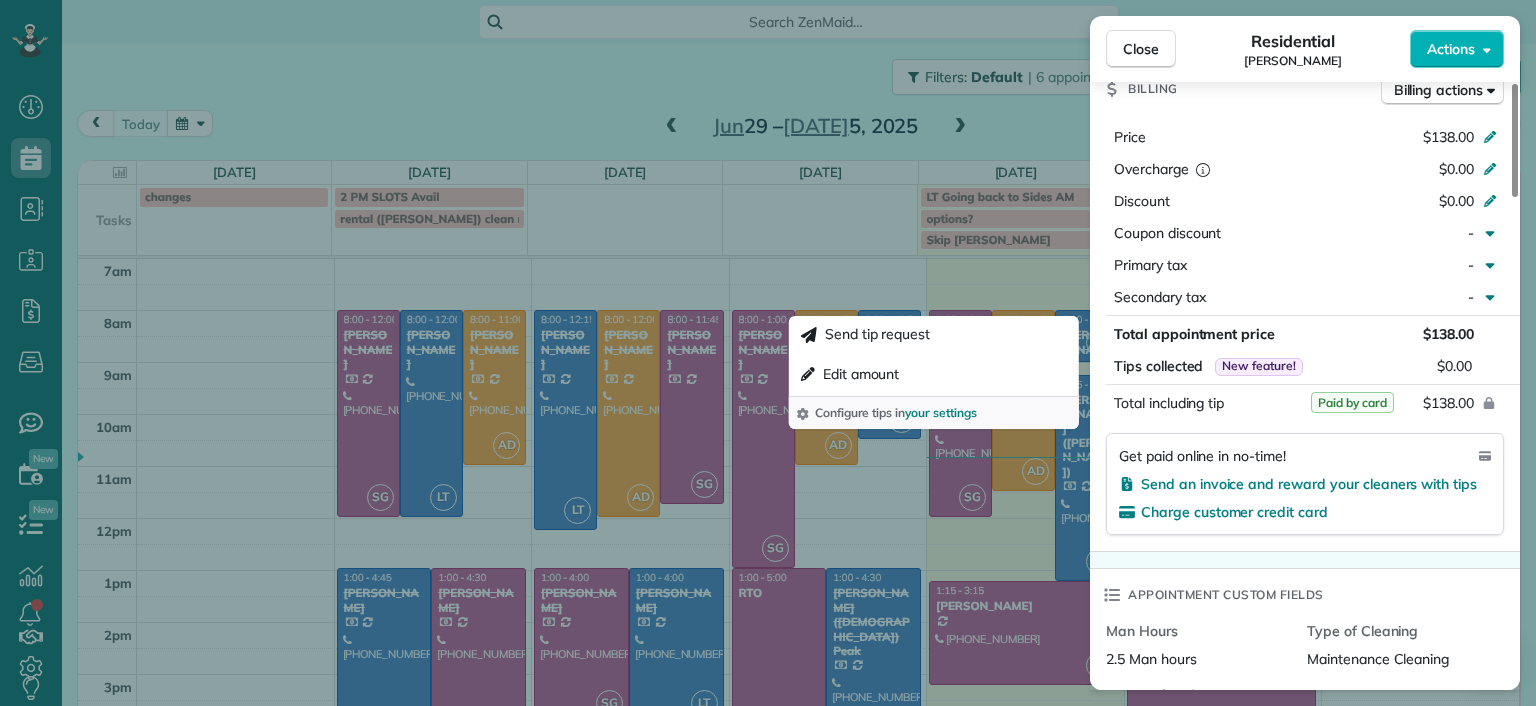 click on "Close Residential Tiffany Stark Actions Status Completed Tiffany Stark · Open profile Mobile (804) 855-7663 Copy luvinyounow@gmail.com Copy View Details Residential Wednesday, July 02, 2025 ( yesterday ) 8:00 AM 10:30 AM 2 hours and 30 minutes Repeats every 2 weeks Edit recurring service Previous (Jun 18) Next (Jul 16) 12351 Dutton Road Apt. 1125 Midlothian VA 23113 Service was not rated yet Setup ratings Cleaners Time in and out Assign Invite Cleaners Laura   Thaller 8:00 AM 10:30 AM Checklist Try Now Keep this appointment up to your standards. Stay on top of every detail, keep your cleaners organised, and your client happy. Assign a checklist Watch a 5 min demo Billing Billing actions Price $138.00 Overcharge $0.00 Discount $0.00 Coupon discount - Primary tax - Secondary tax - Total appointment price $138.00 Tips collected New feature! $0.00 Paid by card Total including tip $138.00 Get paid online in no-time! Send an invoice and reward your cleaners with tips Charge customer credit card Man Hours - Notes 1" at bounding box center [768, 353] 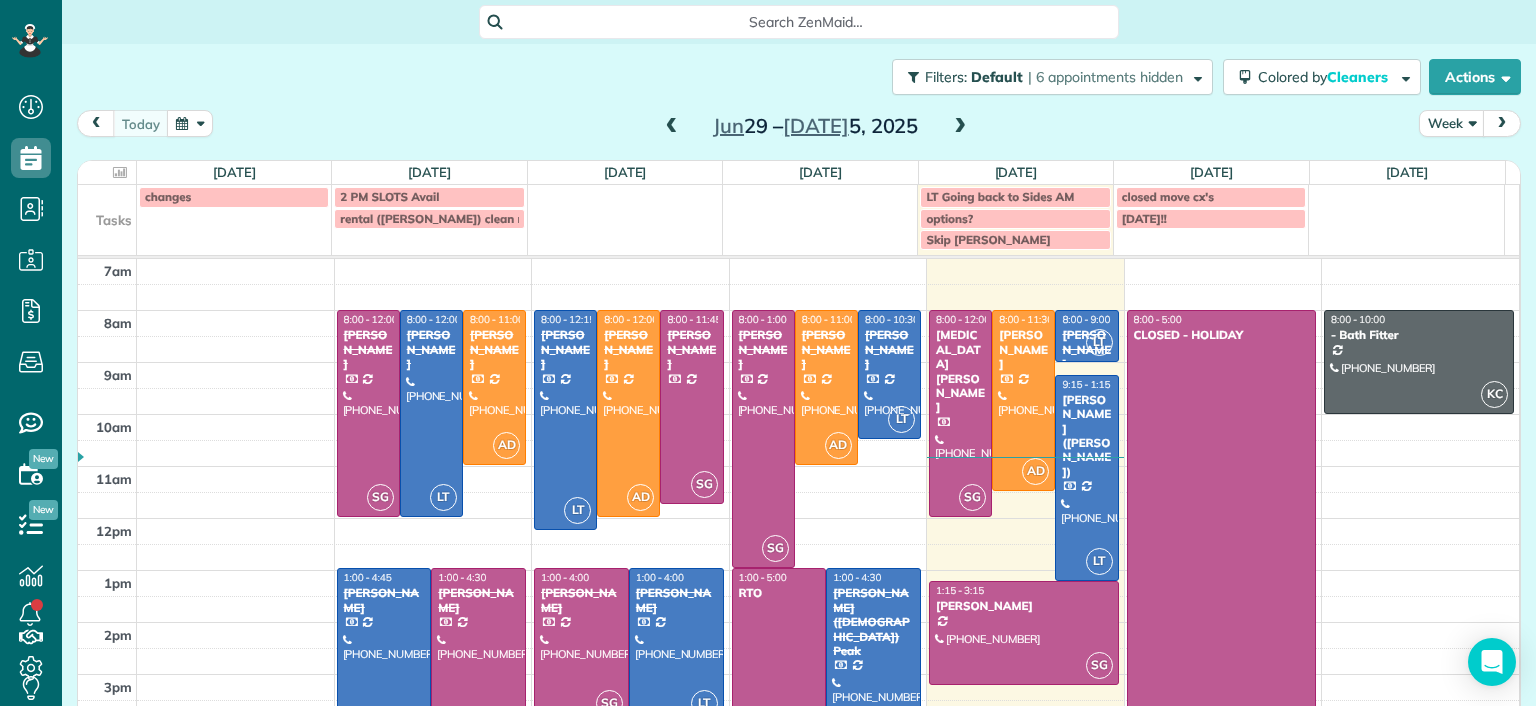 click on "Paige (Gay) Peak" at bounding box center (873, 622) 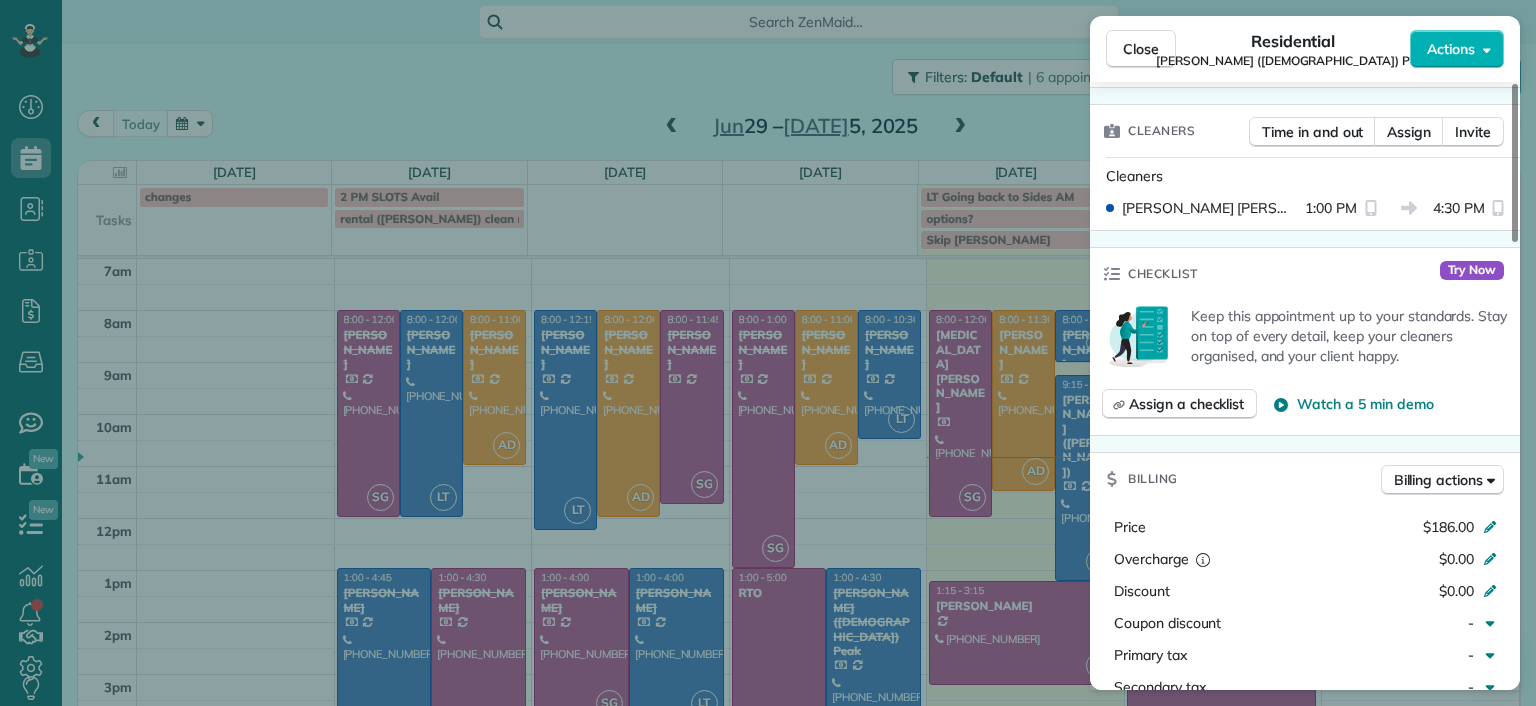 scroll, scrollTop: 600, scrollLeft: 0, axis: vertical 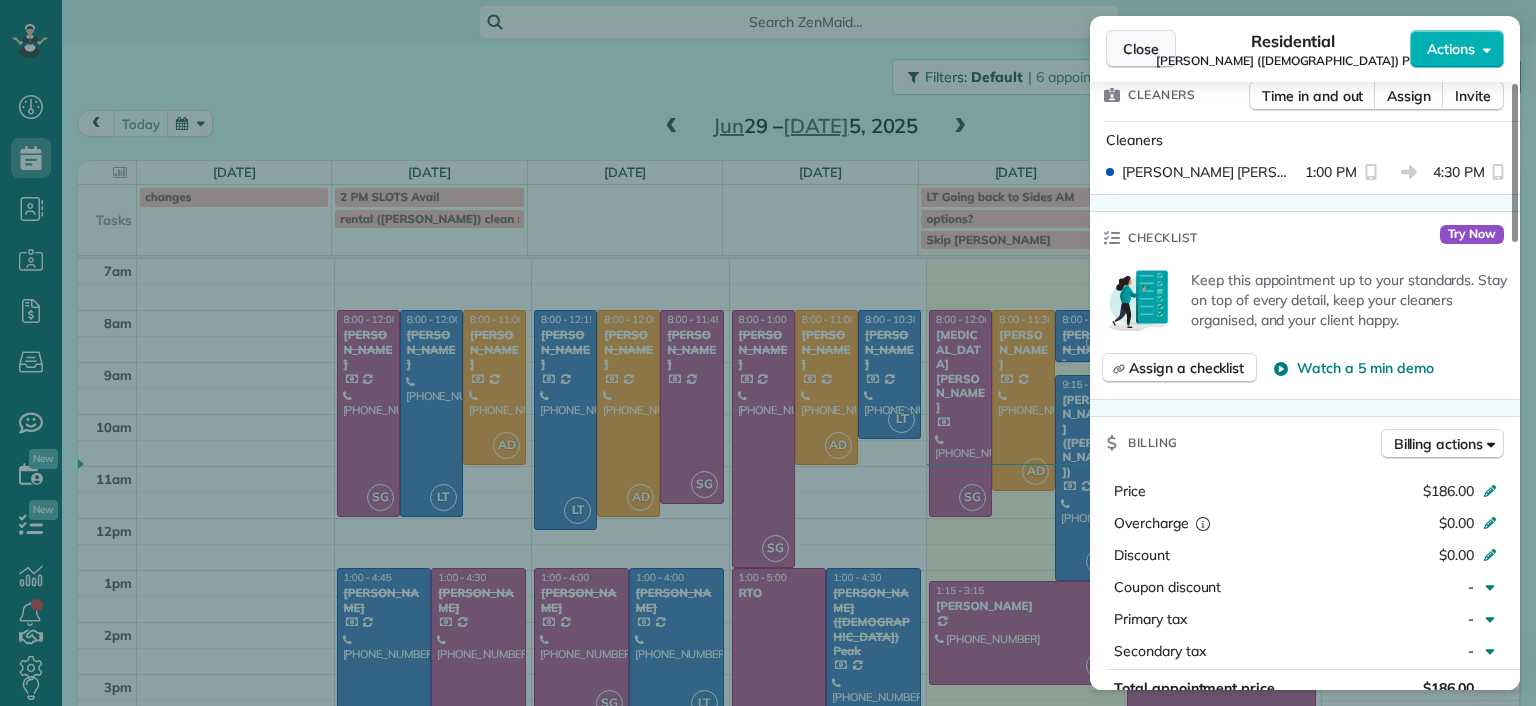 click on "Close" at bounding box center [1141, 49] 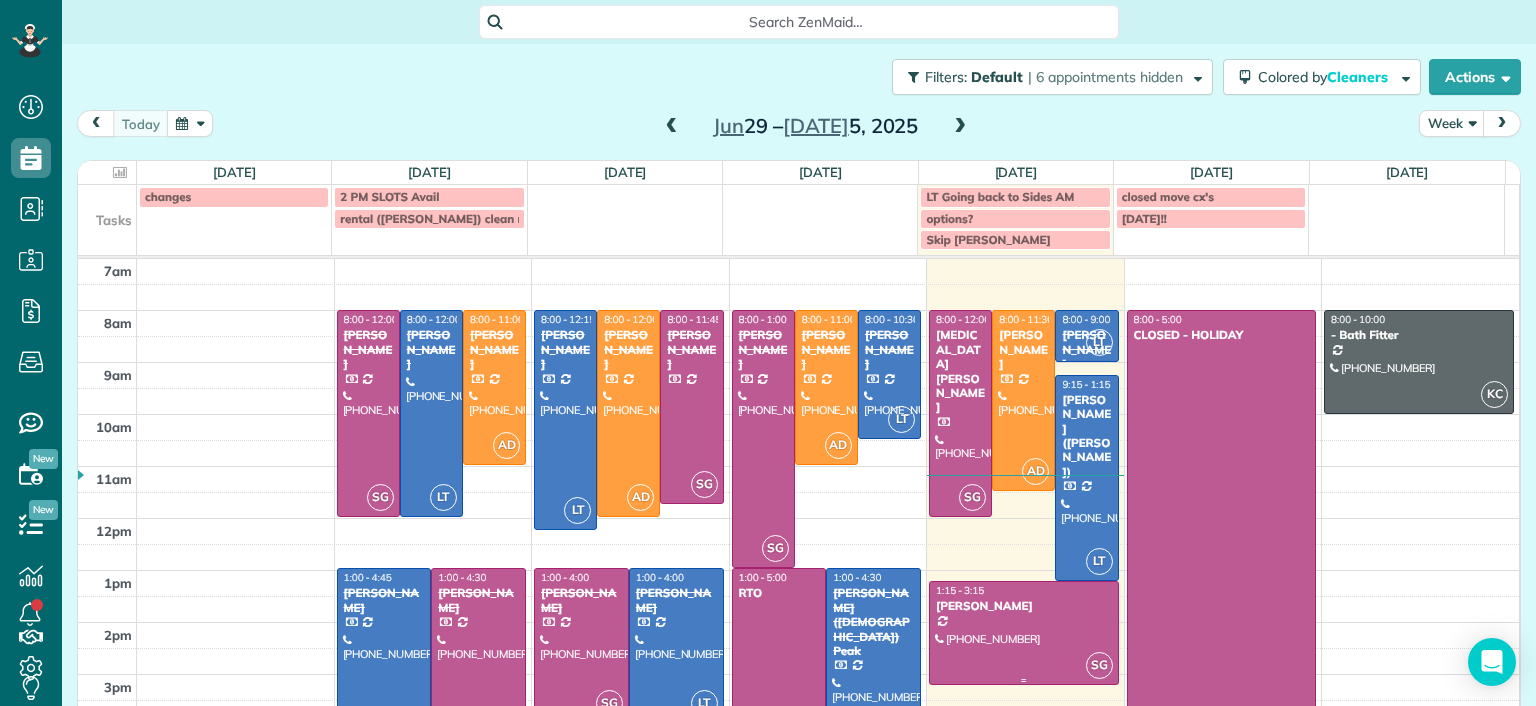 click at bounding box center (1024, 632) 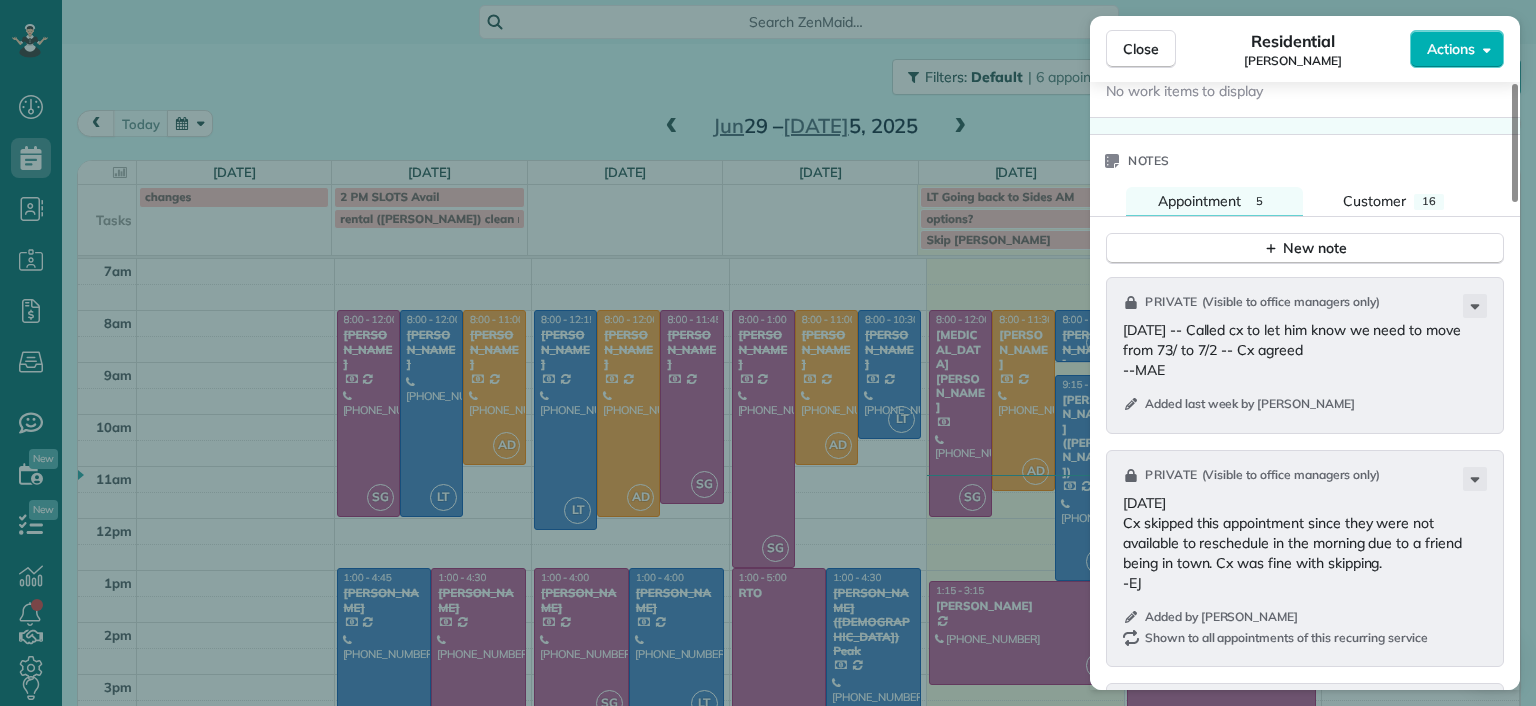 scroll, scrollTop: 1500, scrollLeft: 0, axis: vertical 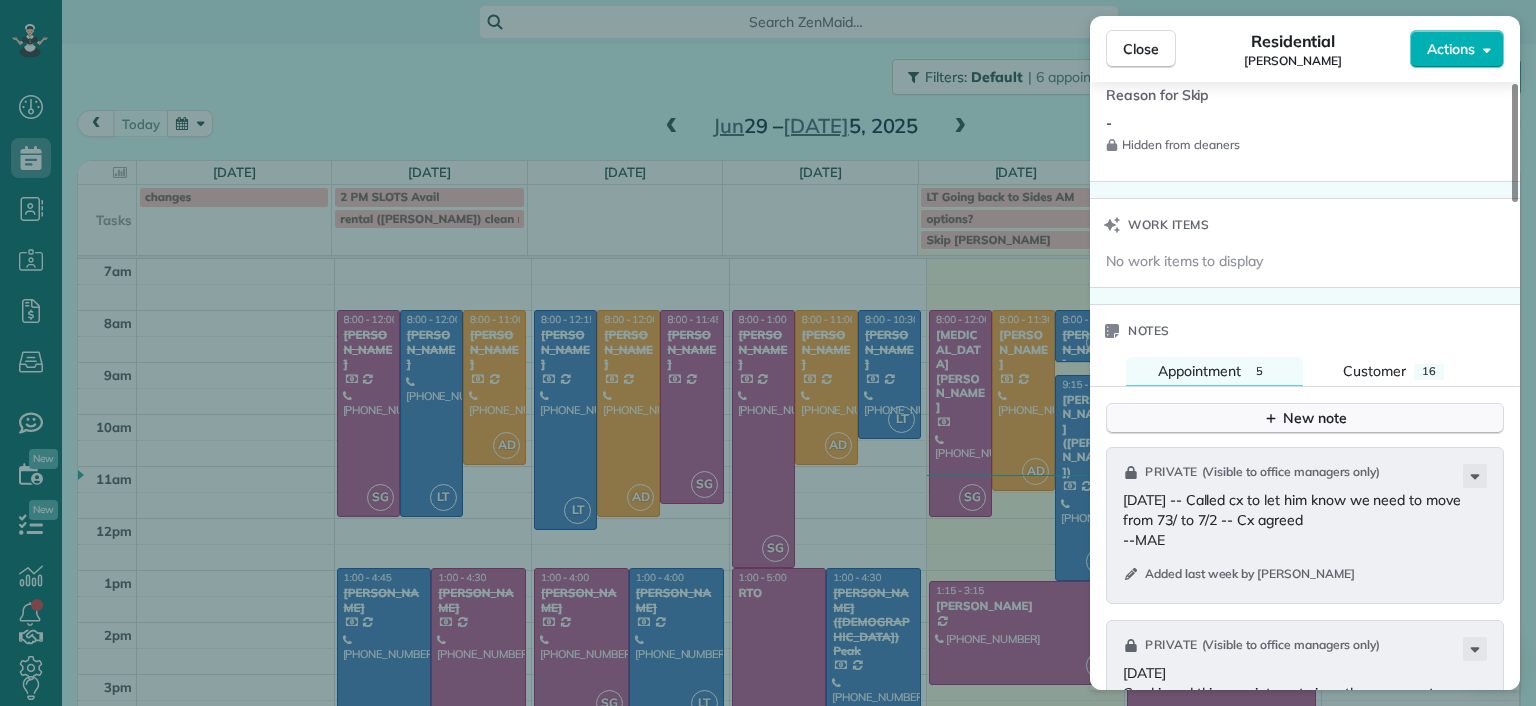click on "New note" at bounding box center [1305, 418] 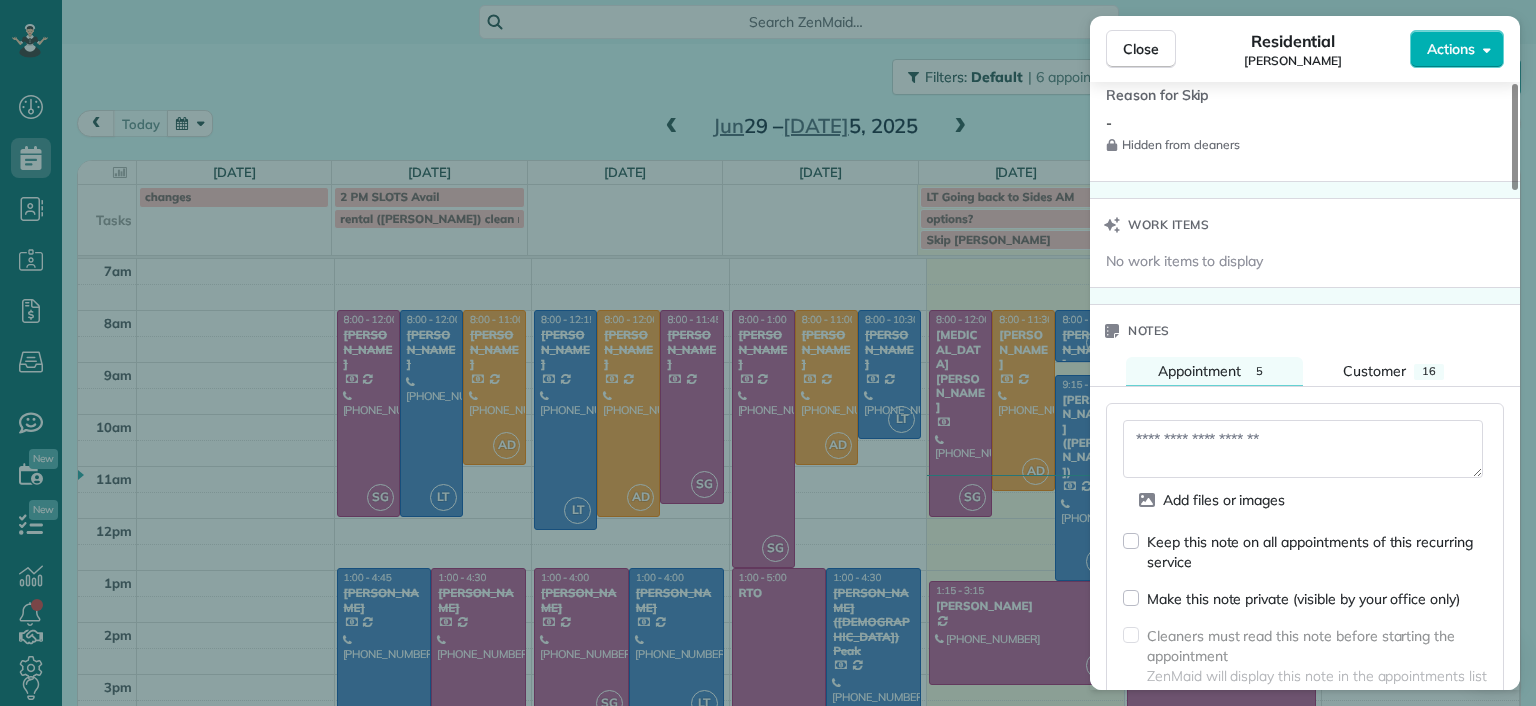 click at bounding box center (1303, 449) 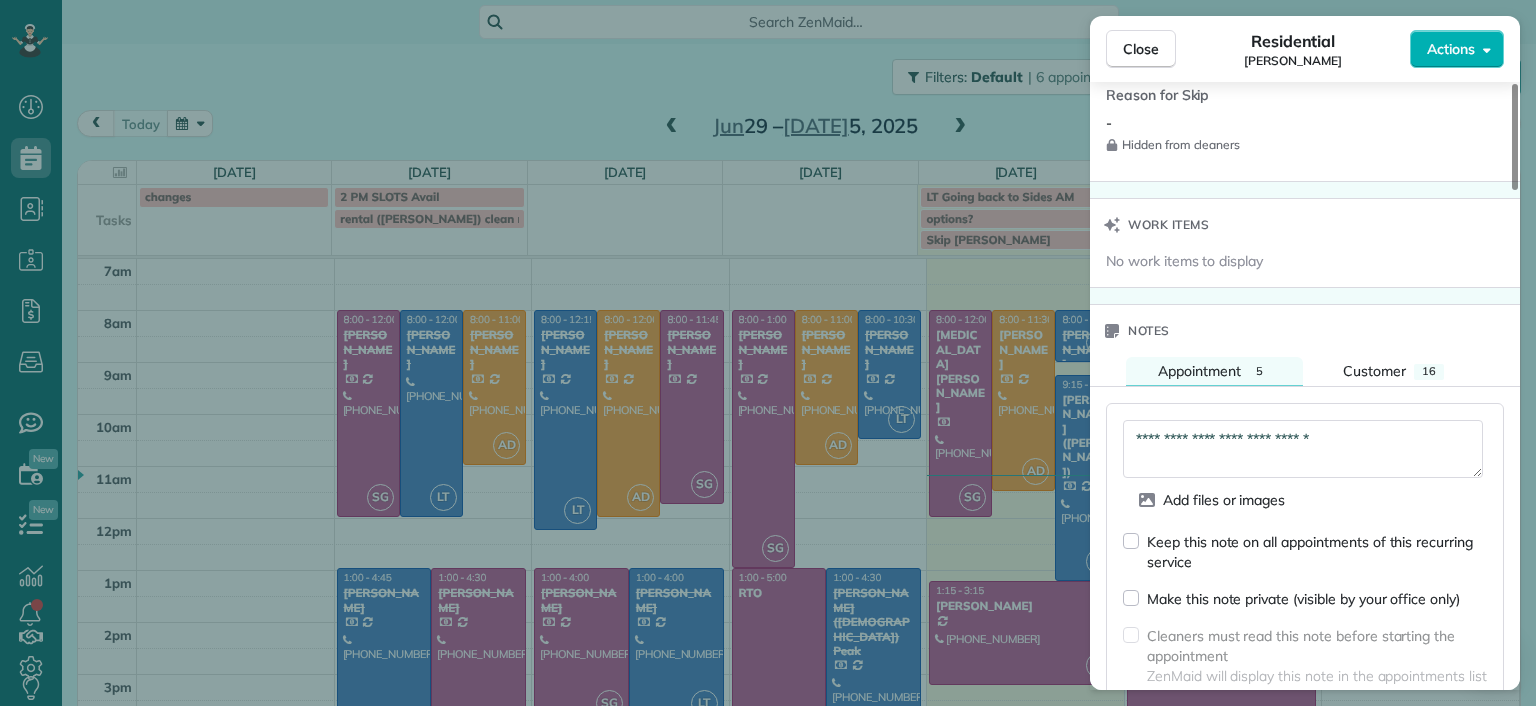 click on "**********" at bounding box center [1303, 449] 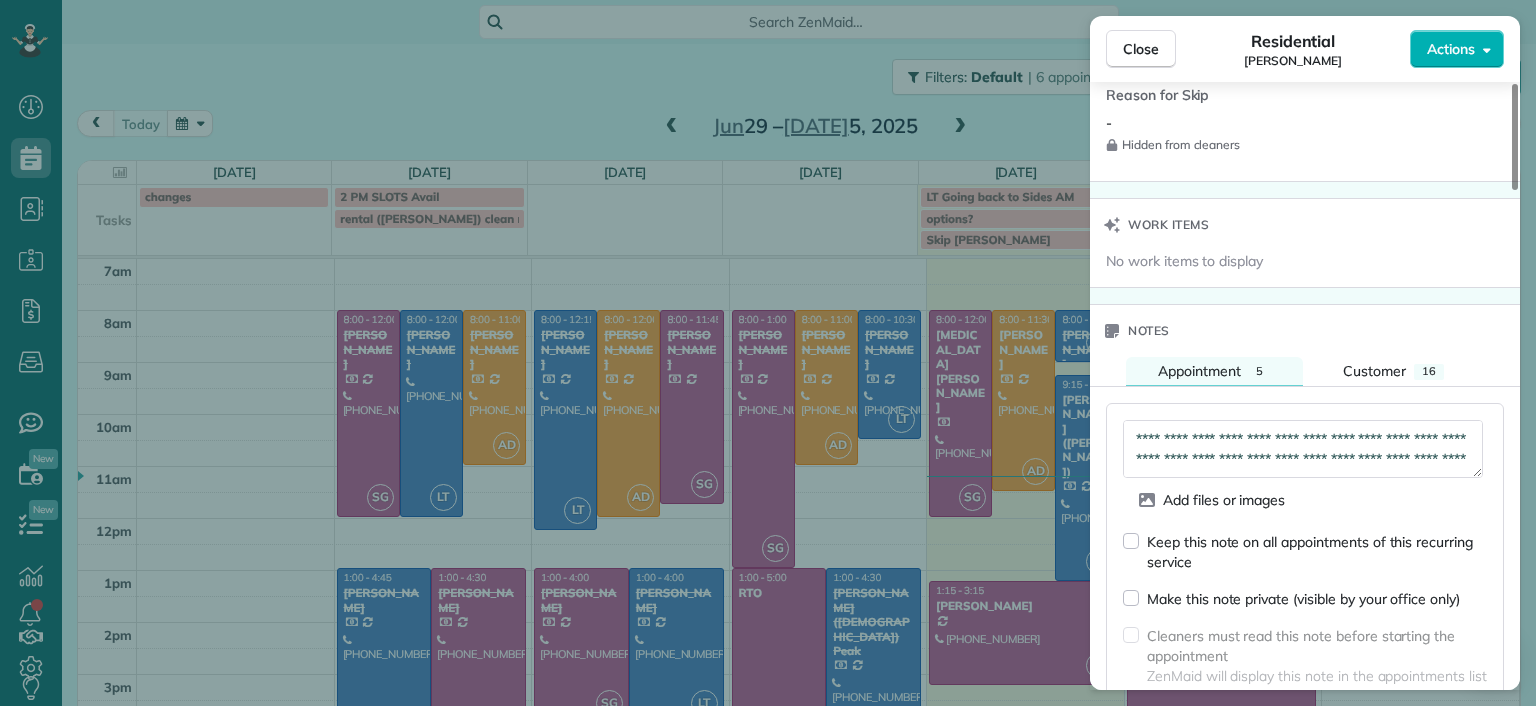 scroll, scrollTop: 70, scrollLeft: 0, axis: vertical 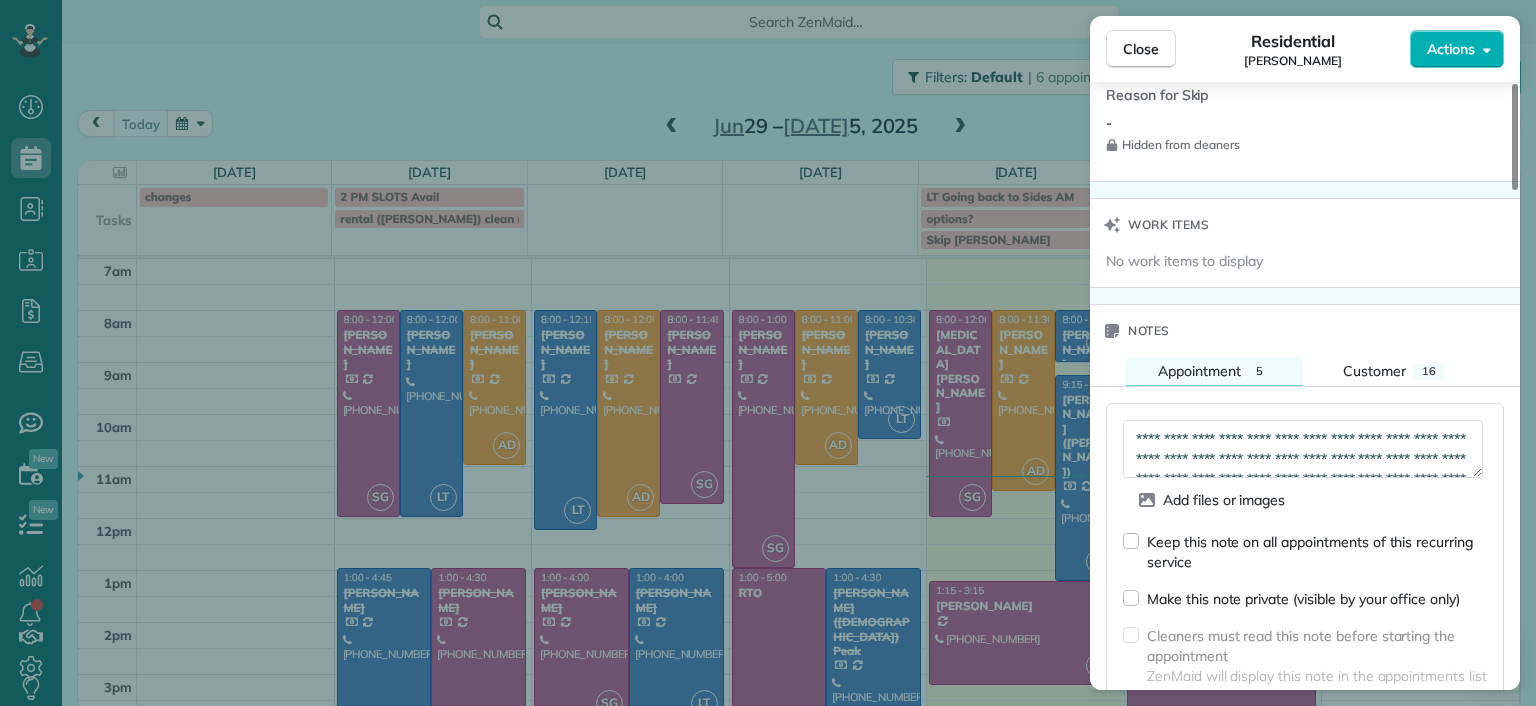 drag, startPoint x: 1425, startPoint y: 471, endPoint x: 1008, endPoint y: 341, distance: 436.794 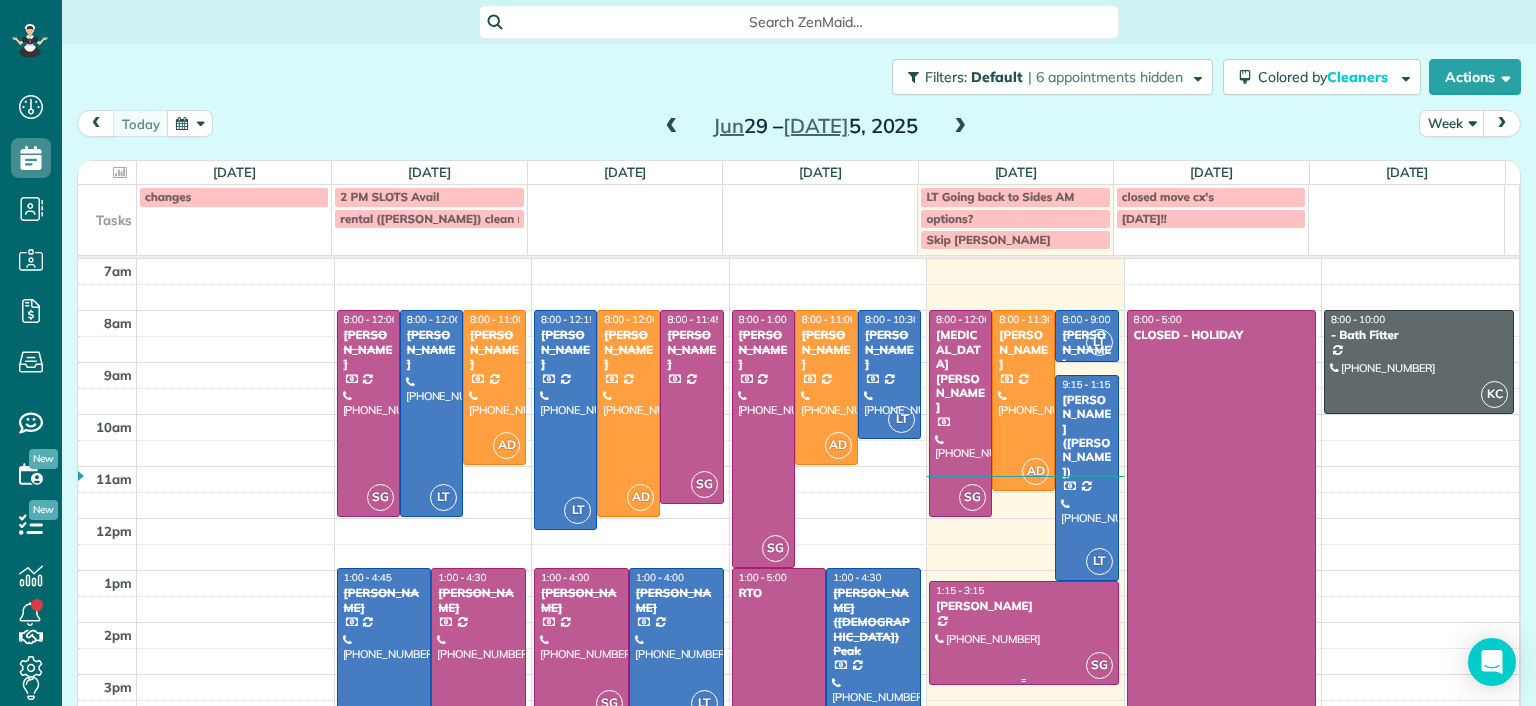 click at bounding box center [1024, 632] 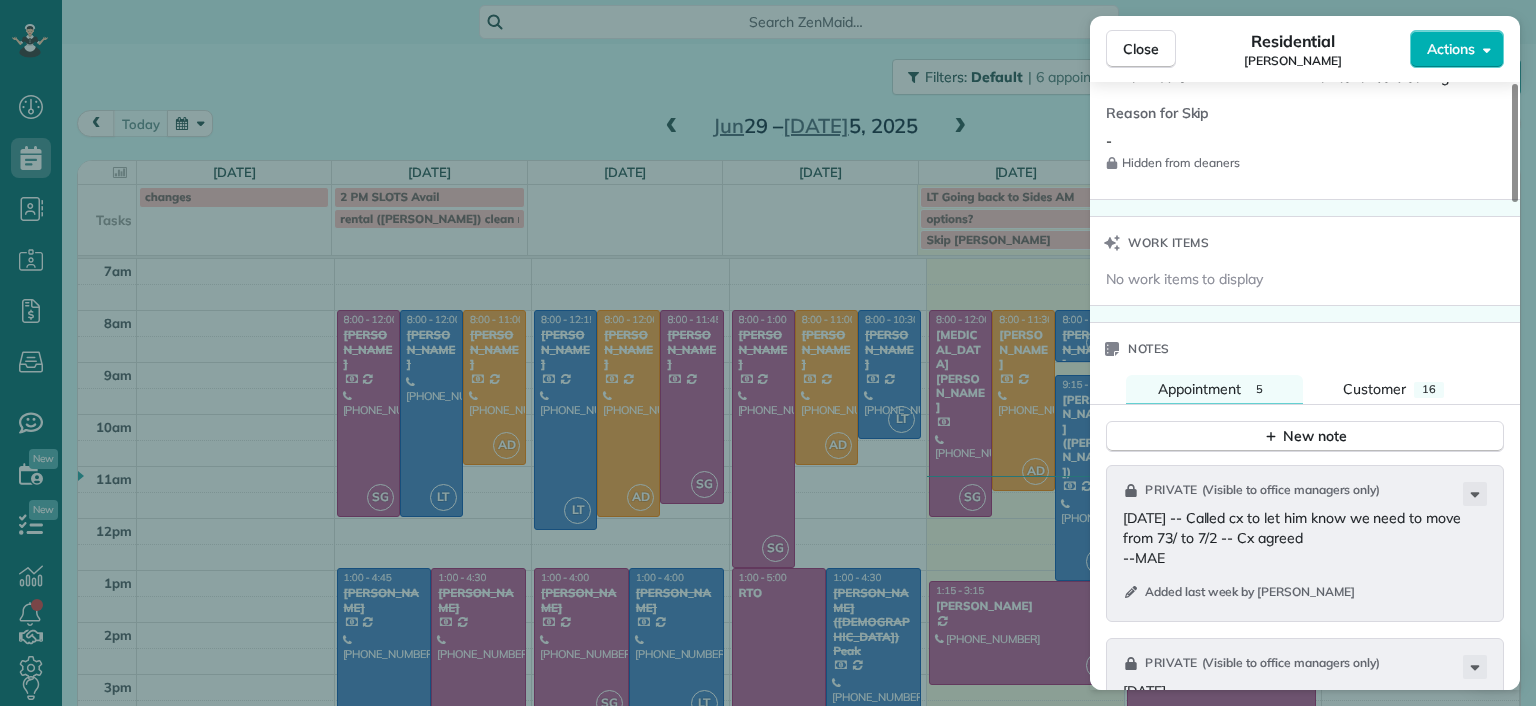 scroll, scrollTop: 1600, scrollLeft: 0, axis: vertical 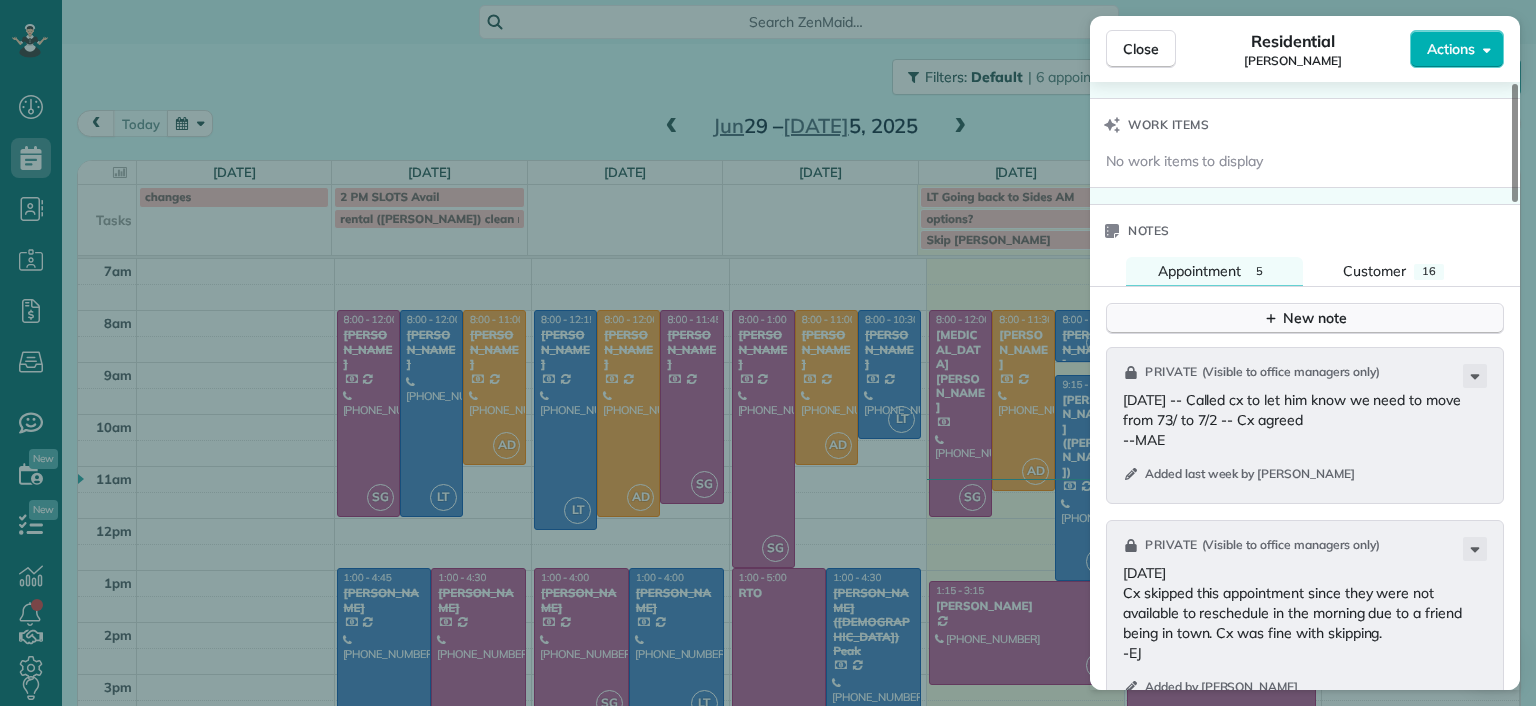 click on "New note" at bounding box center [1305, 318] 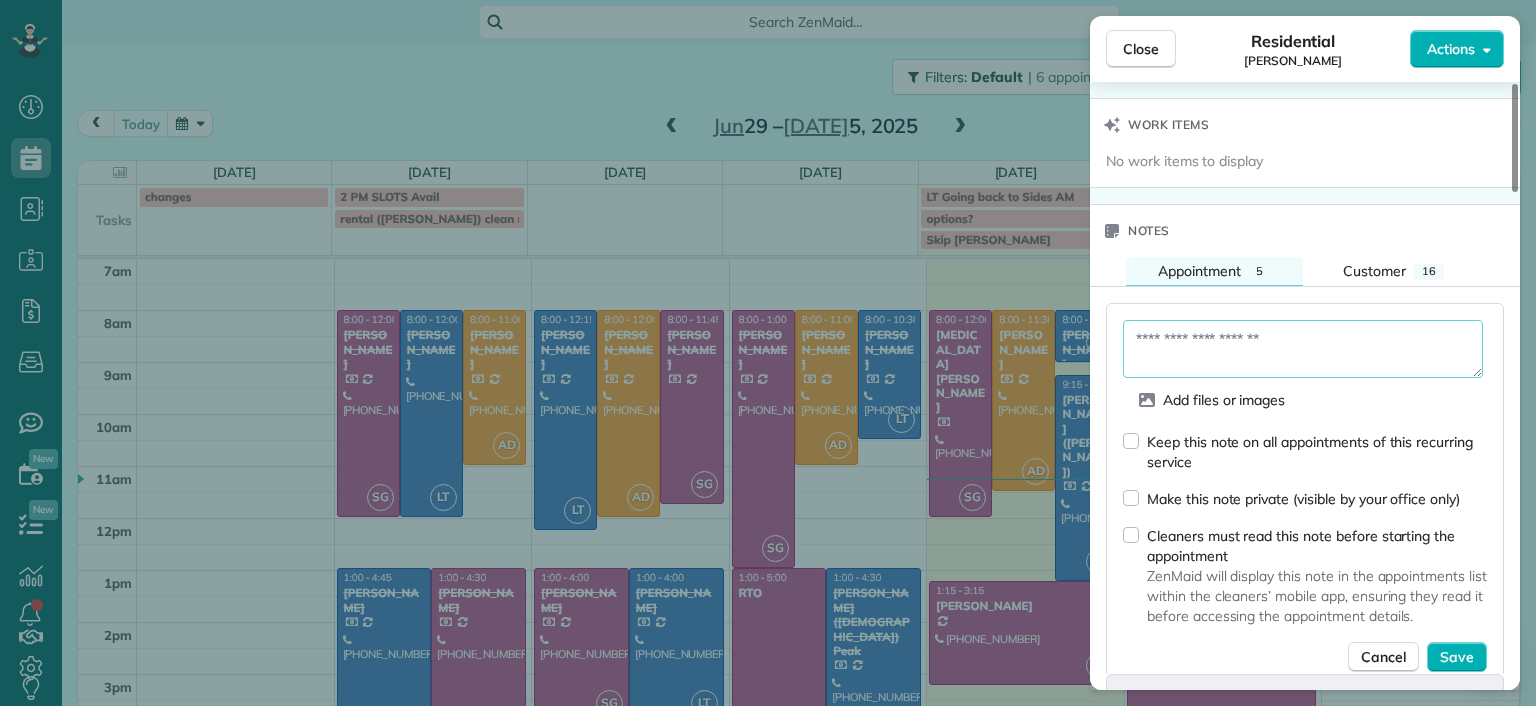 click at bounding box center [1303, 349] 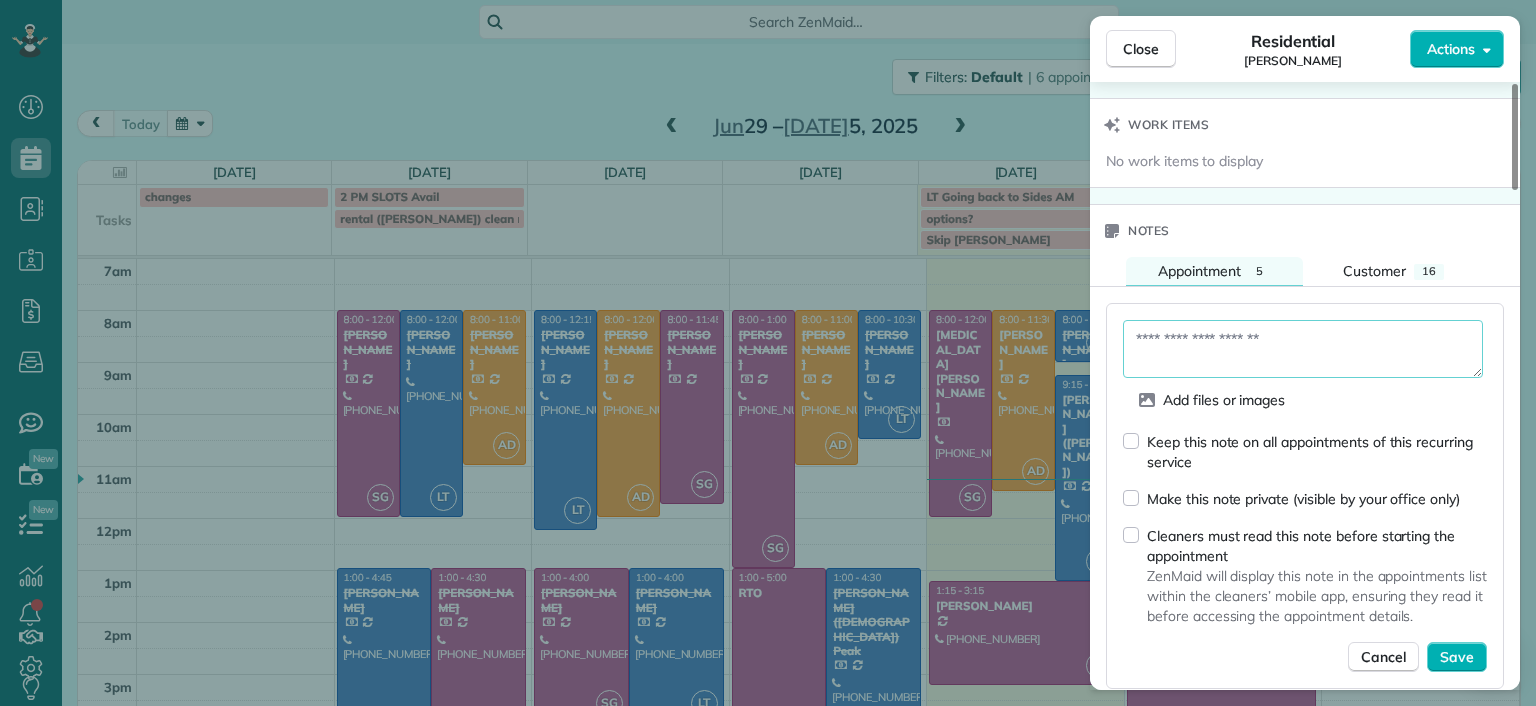paste on "**********" 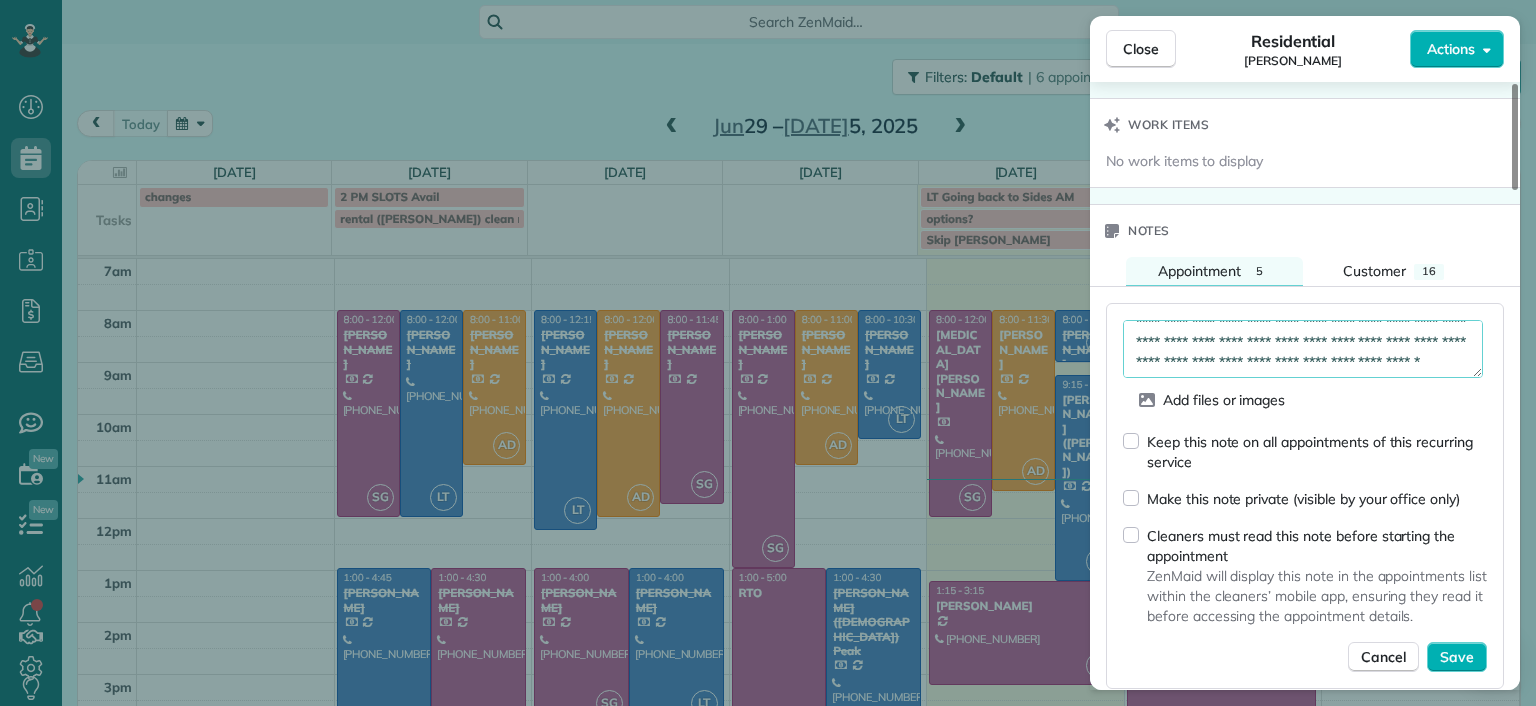 scroll, scrollTop: 0, scrollLeft: 0, axis: both 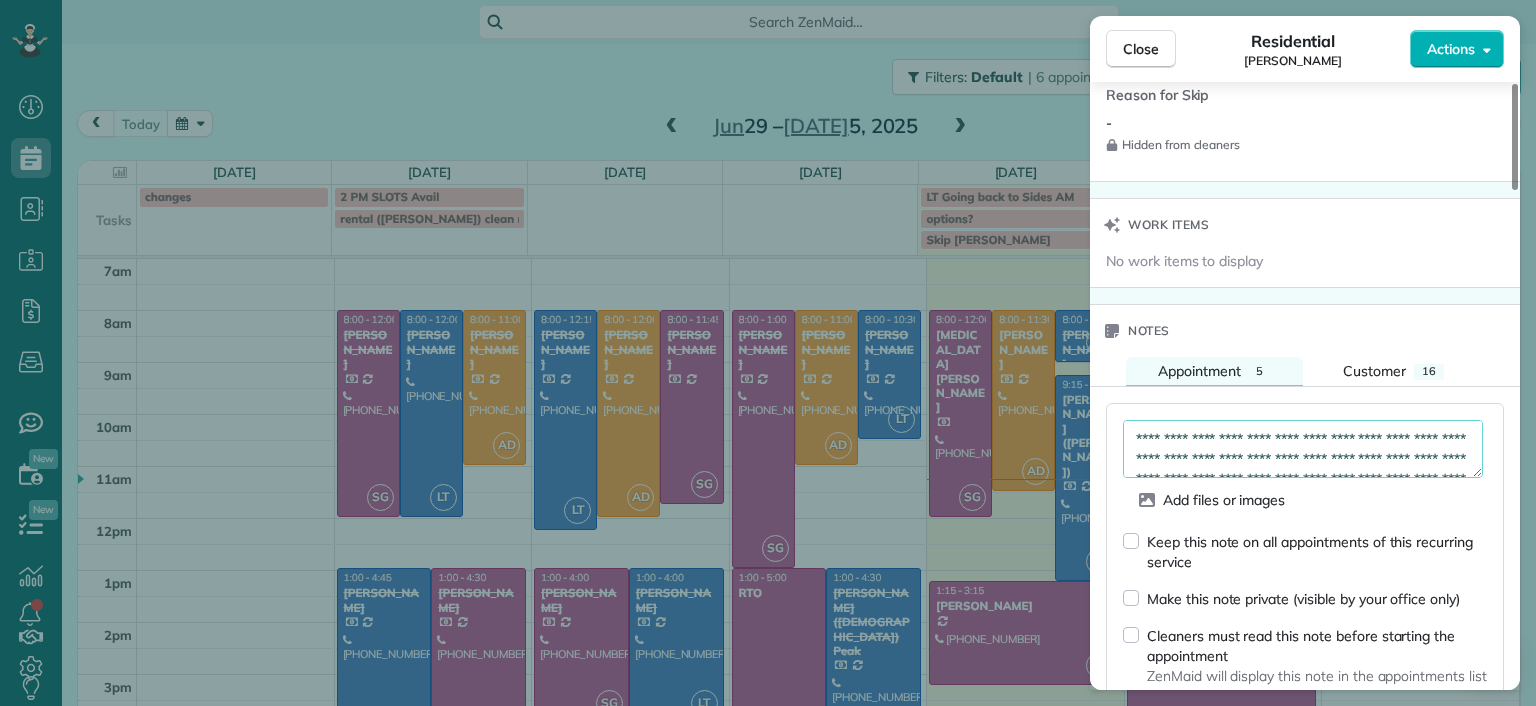 click on "**********" at bounding box center [1303, 449] 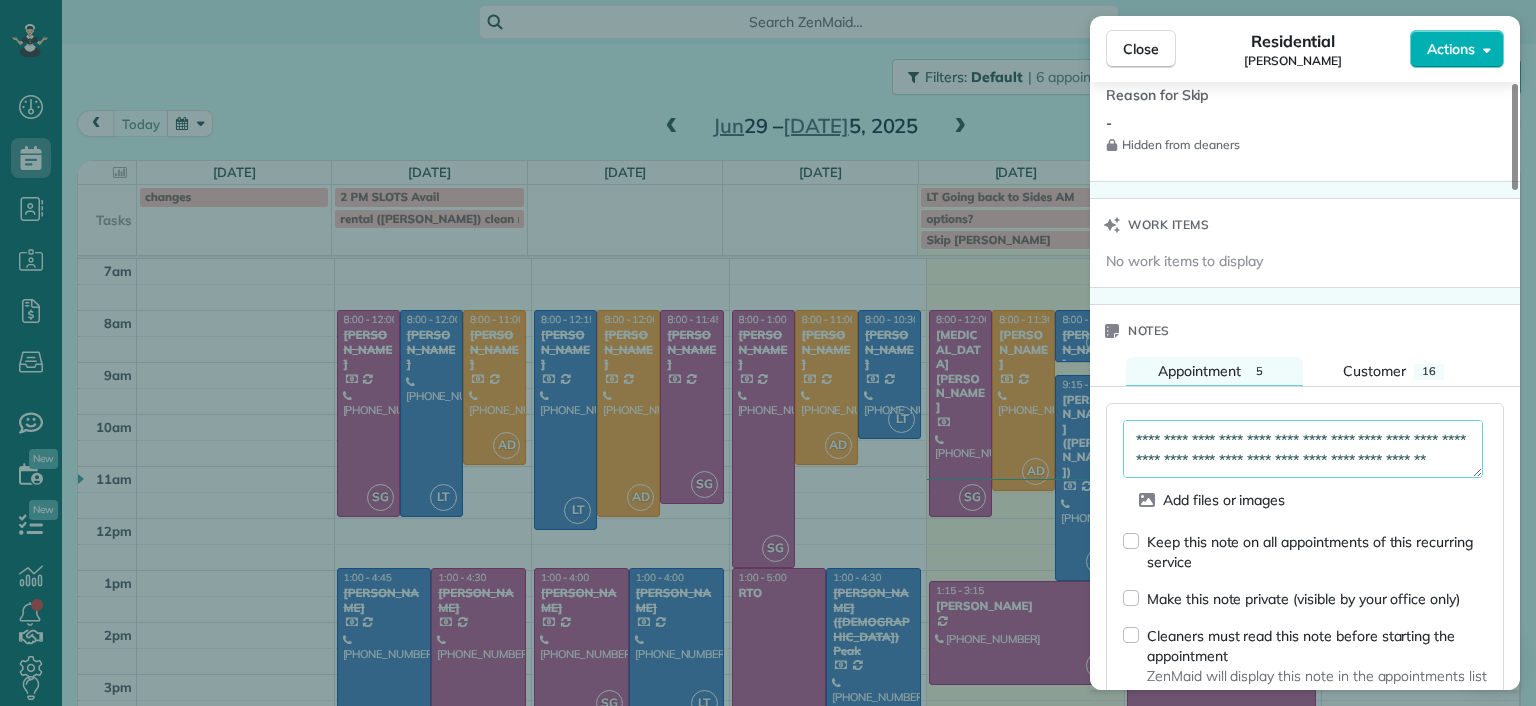 scroll, scrollTop: 60, scrollLeft: 0, axis: vertical 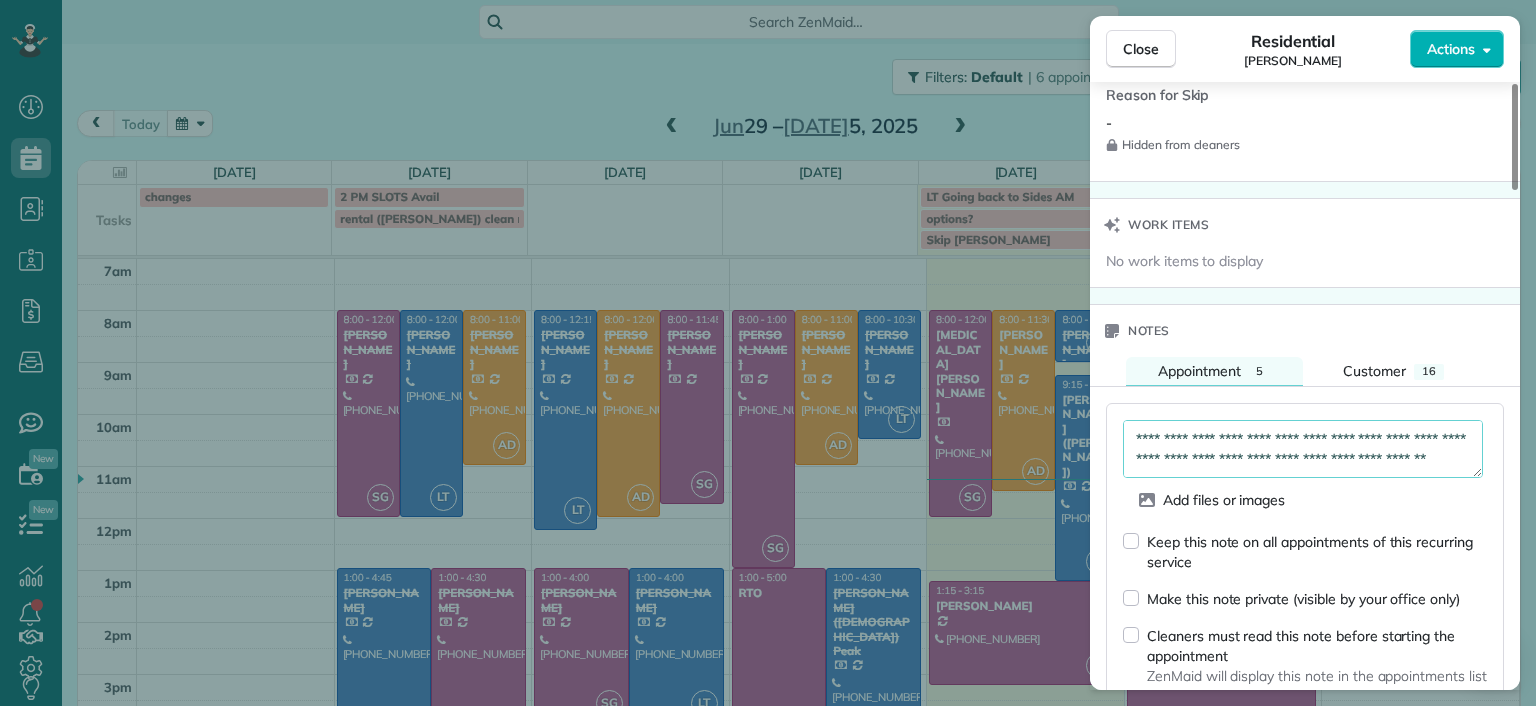 click on "**********" at bounding box center (1303, 449) 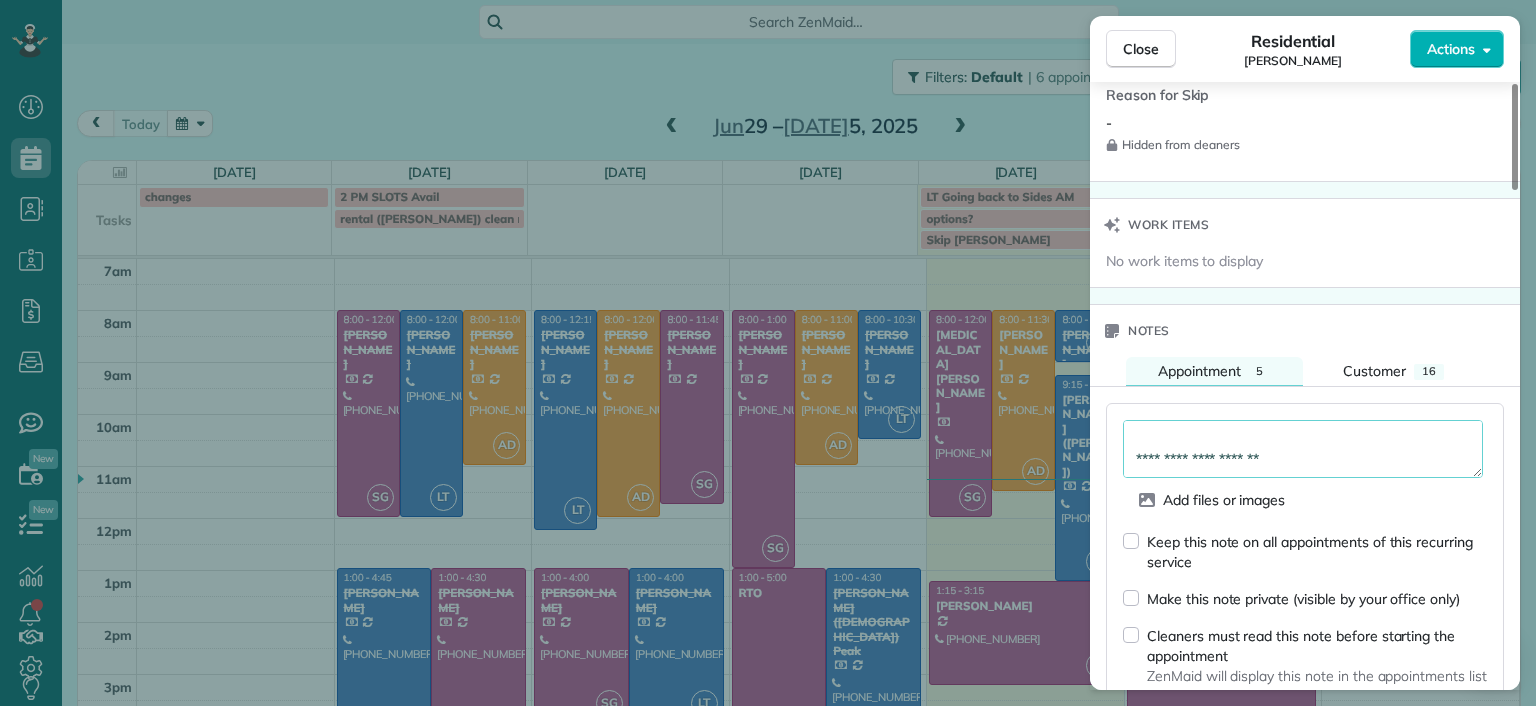 scroll, scrollTop: 100, scrollLeft: 0, axis: vertical 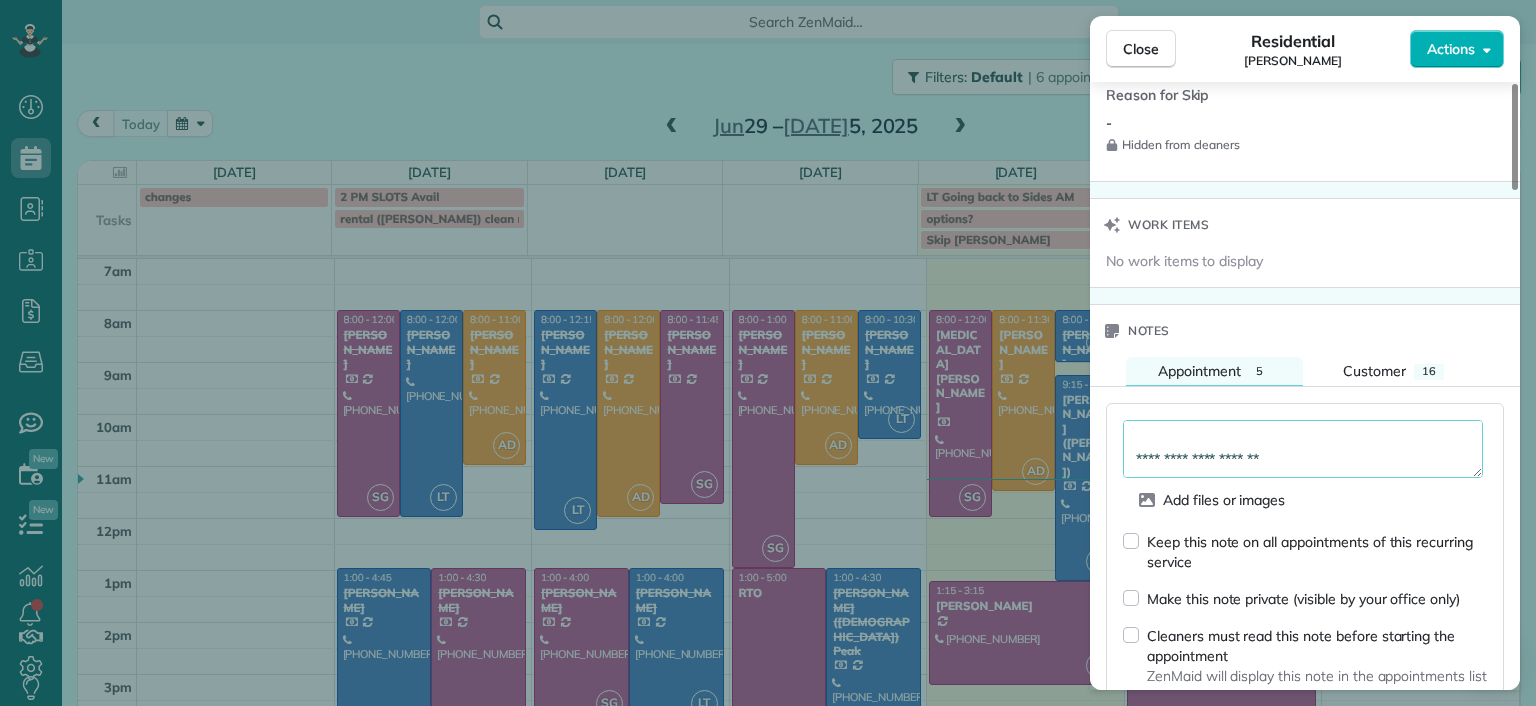type on "**********" 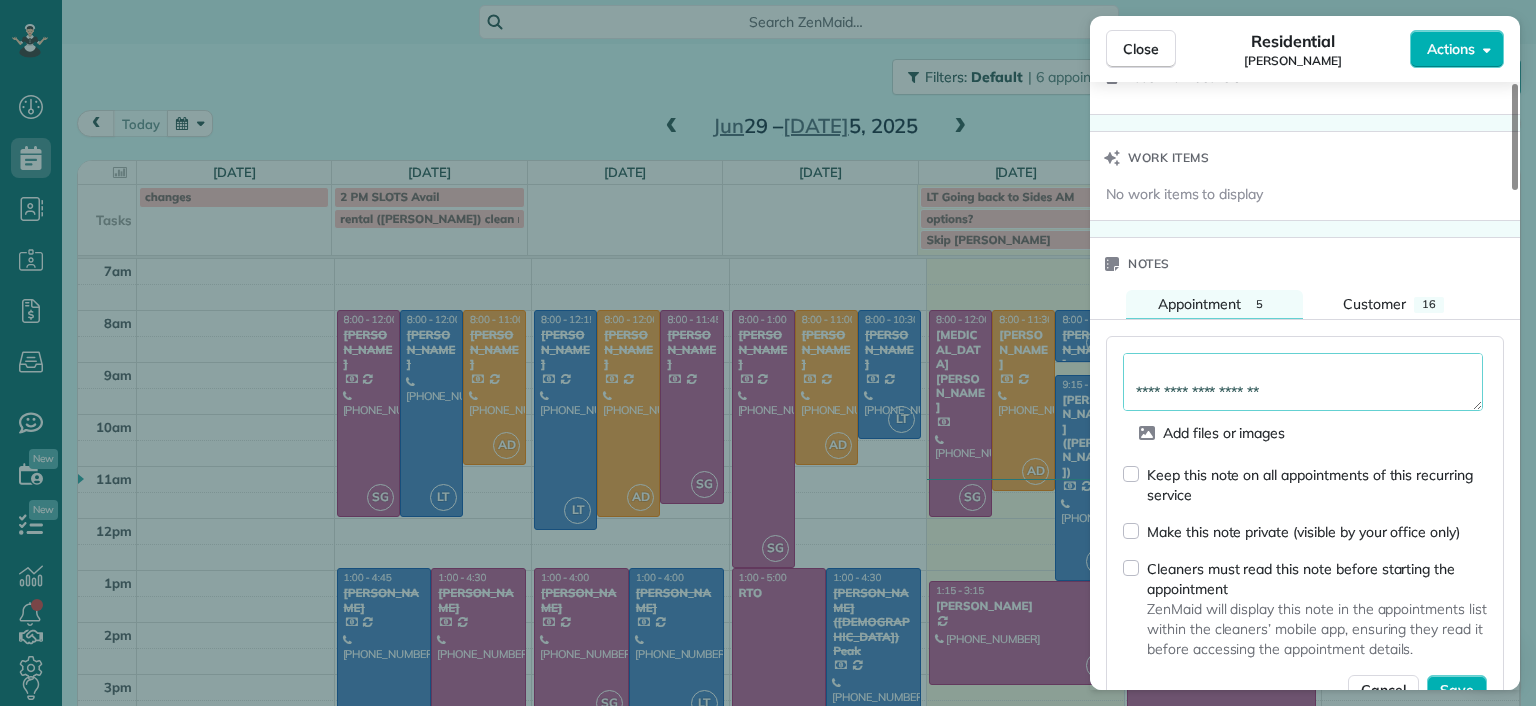 scroll, scrollTop: 1700, scrollLeft: 0, axis: vertical 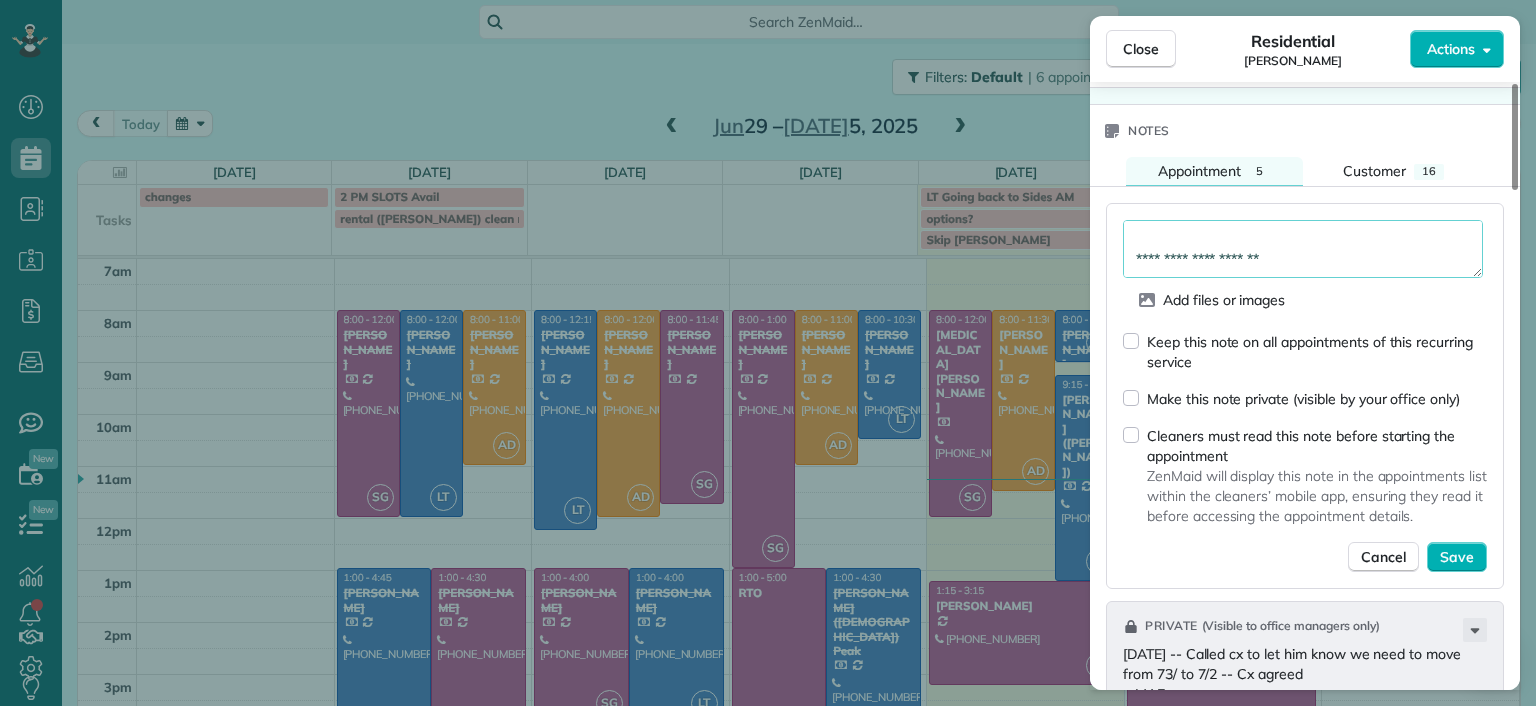 click on "Make this note private (visible by your office only)" at bounding box center (1291, 398) 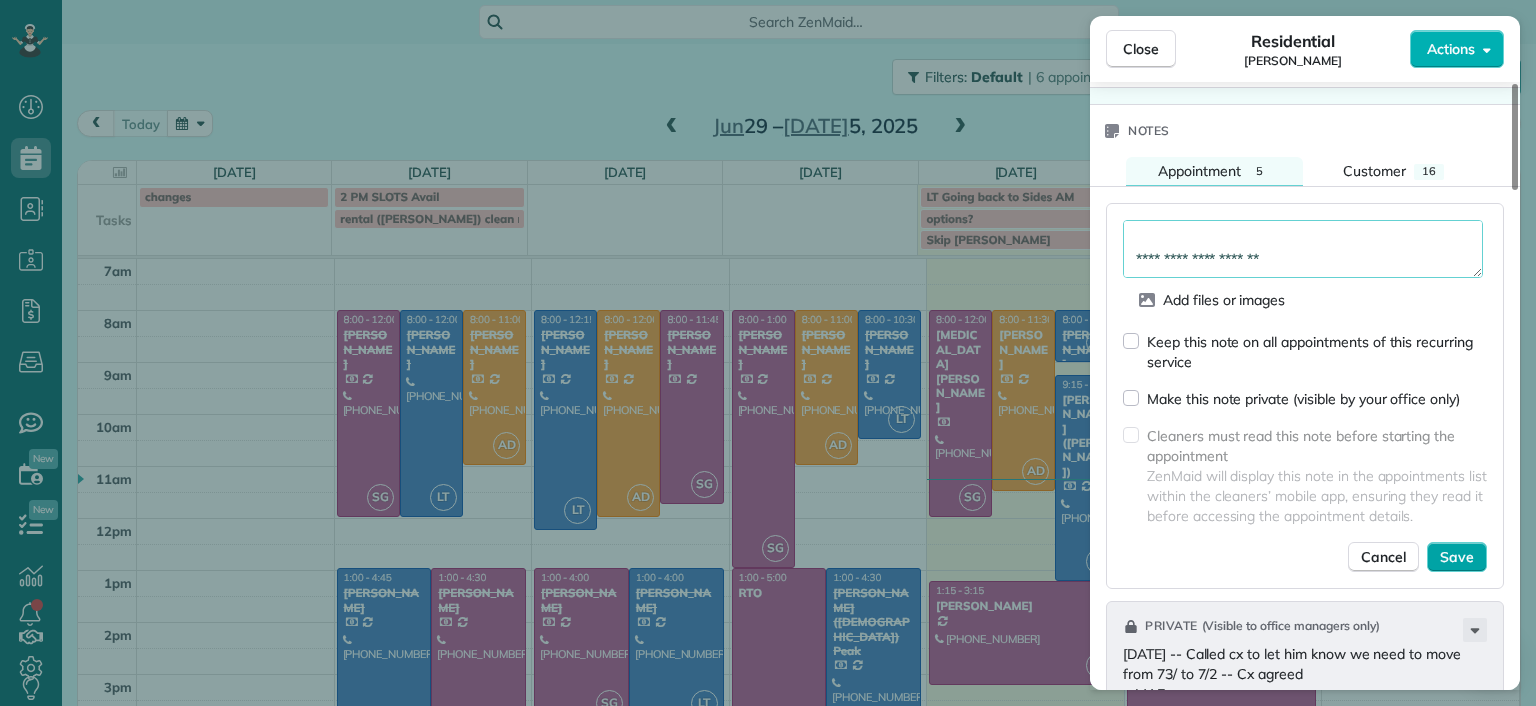 click on "Save" at bounding box center [1457, 557] 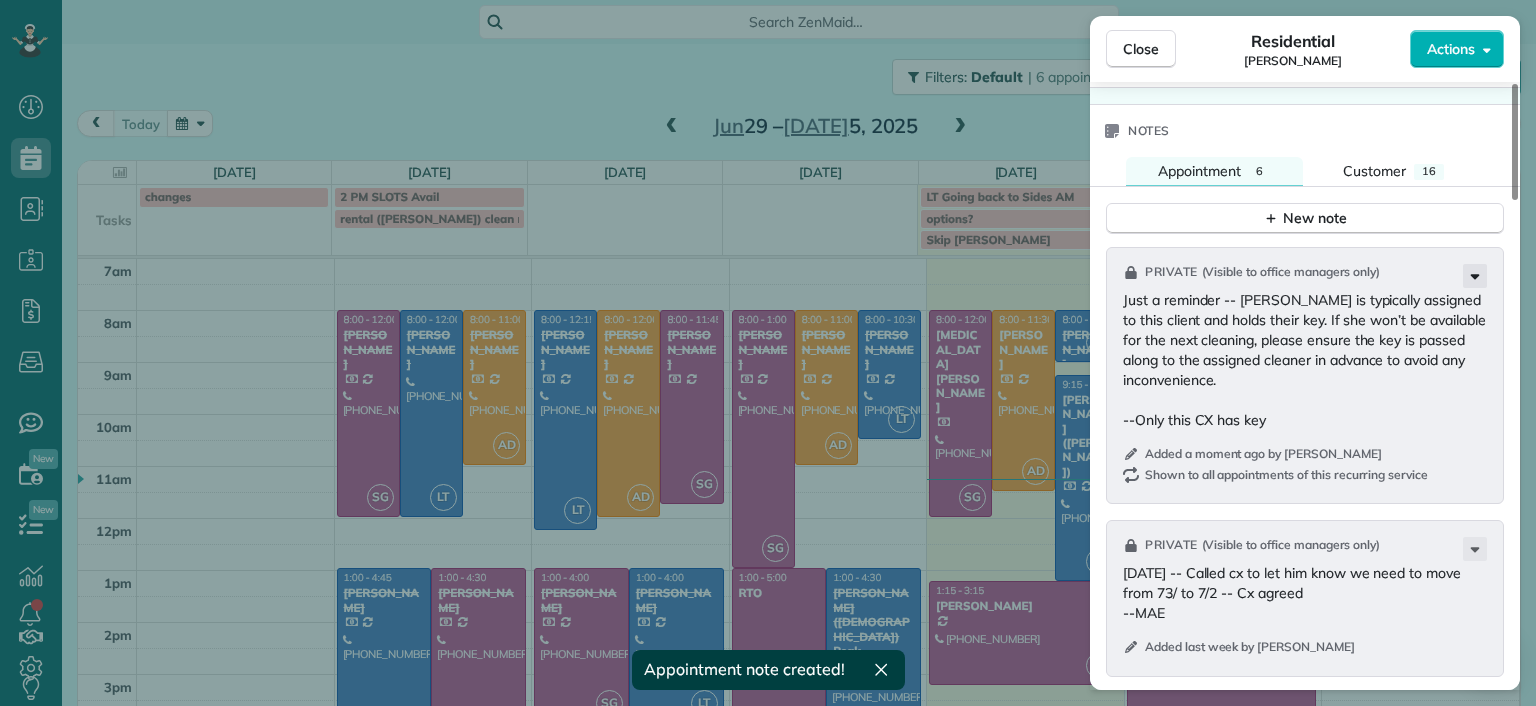click 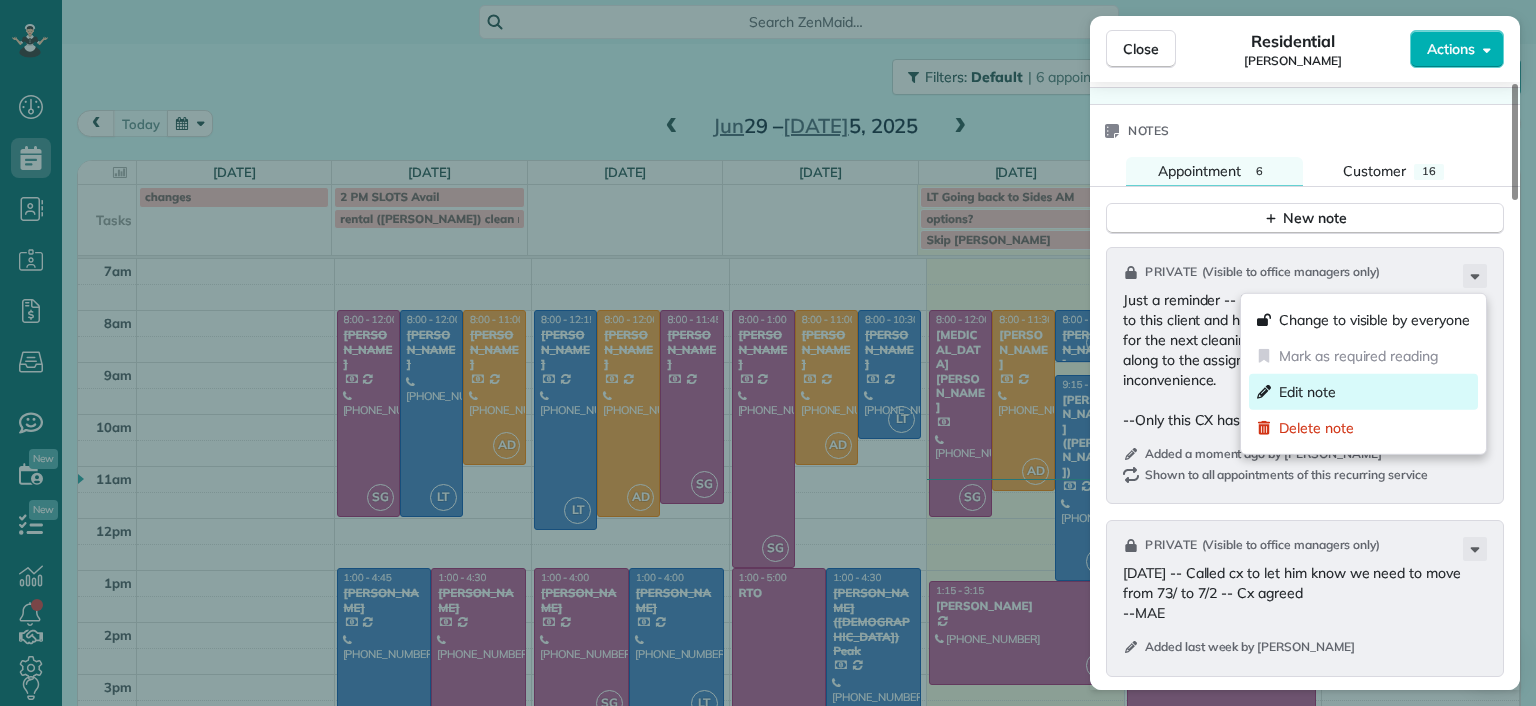 click on "Edit note" at bounding box center (1363, 392) 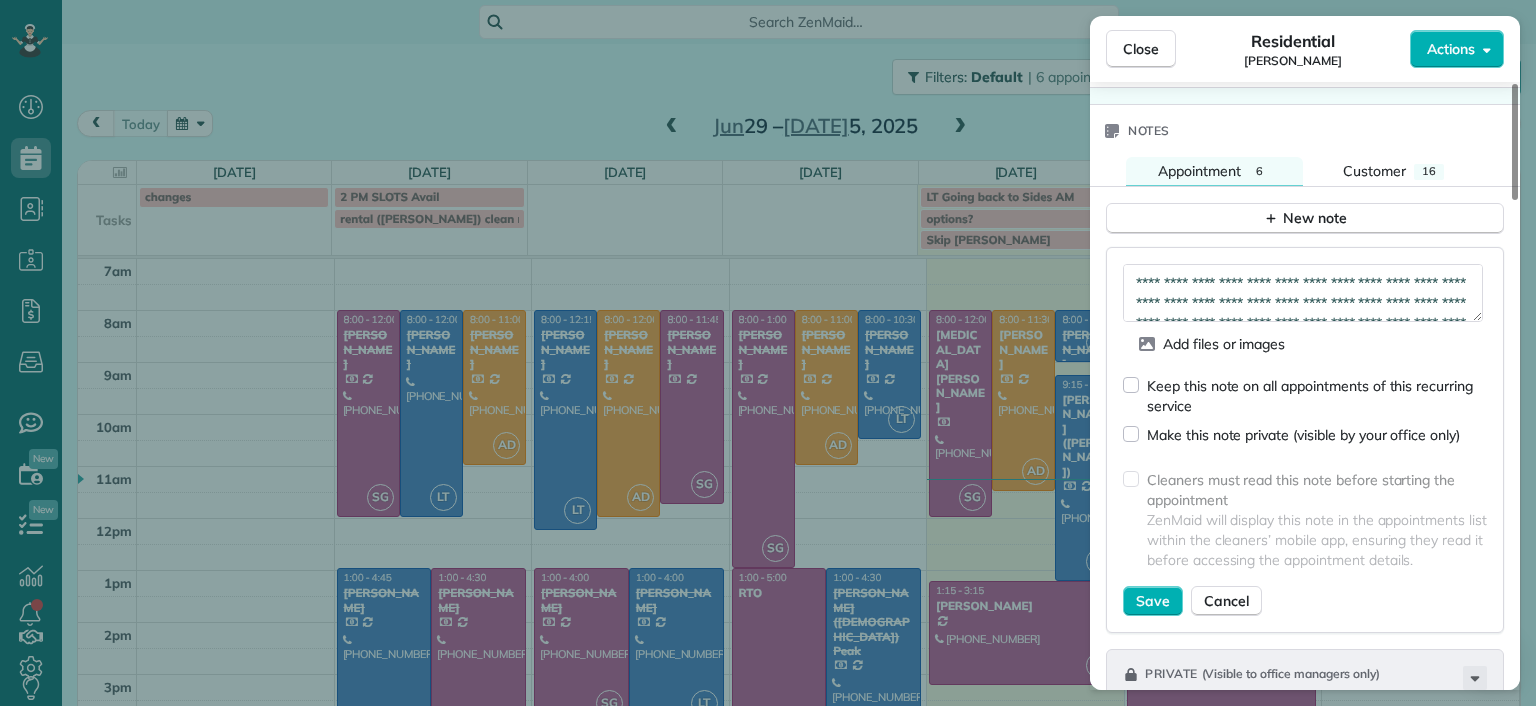 scroll, scrollTop: 100, scrollLeft: 0, axis: vertical 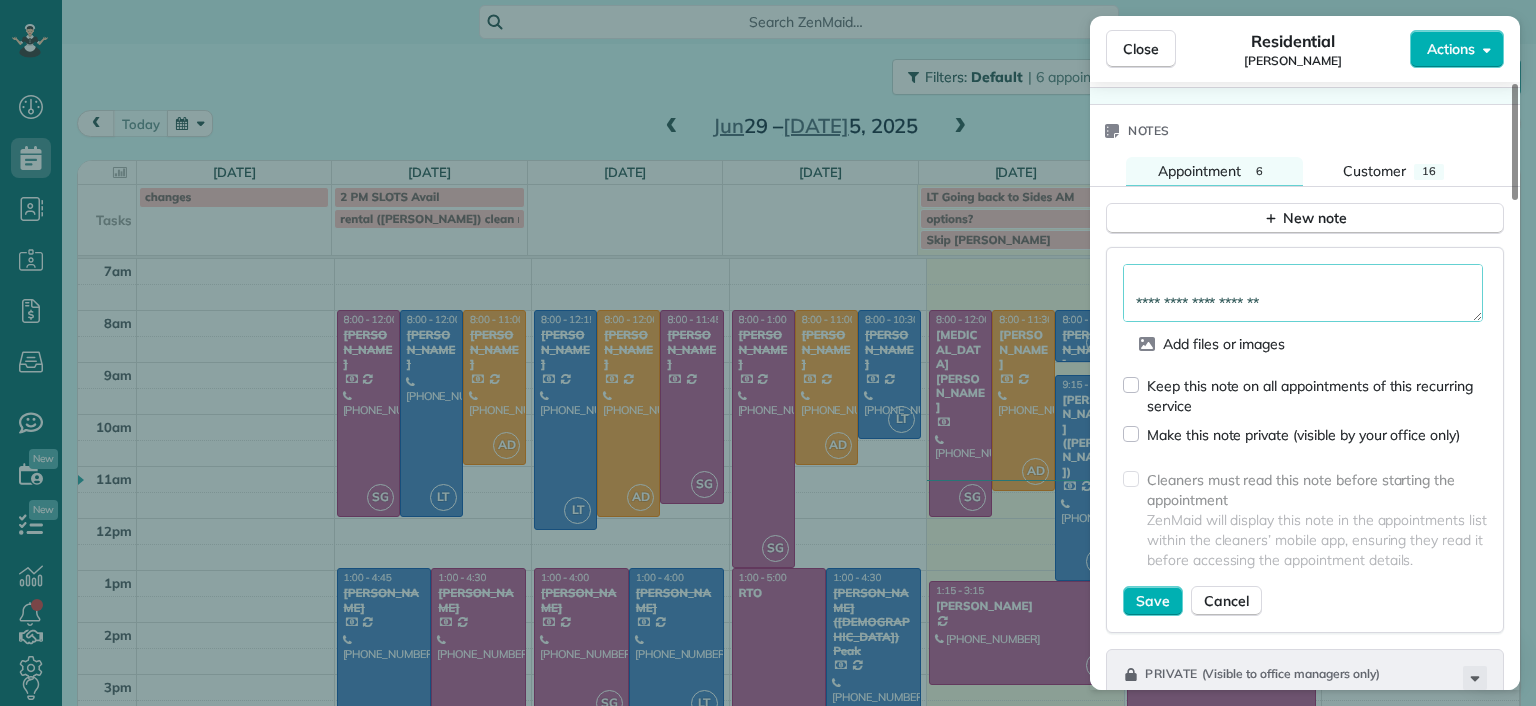 click on "**********" at bounding box center [1303, 293] 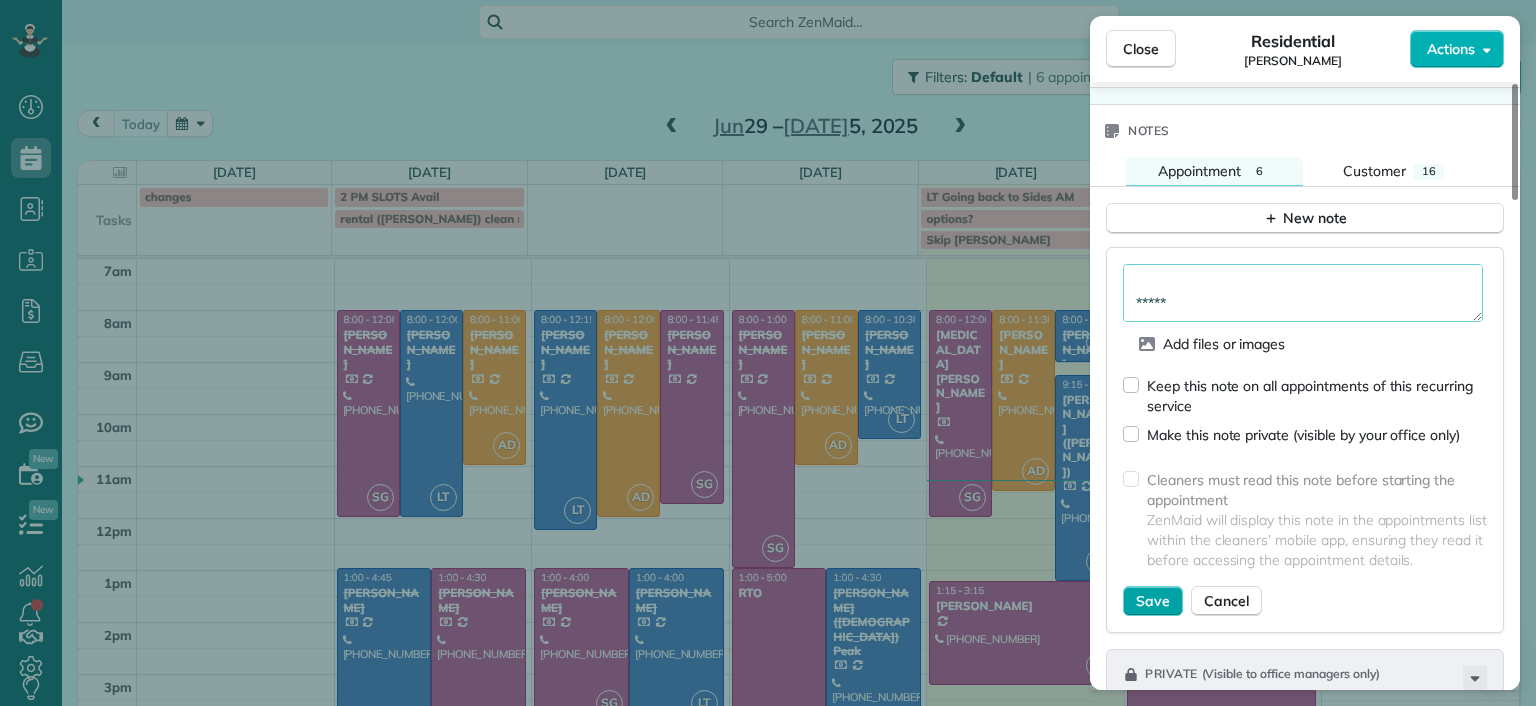 type on "**********" 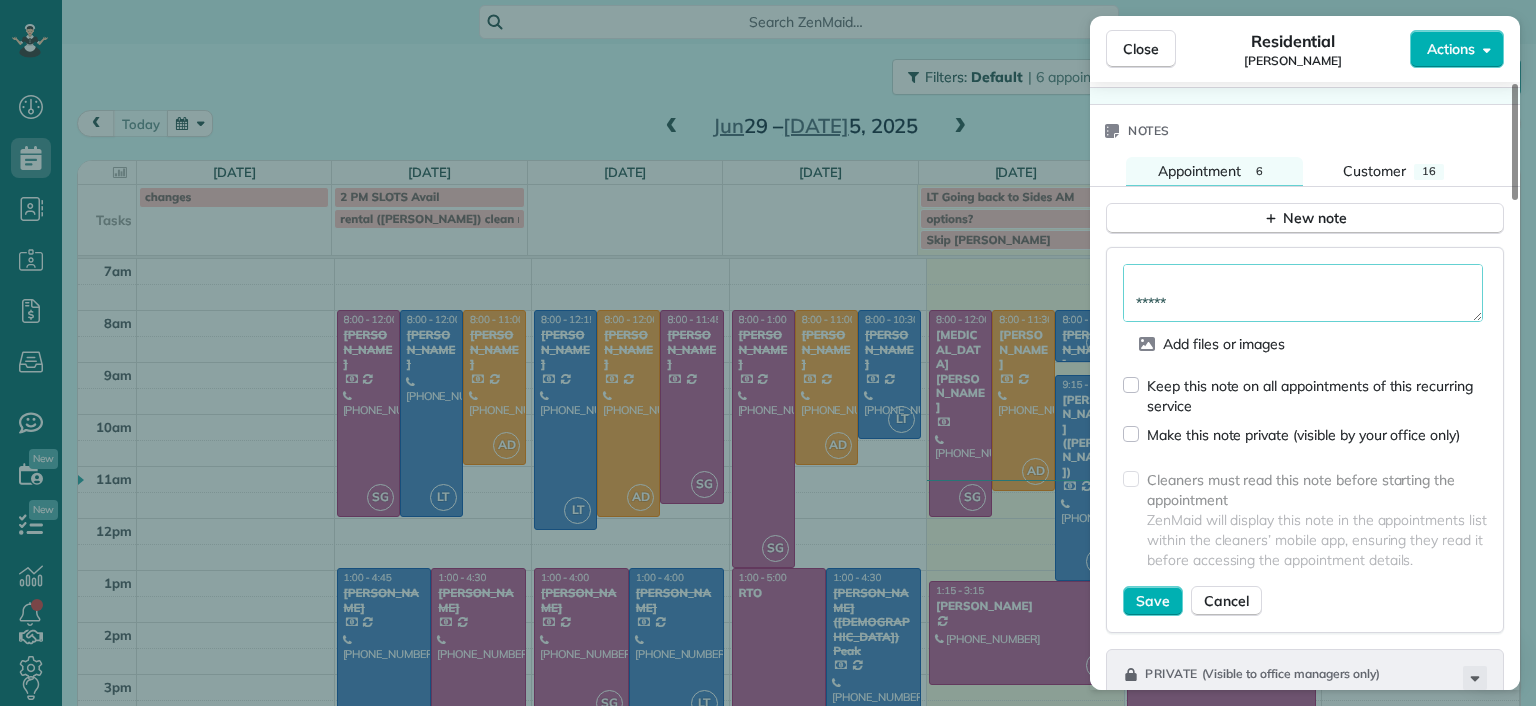 drag, startPoint x: 1156, startPoint y: 603, endPoint x: 1326, endPoint y: 433, distance: 240.4163 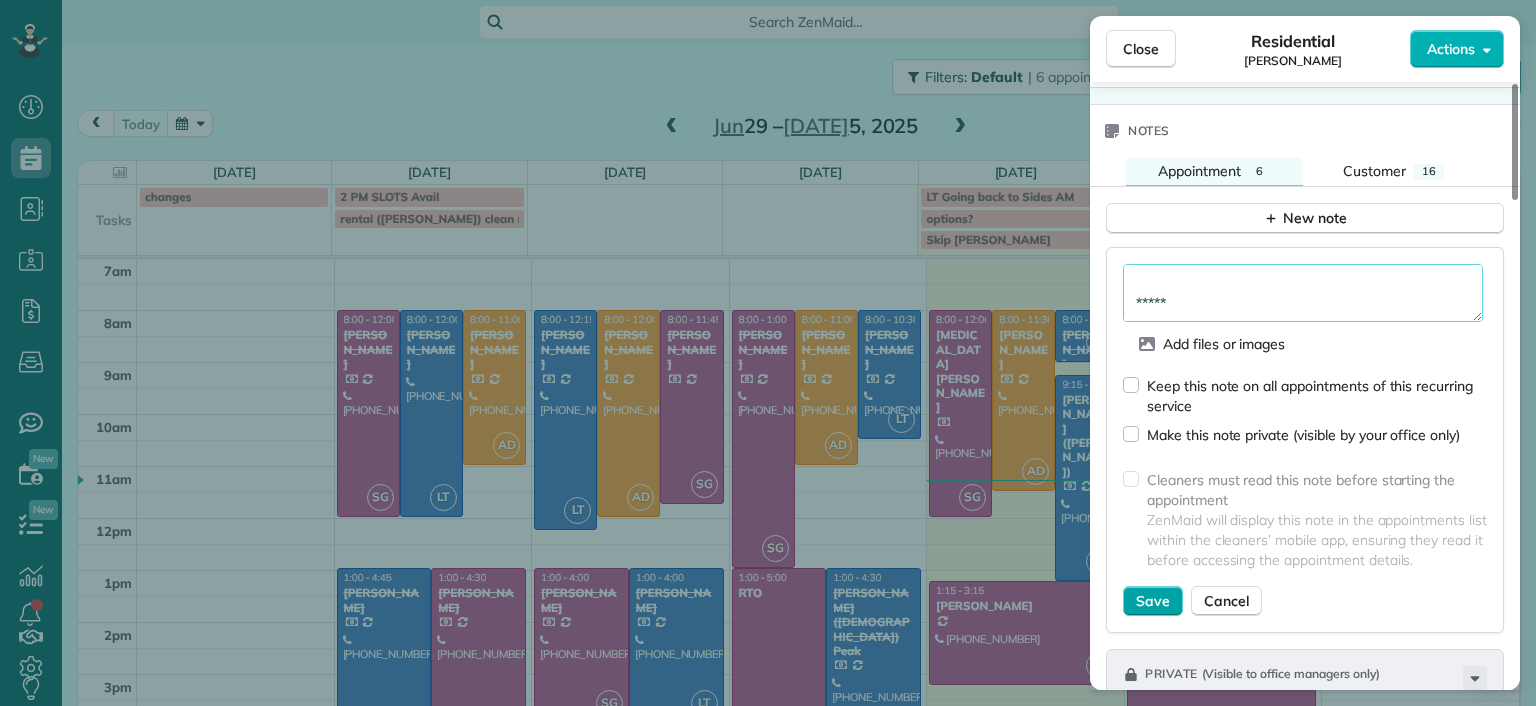 click on "Save" at bounding box center (1153, 601) 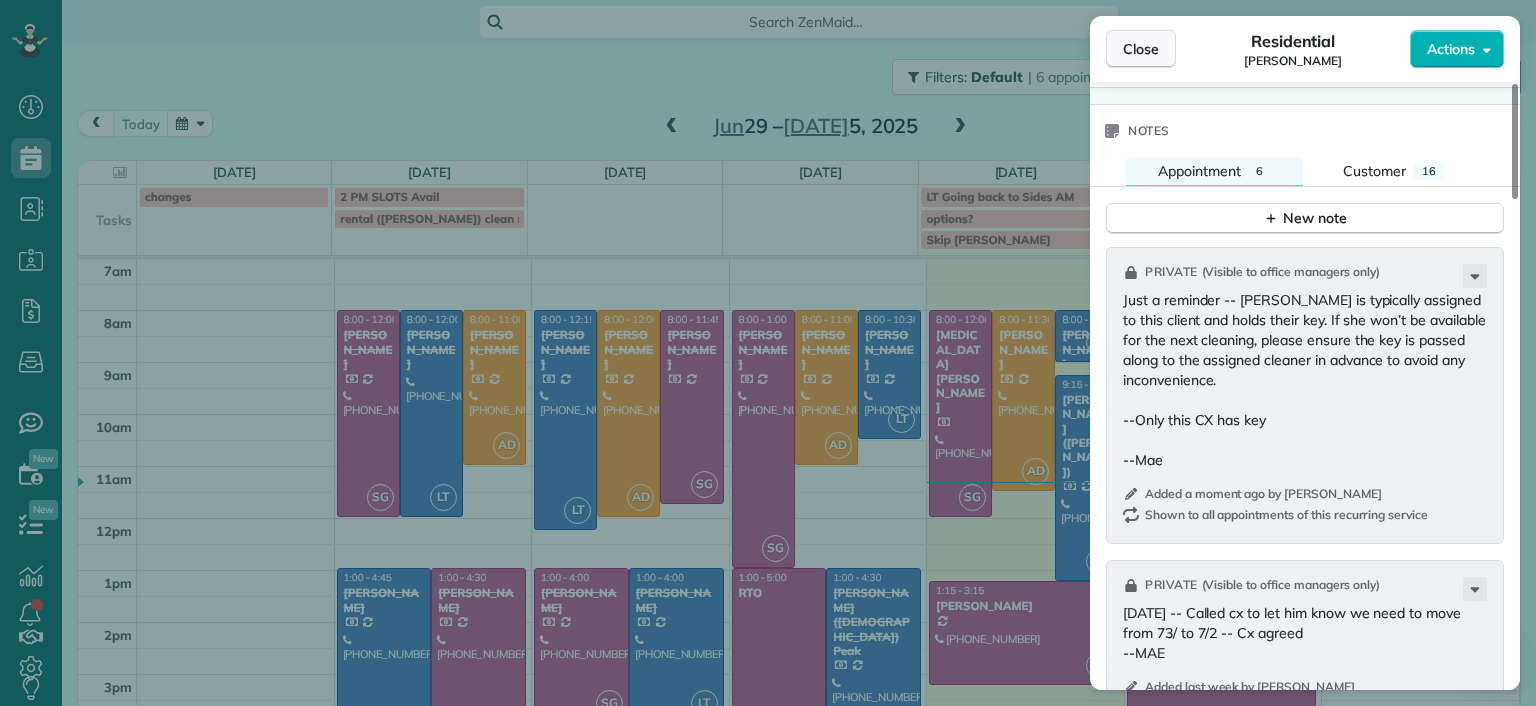click on "Close" at bounding box center [1141, 49] 